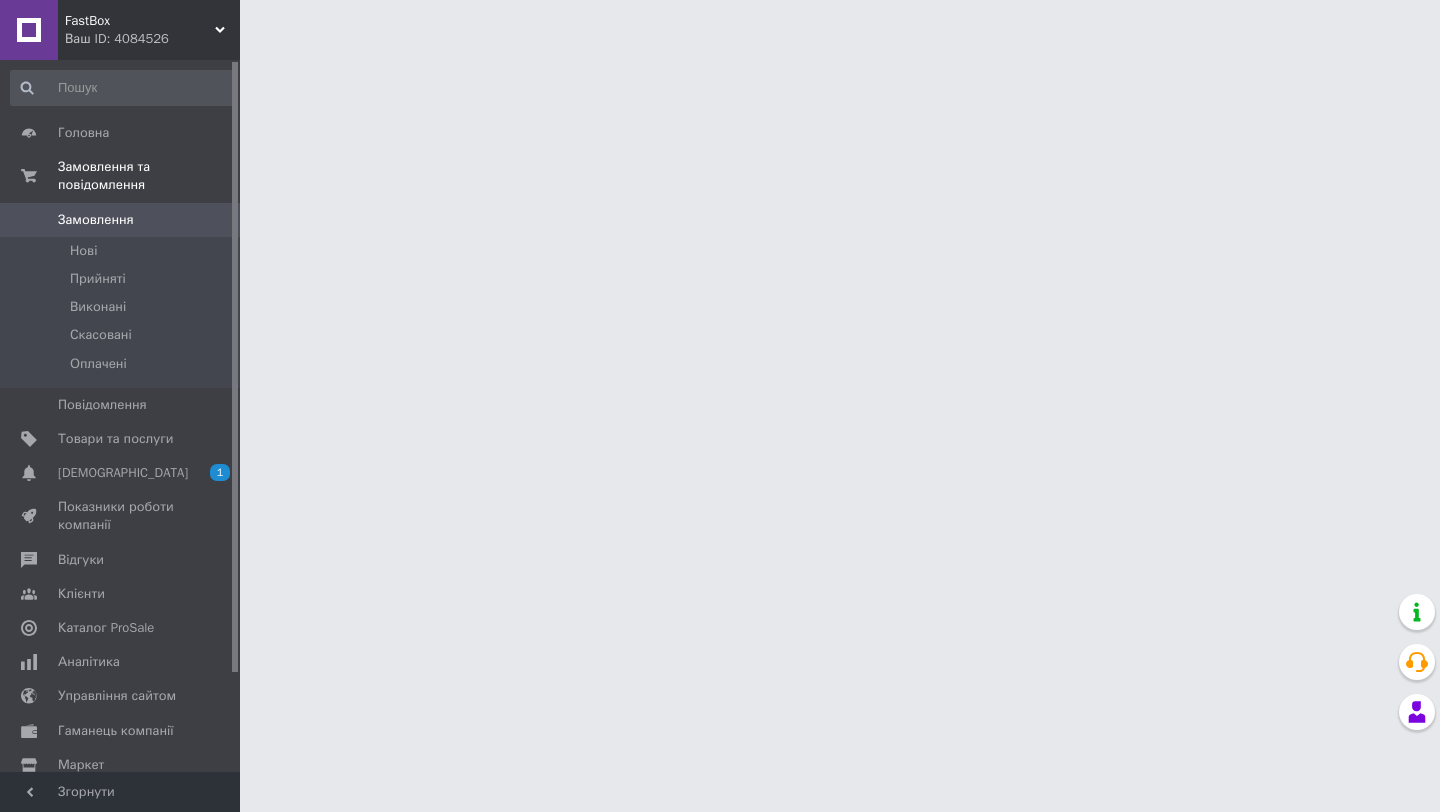 scroll, scrollTop: 0, scrollLeft: 0, axis: both 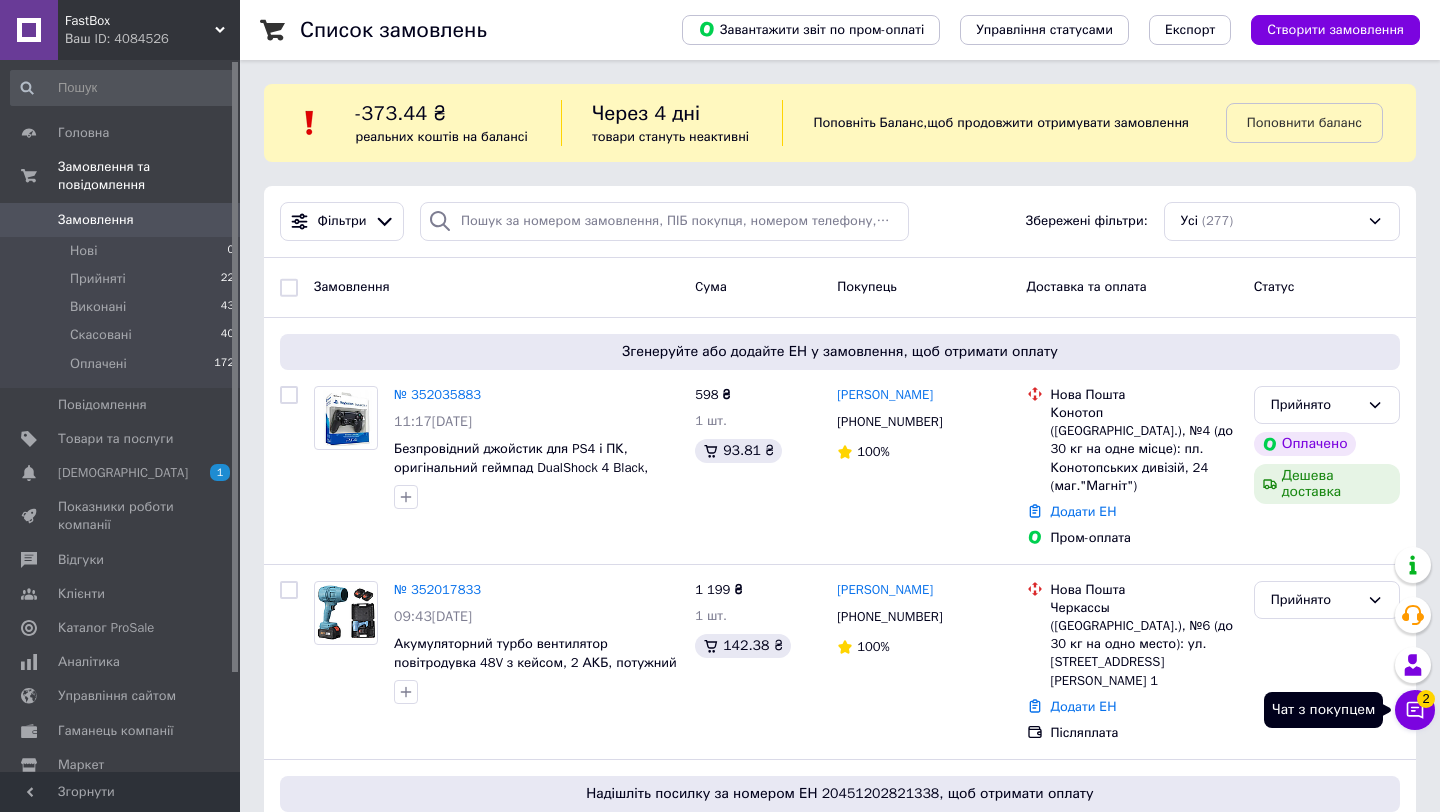 click 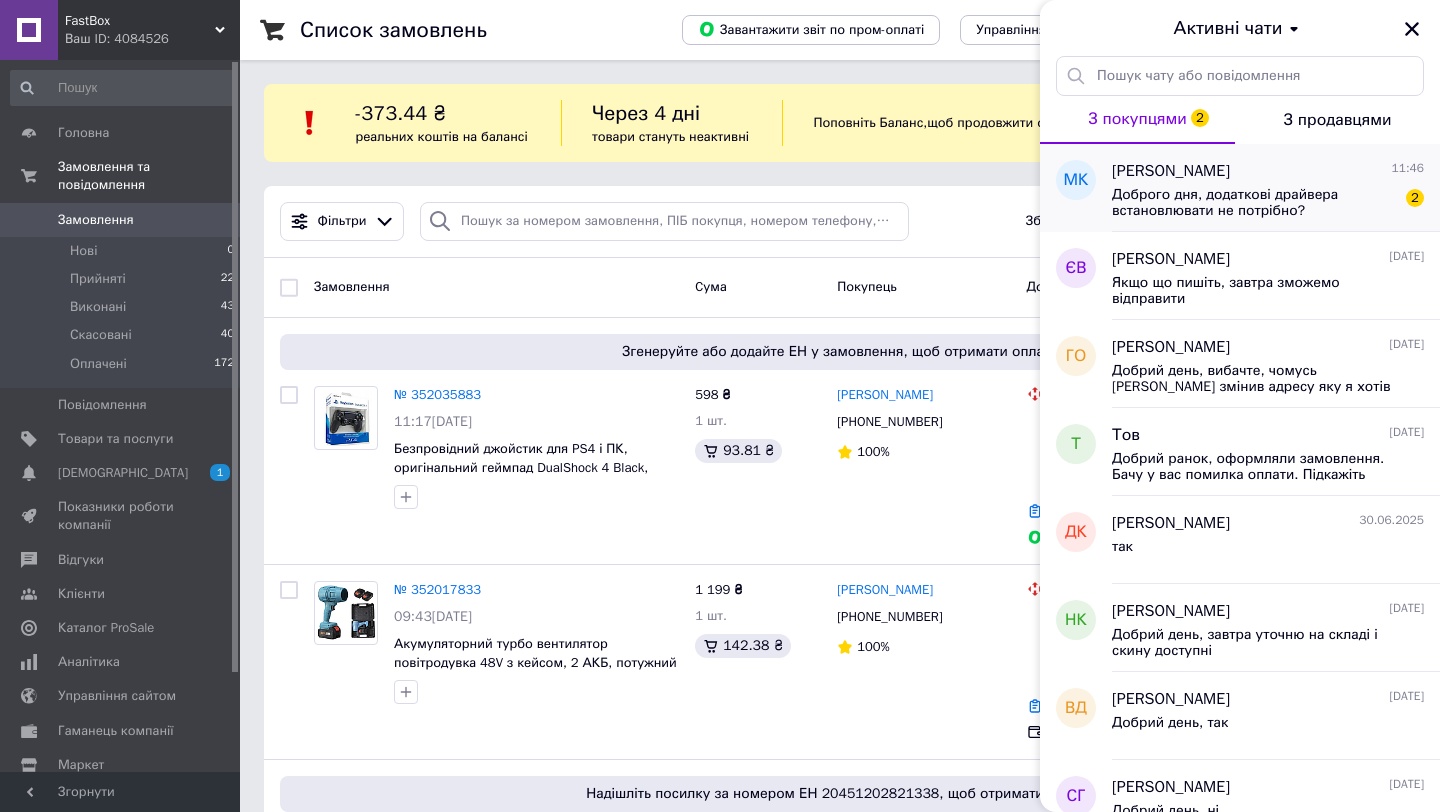 click on "Доброго дня, додаткові драйвера встановлювати не потрібно?" at bounding box center (1254, 203) 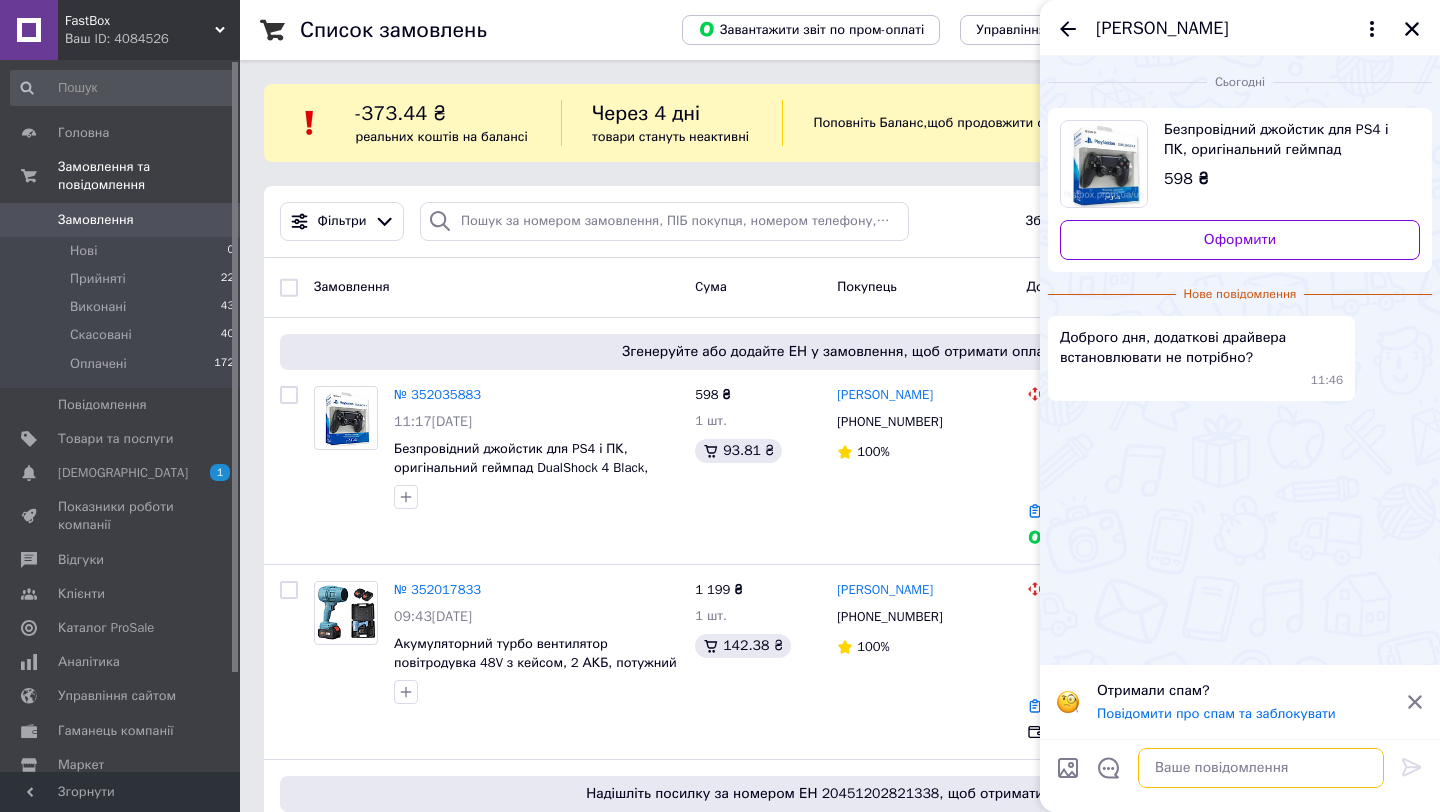 click at bounding box center [1261, 768] 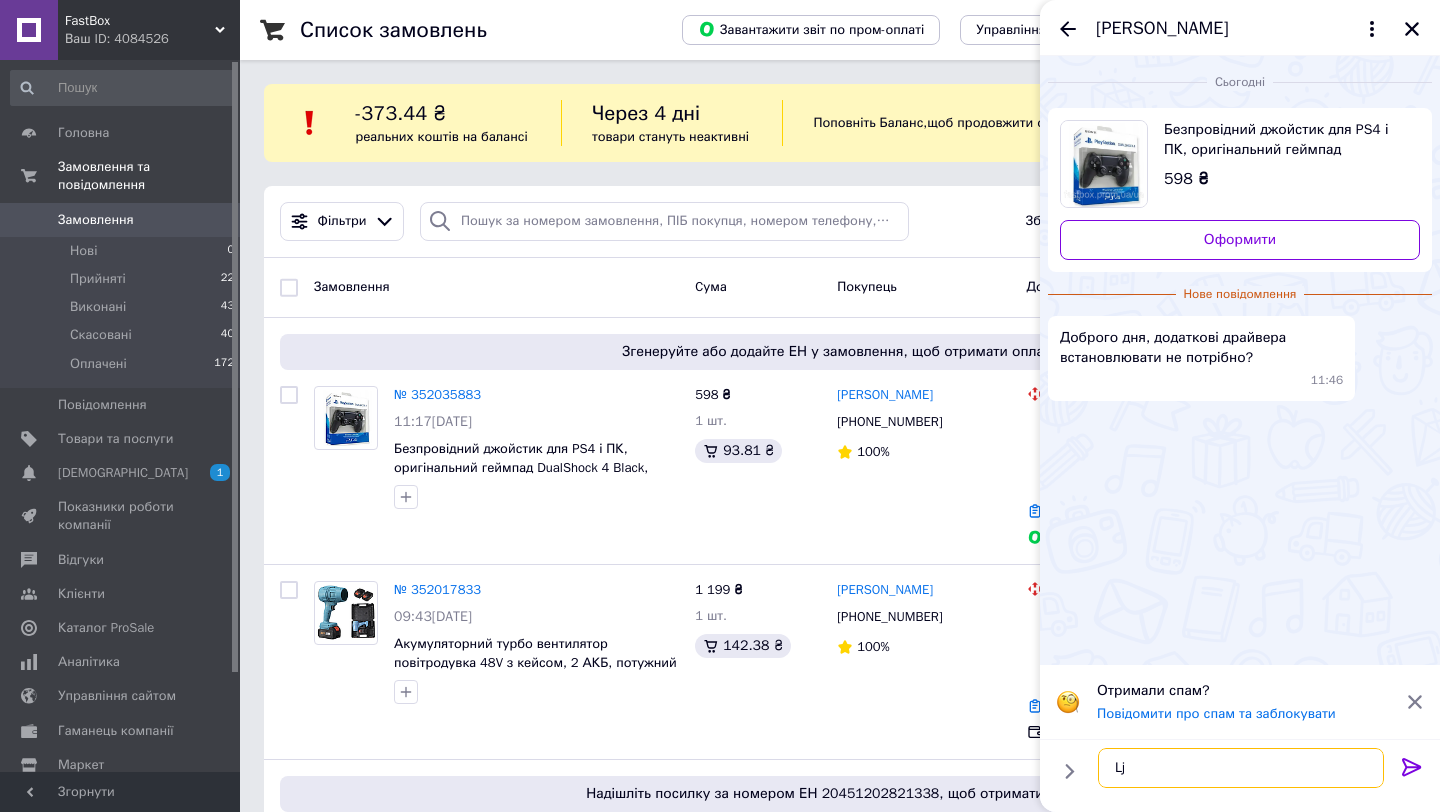 type on "L" 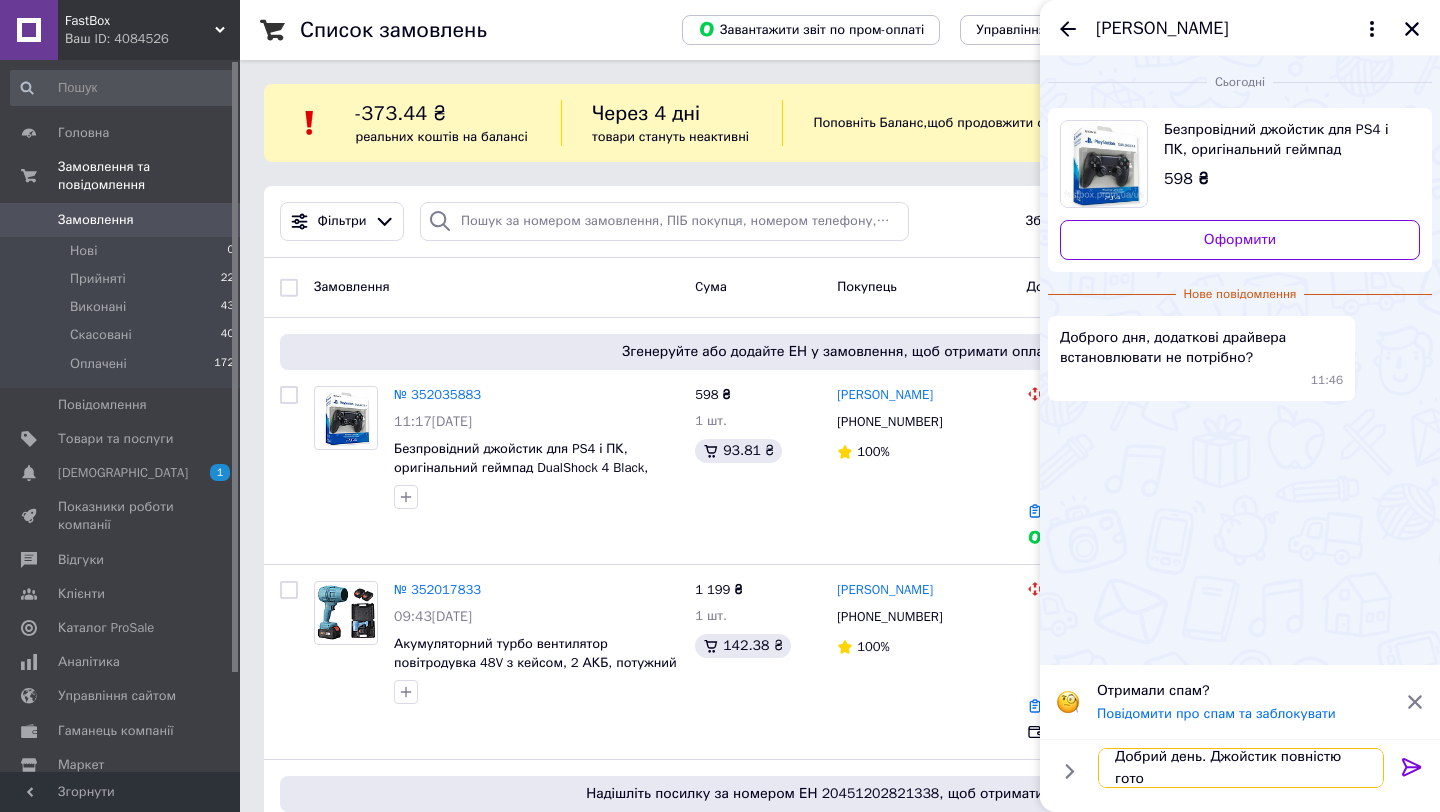 scroll, scrollTop: 2, scrollLeft: 0, axis: vertical 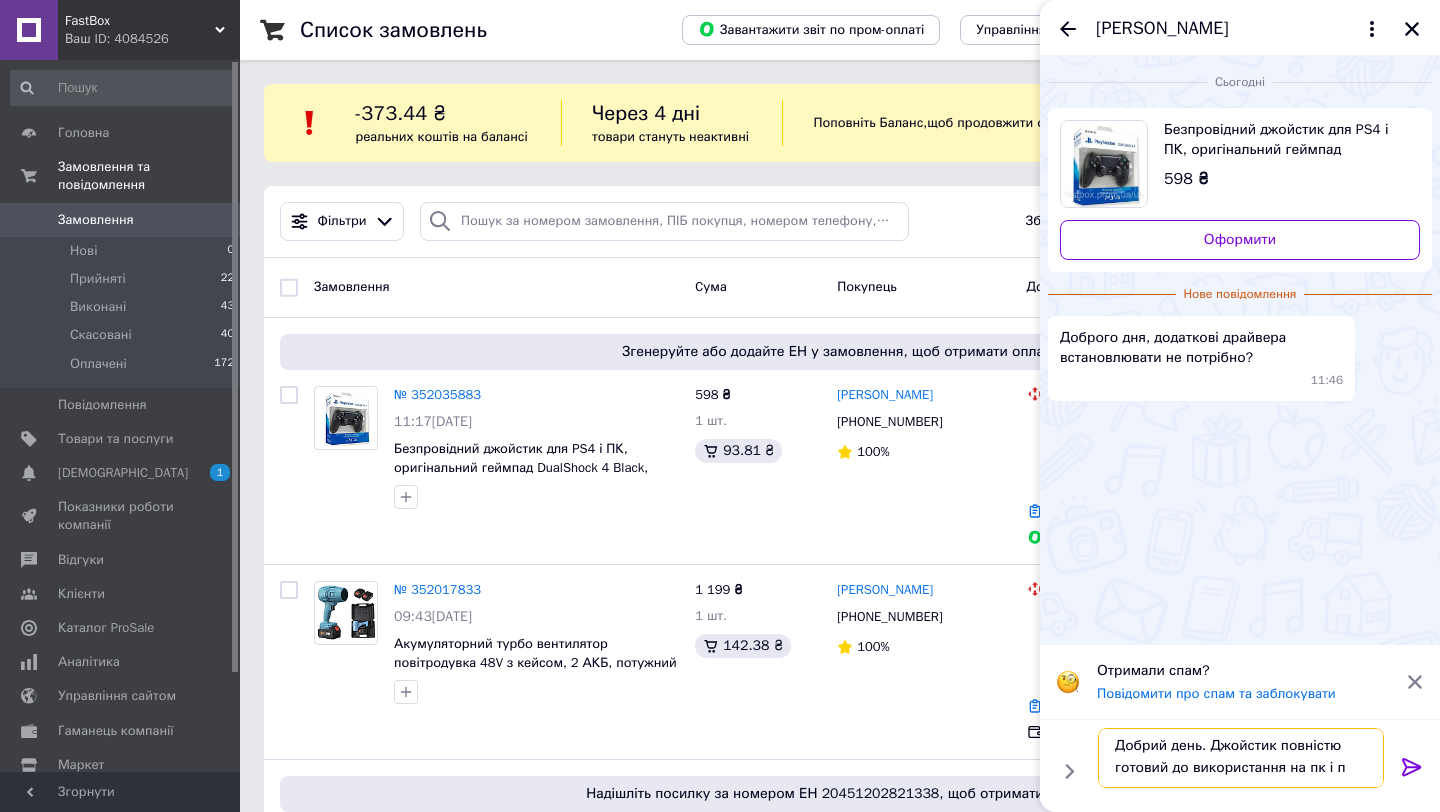 type on "Добрий день. Джойстик повністю готовий до використання на пк і пс" 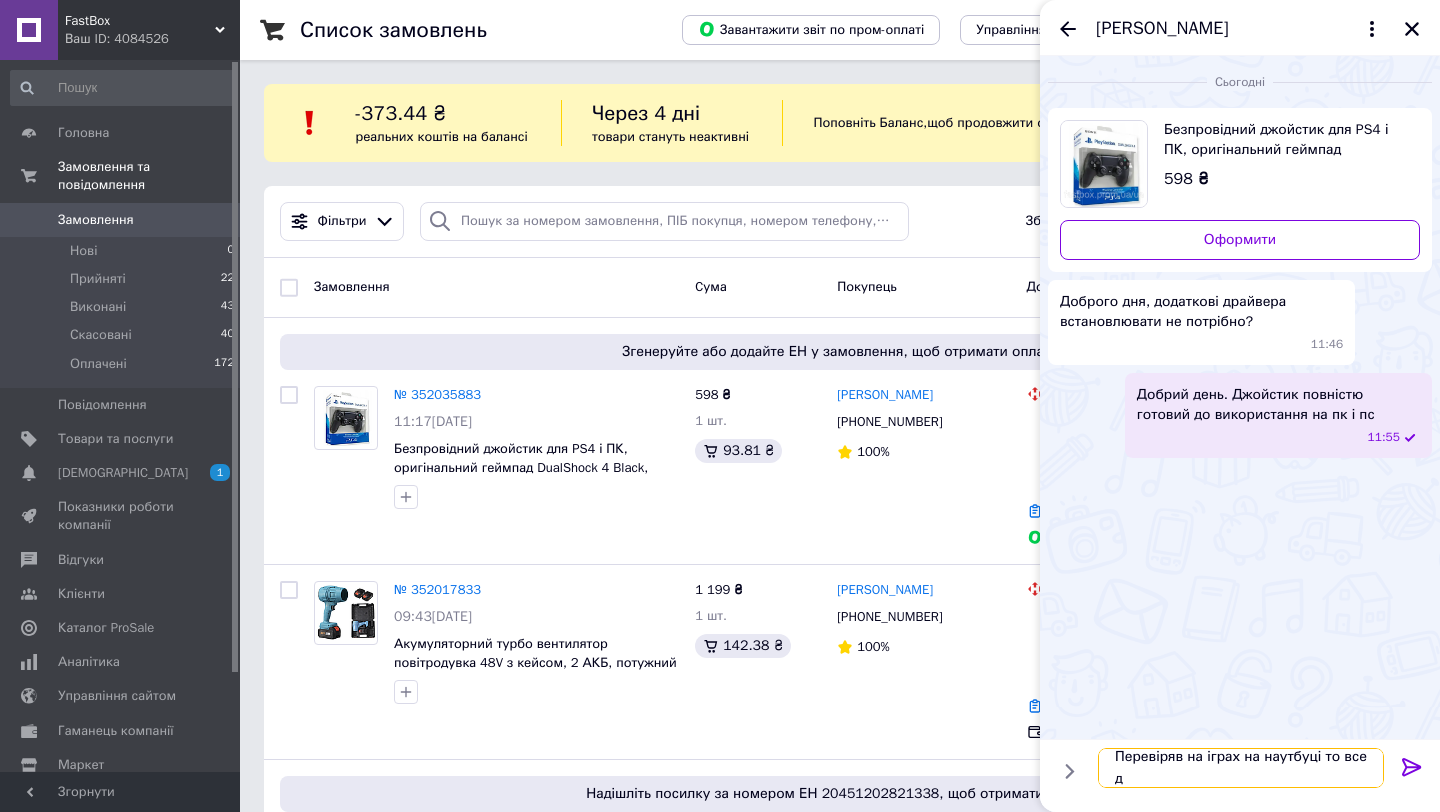 scroll, scrollTop: 2, scrollLeft: 0, axis: vertical 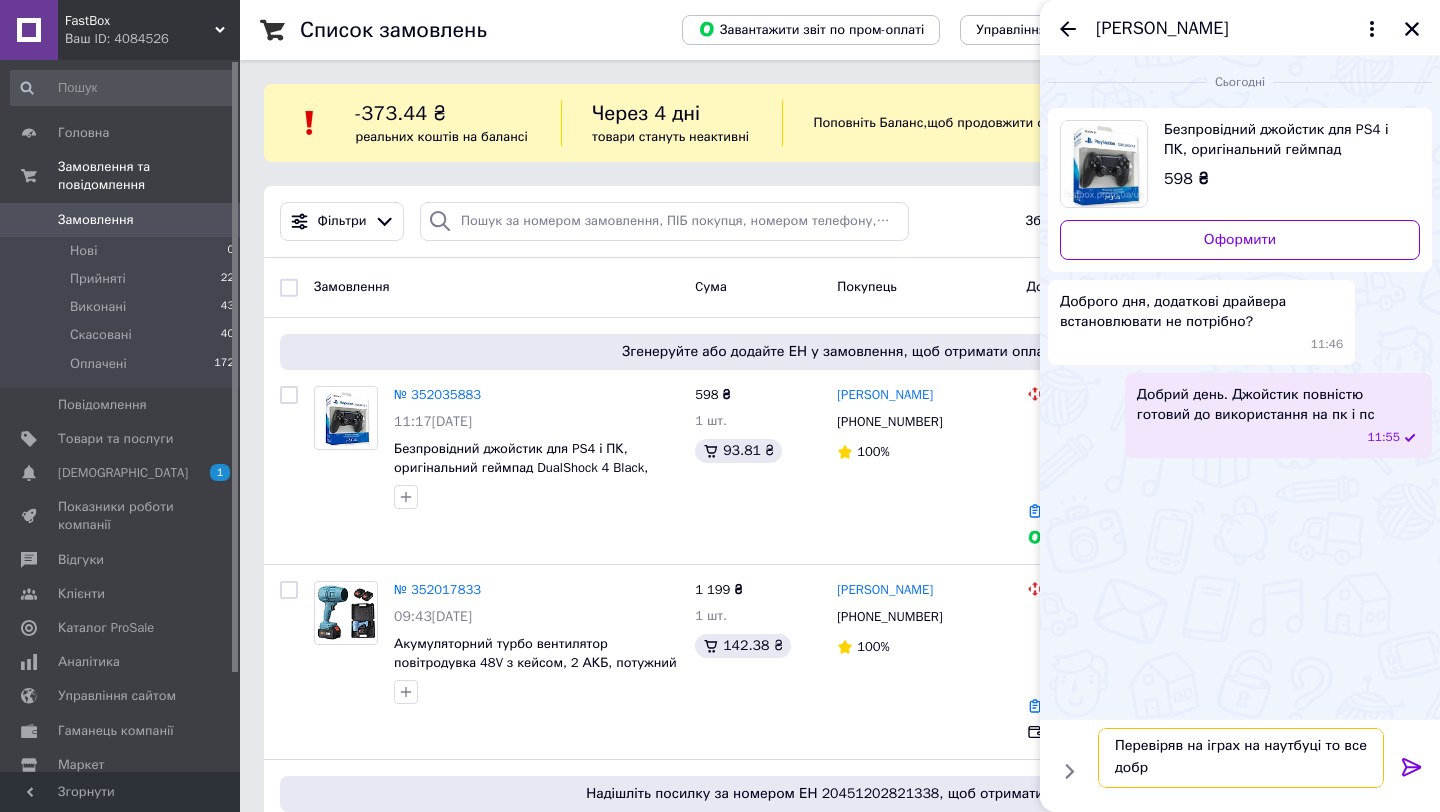 type on "Перевіряв на іграх на наутбуці то все добре" 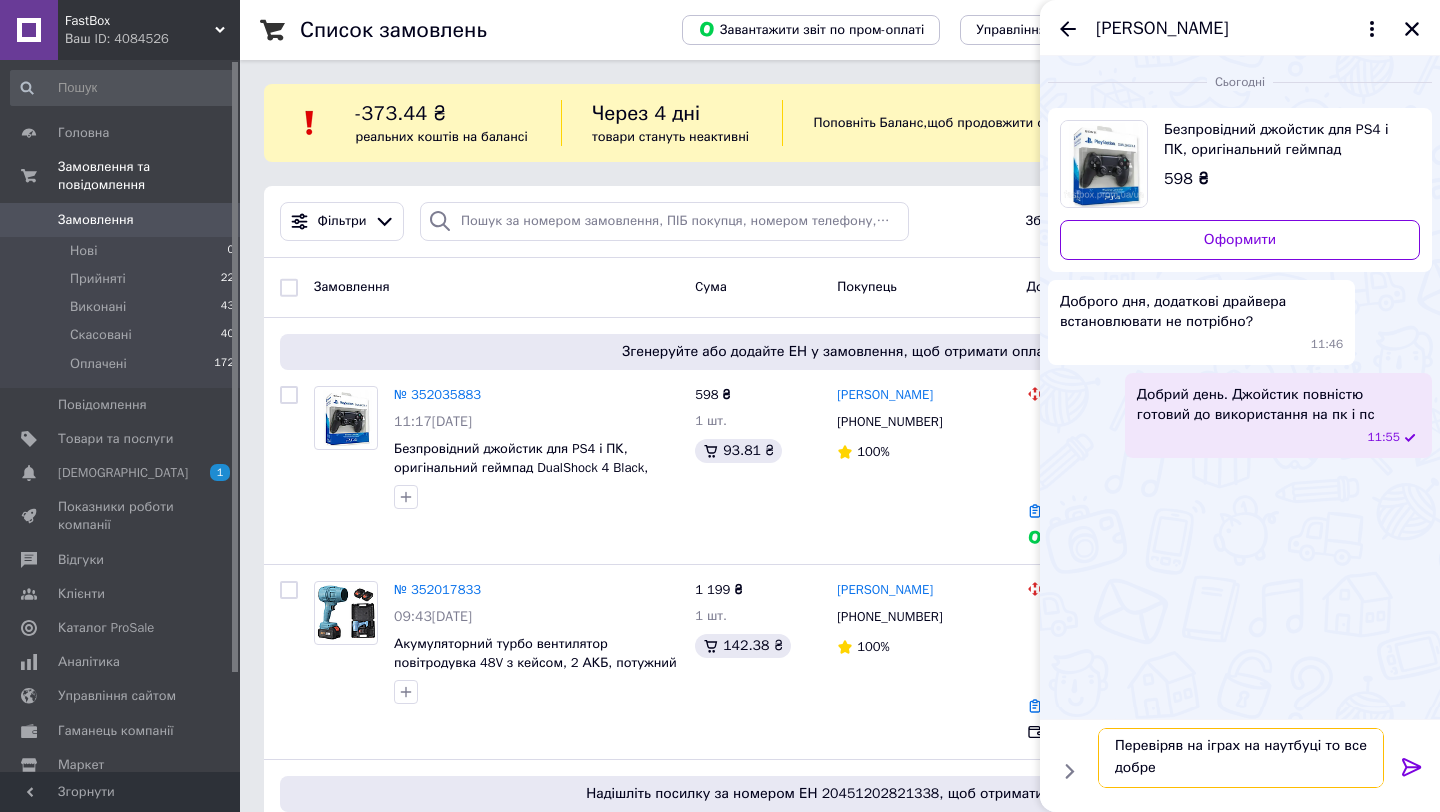 type 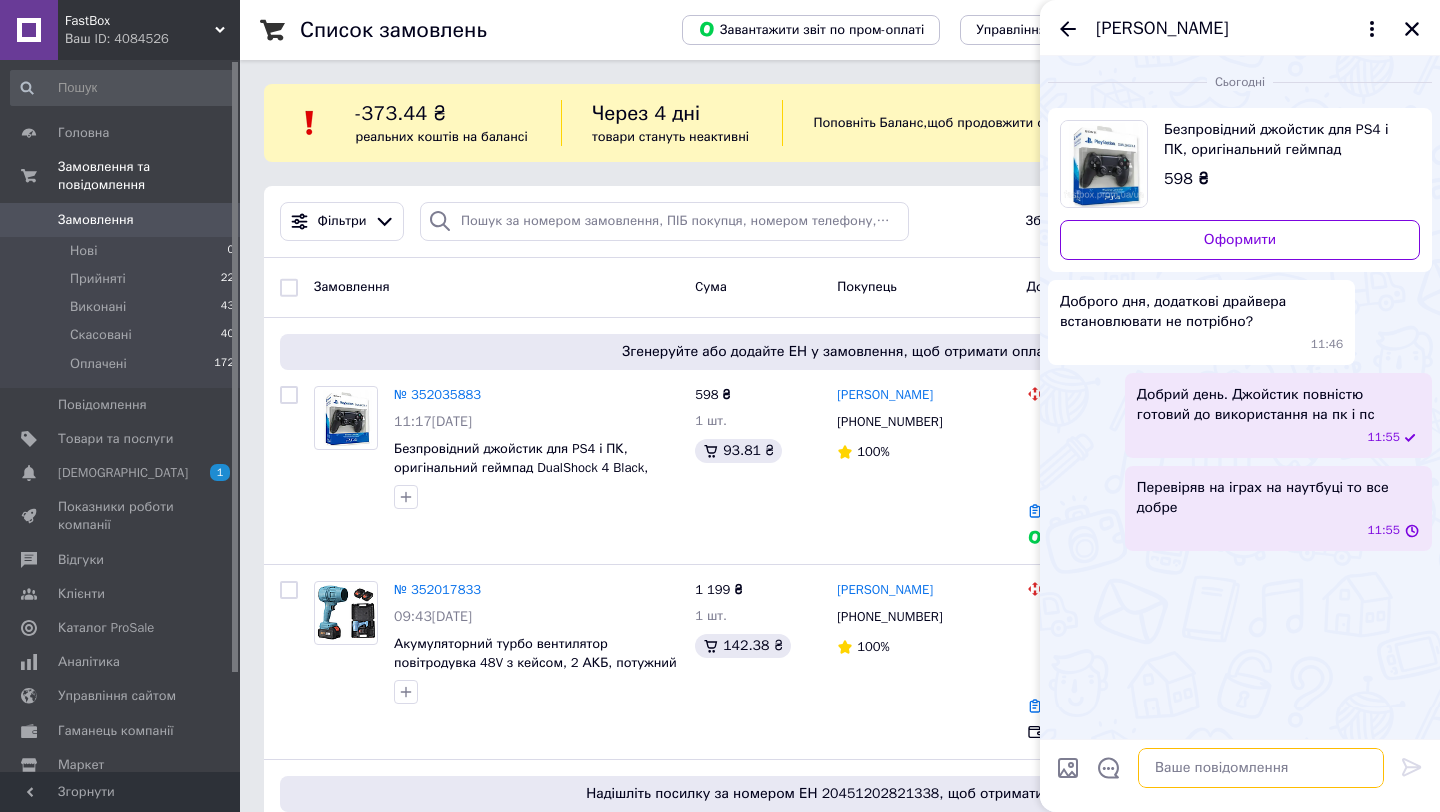 scroll, scrollTop: 0, scrollLeft: 0, axis: both 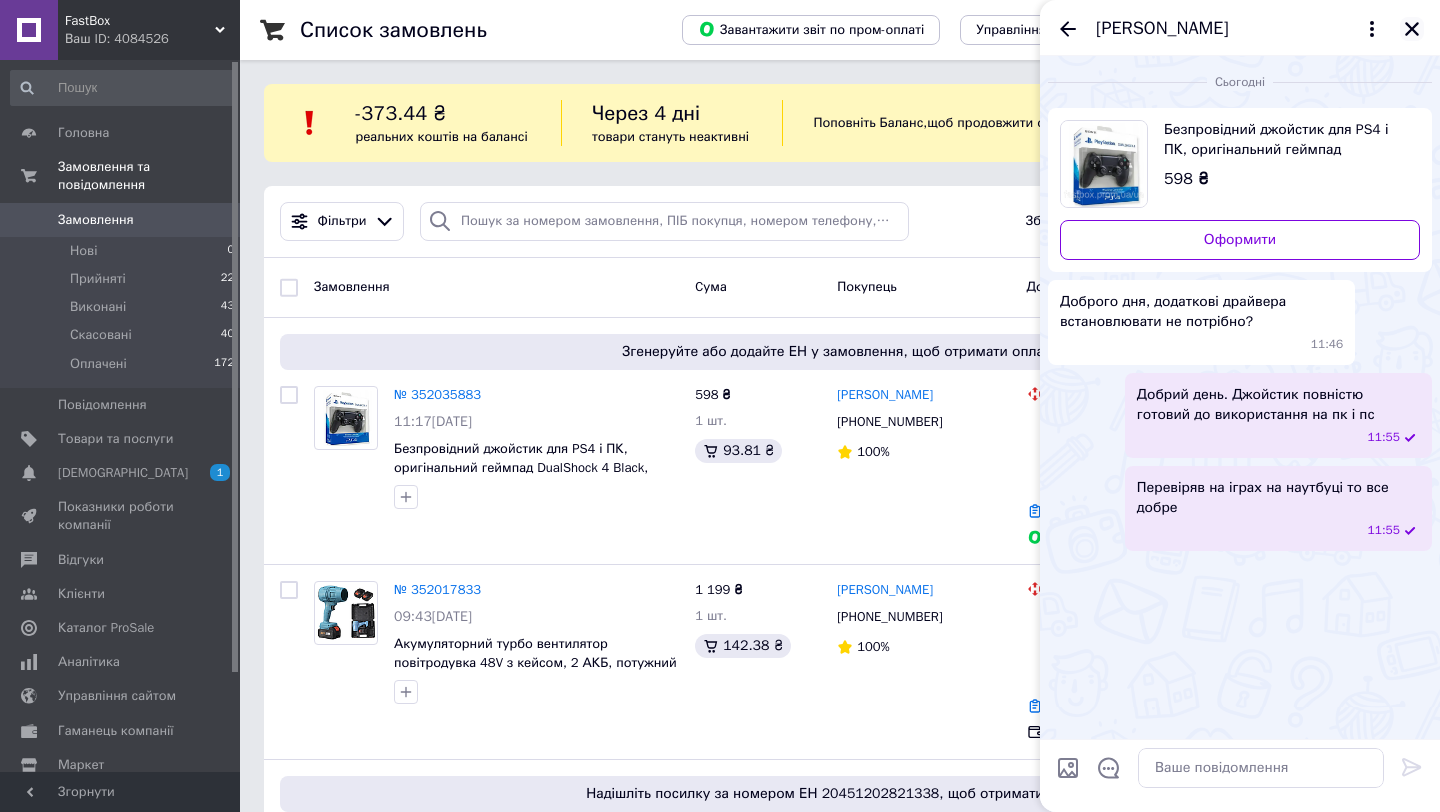 click 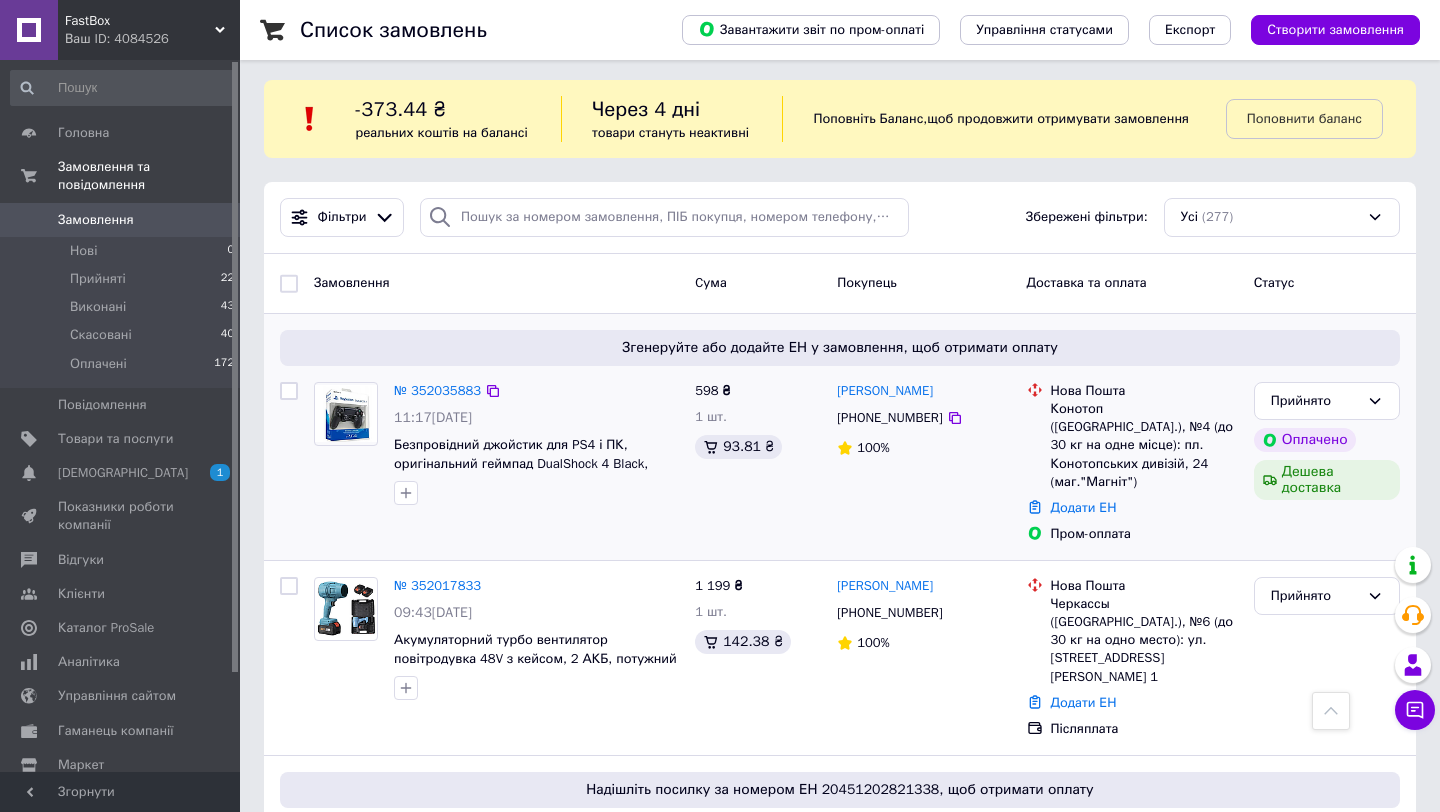 scroll, scrollTop: 0, scrollLeft: 0, axis: both 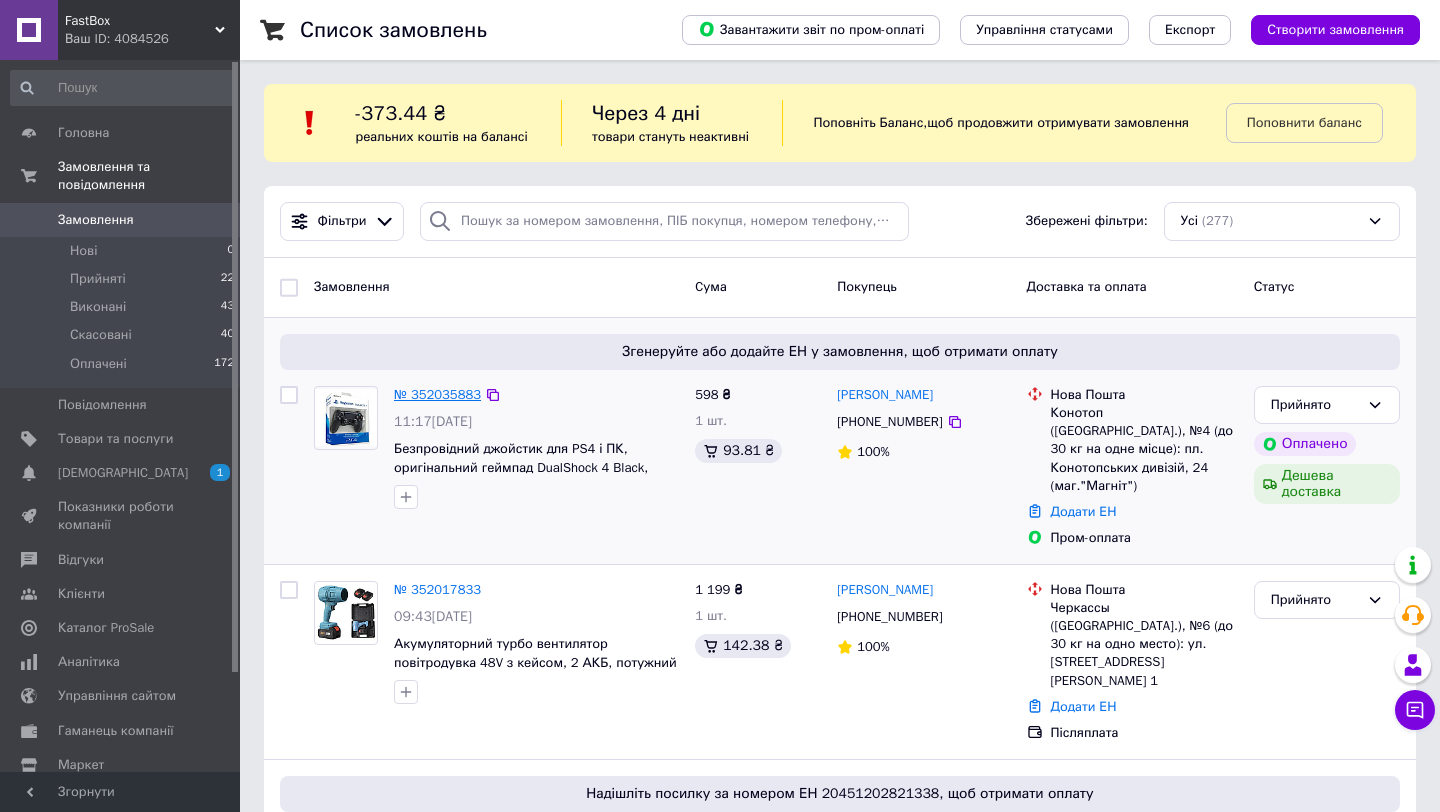 click on "№ 352035883" at bounding box center [437, 394] 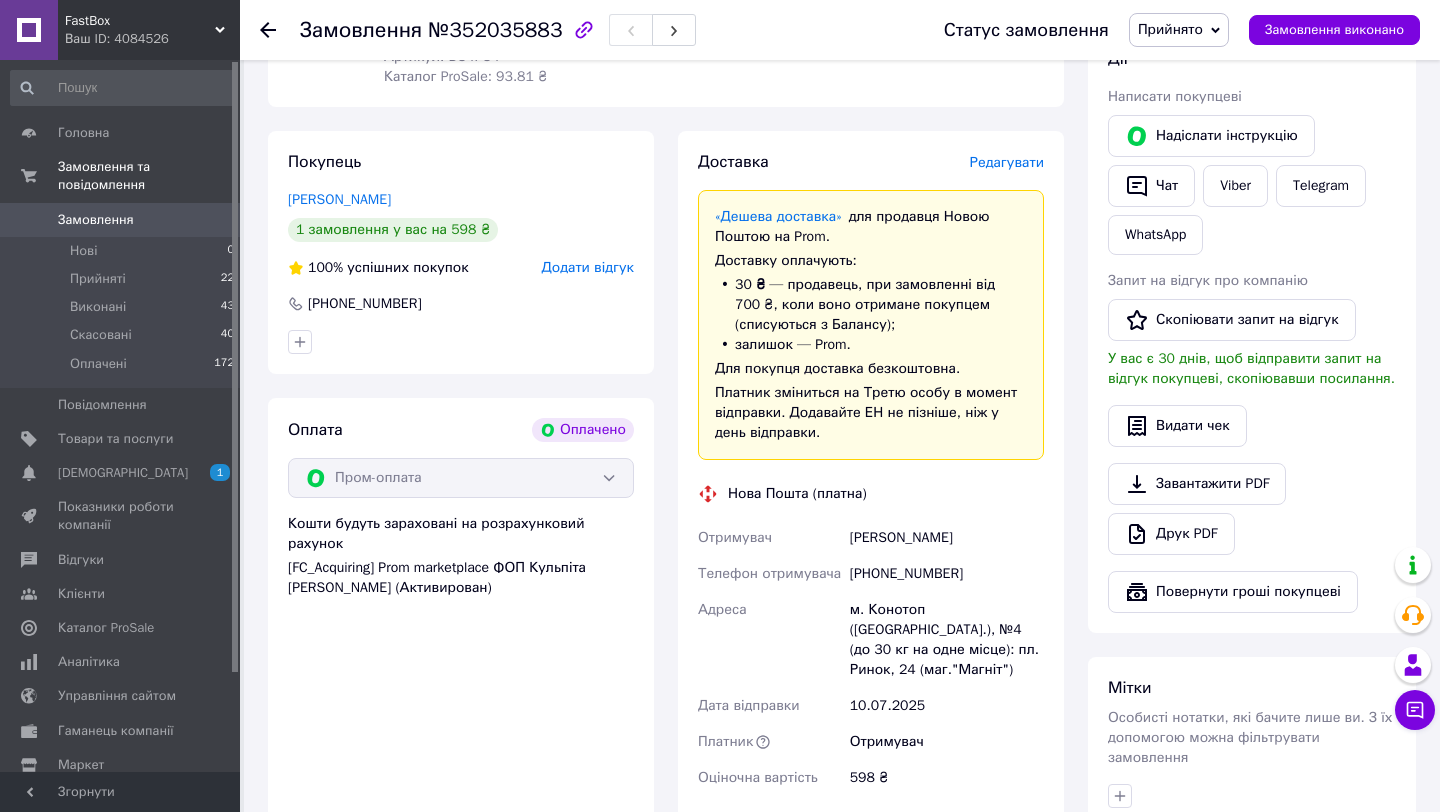 scroll, scrollTop: 0, scrollLeft: 0, axis: both 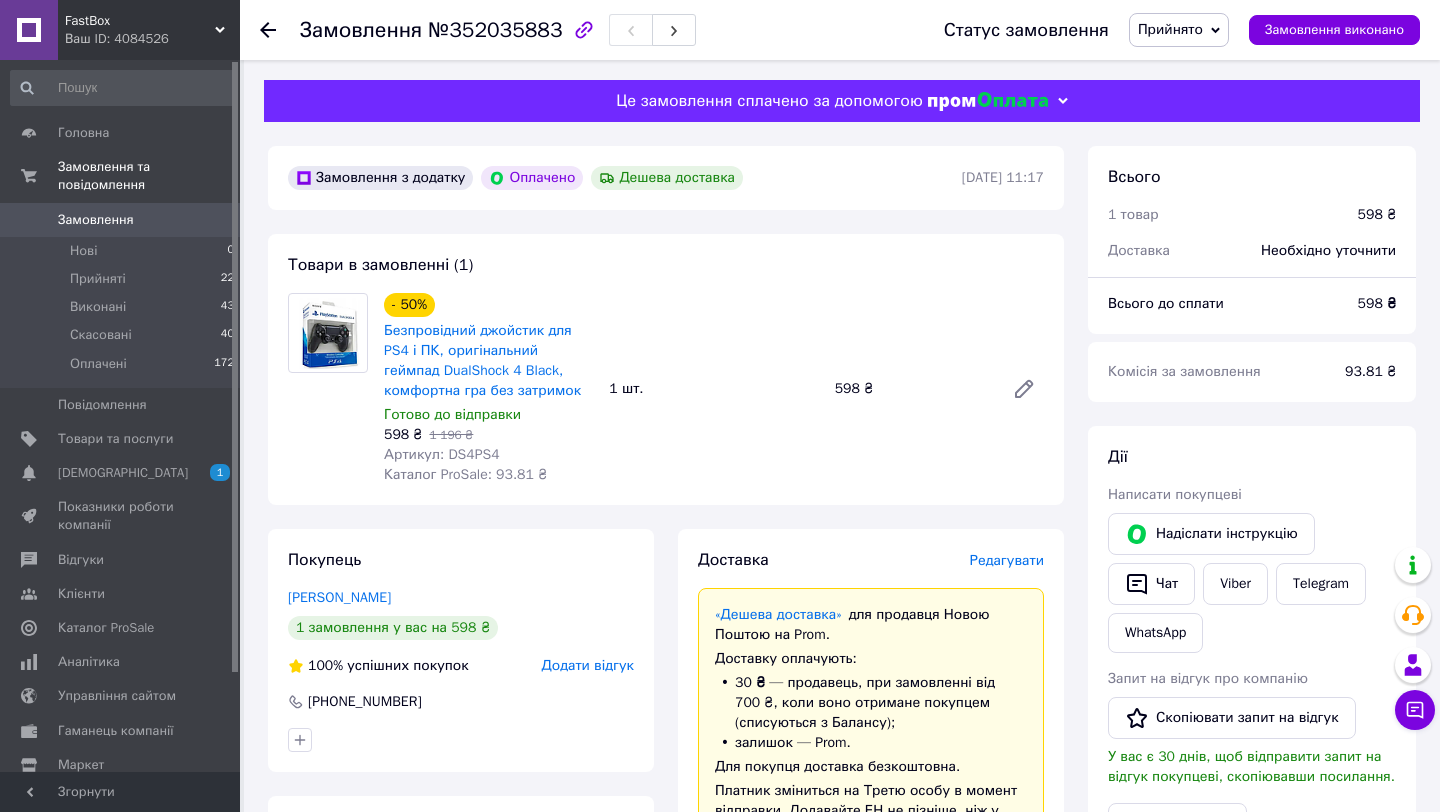 click on "Замовлення" at bounding box center [96, 220] 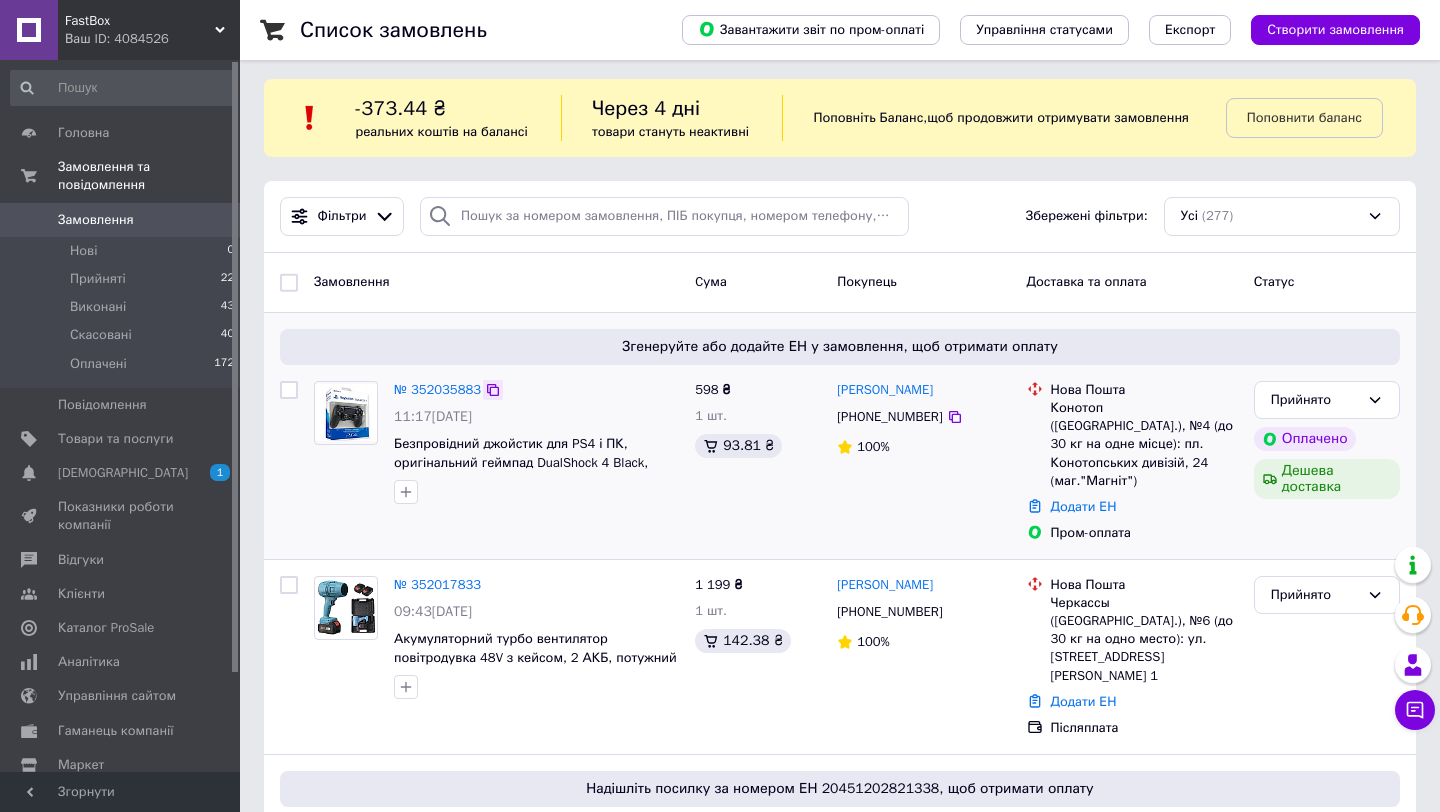 scroll, scrollTop: 0, scrollLeft: 0, axis: both 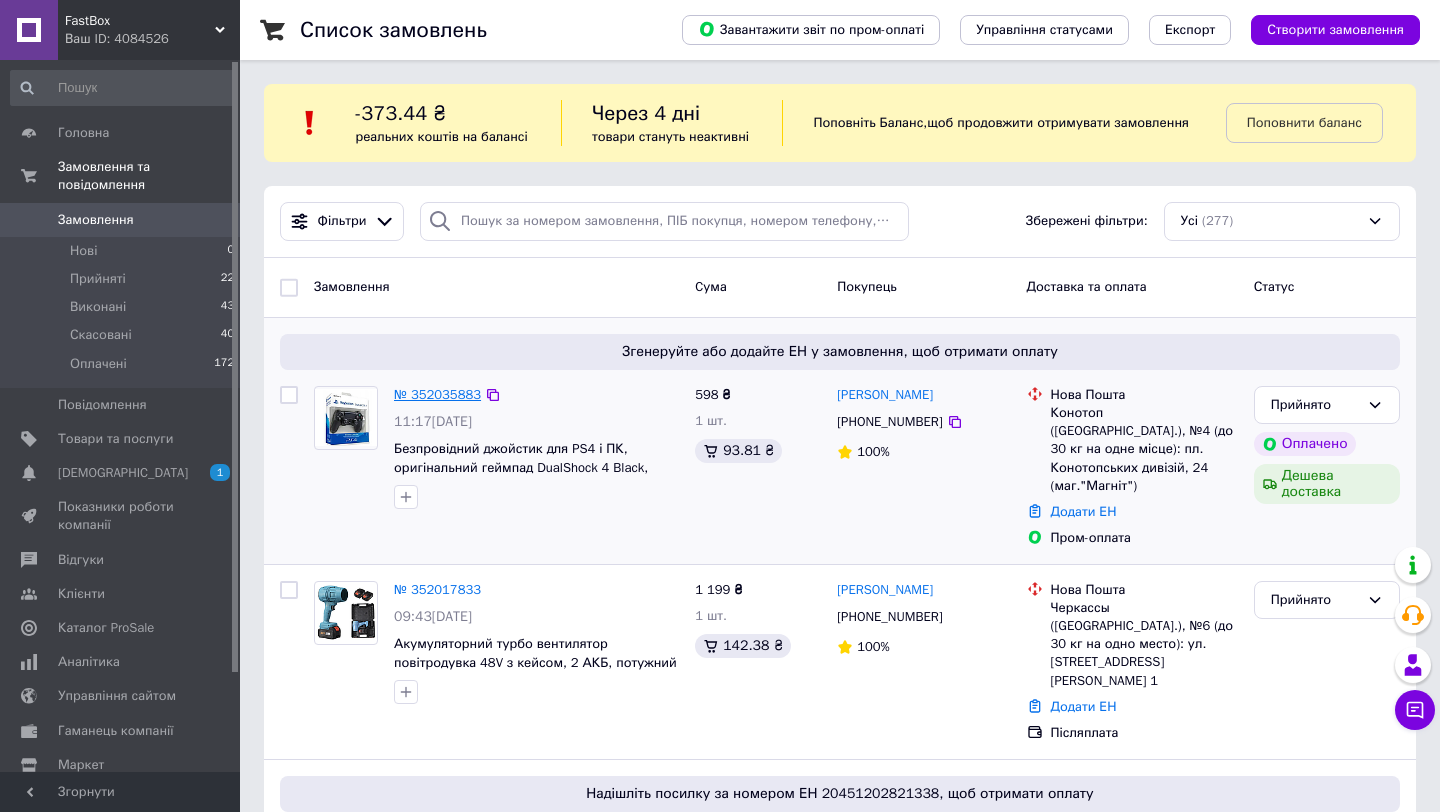click on "№ 352035883" at bounding box center [437, 394] 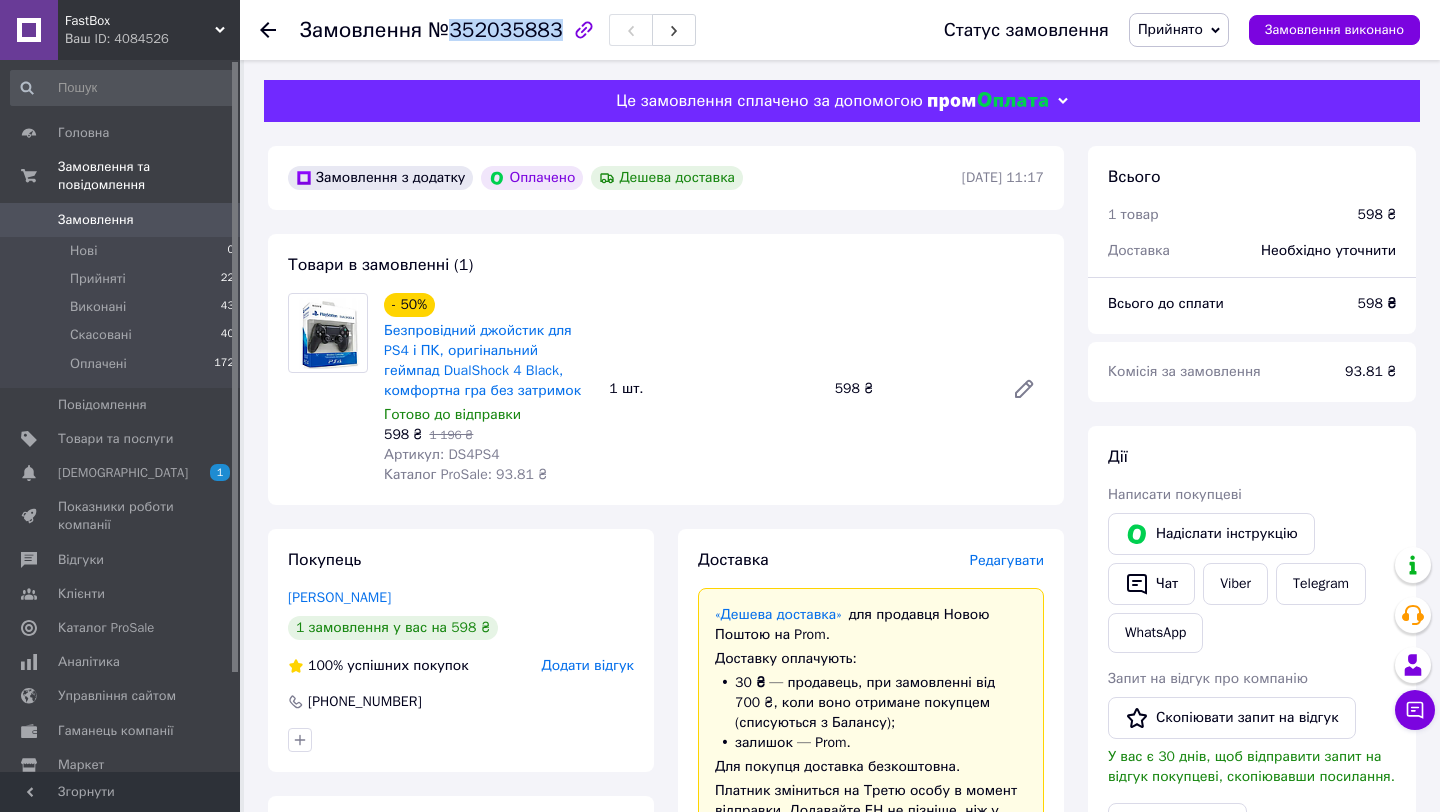 drag, startPoint x: 555, startPoint y: 30, endPoint x: 443, endPoint y: 30, distance: 112 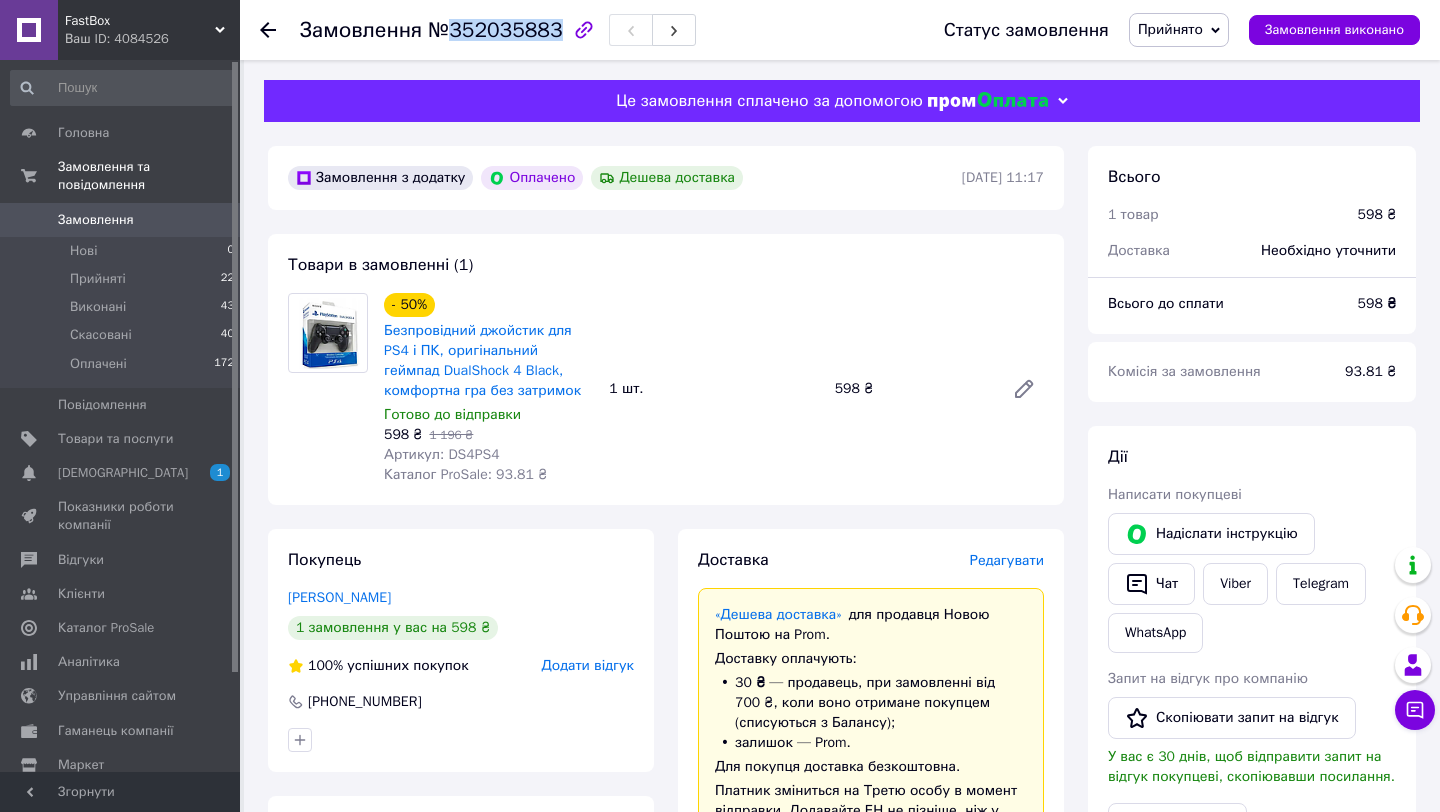 copy on "352035883" 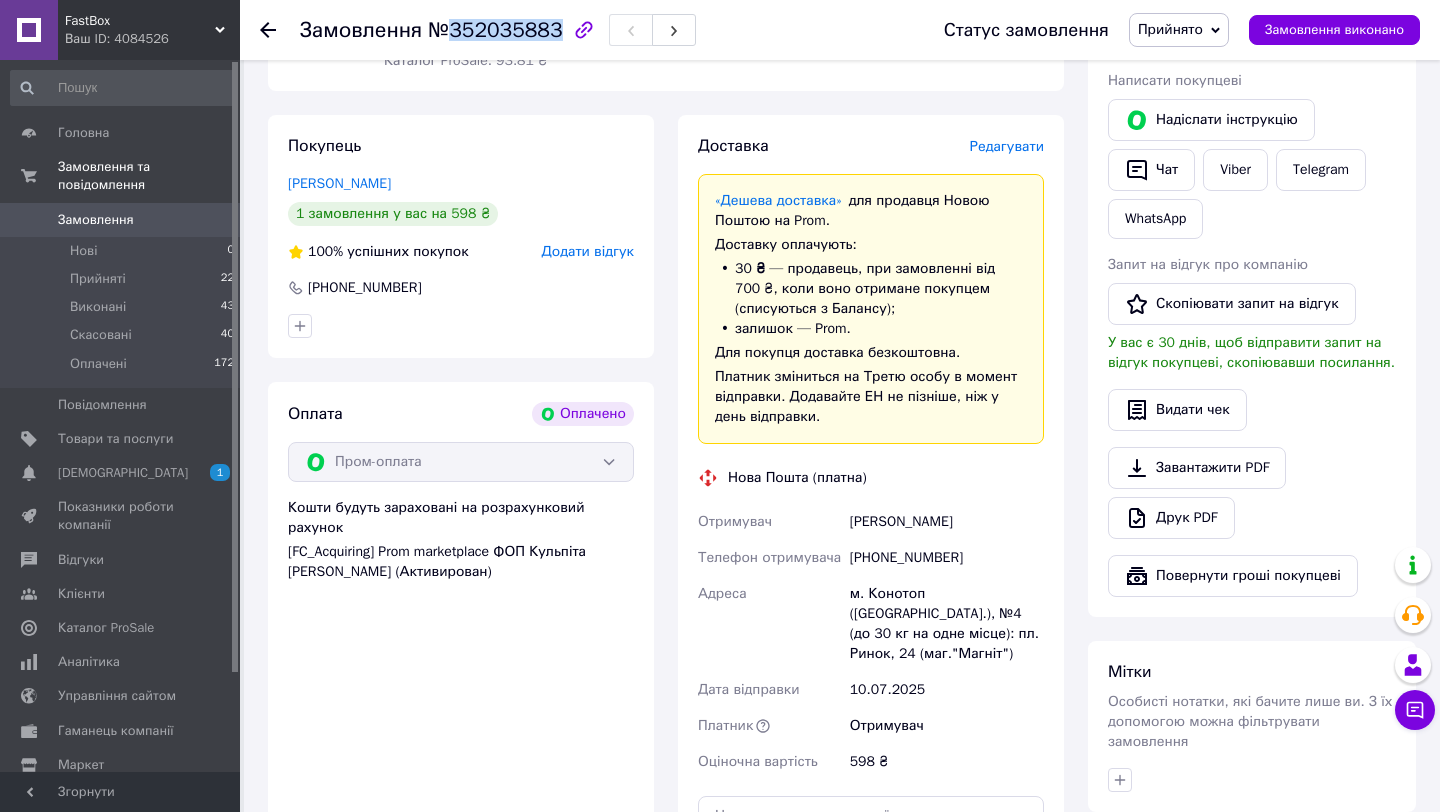 scroll, scrollTop: 516, scrollLeft: 0, axis: vertical 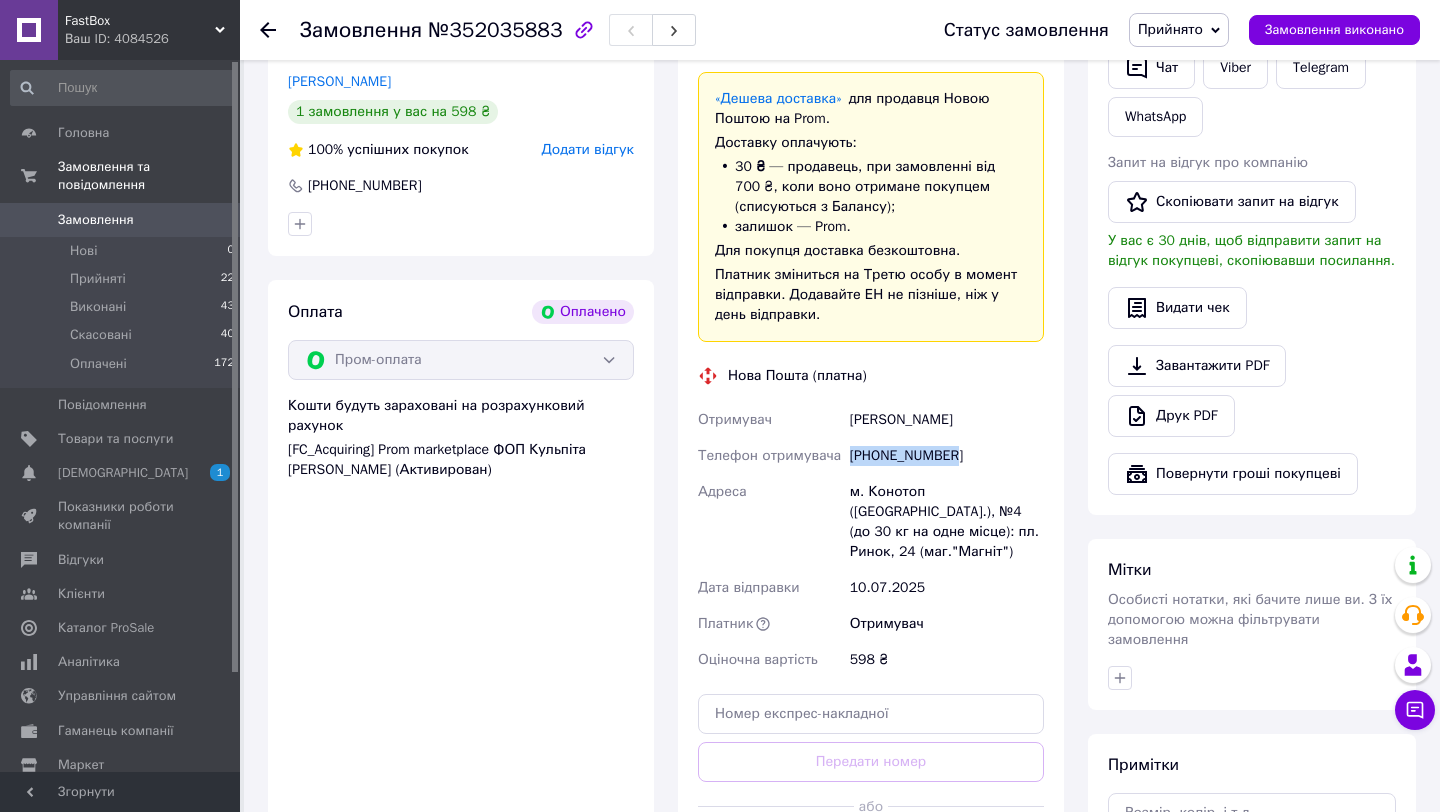 drag, startPoint x: 970, startPoint y: 450, endPoint x: 841, endPoint y: 454, distance: 129.062 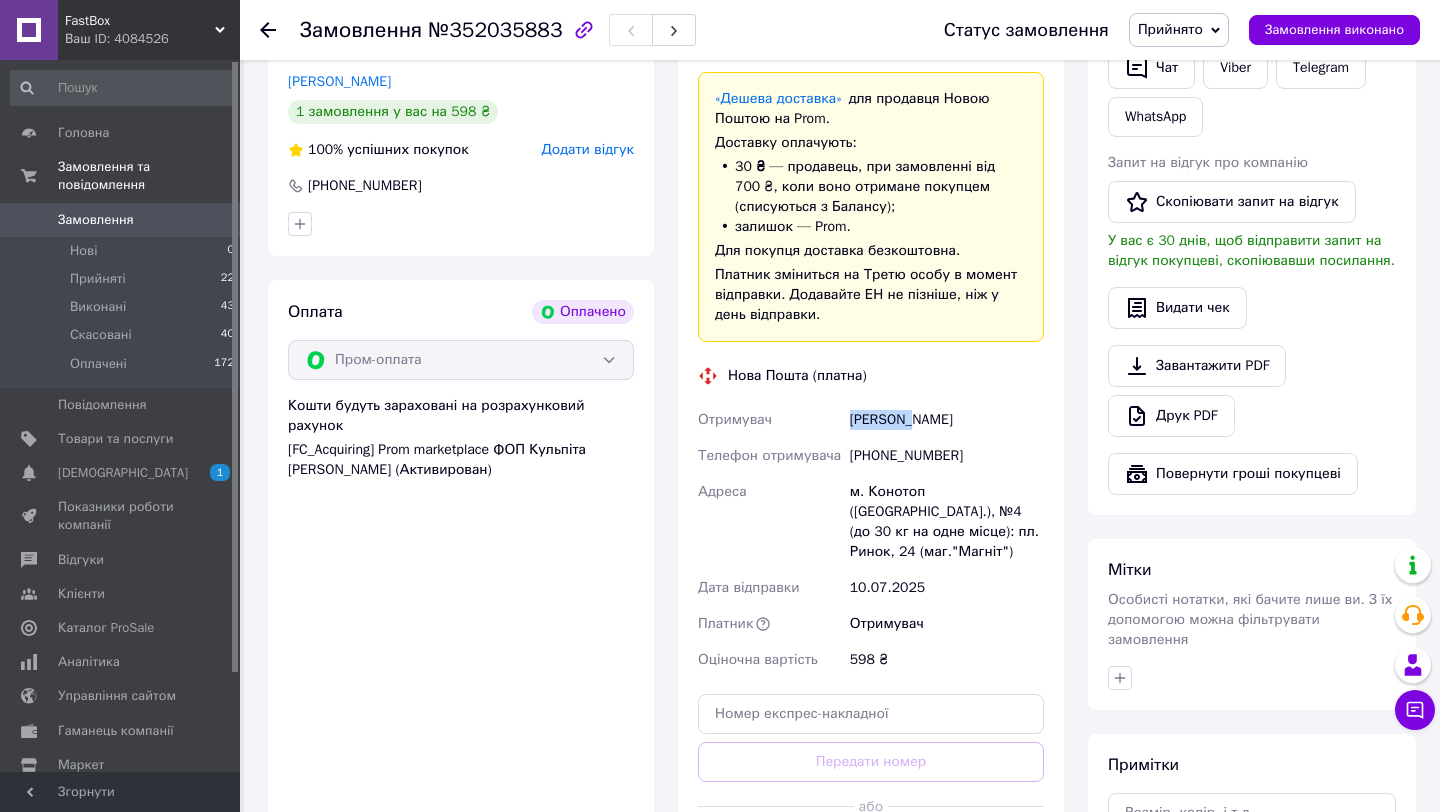drag, startPoint x: 910, startPoint y: 425, endPoint x: 838, endPoint y: 425, distance: 72 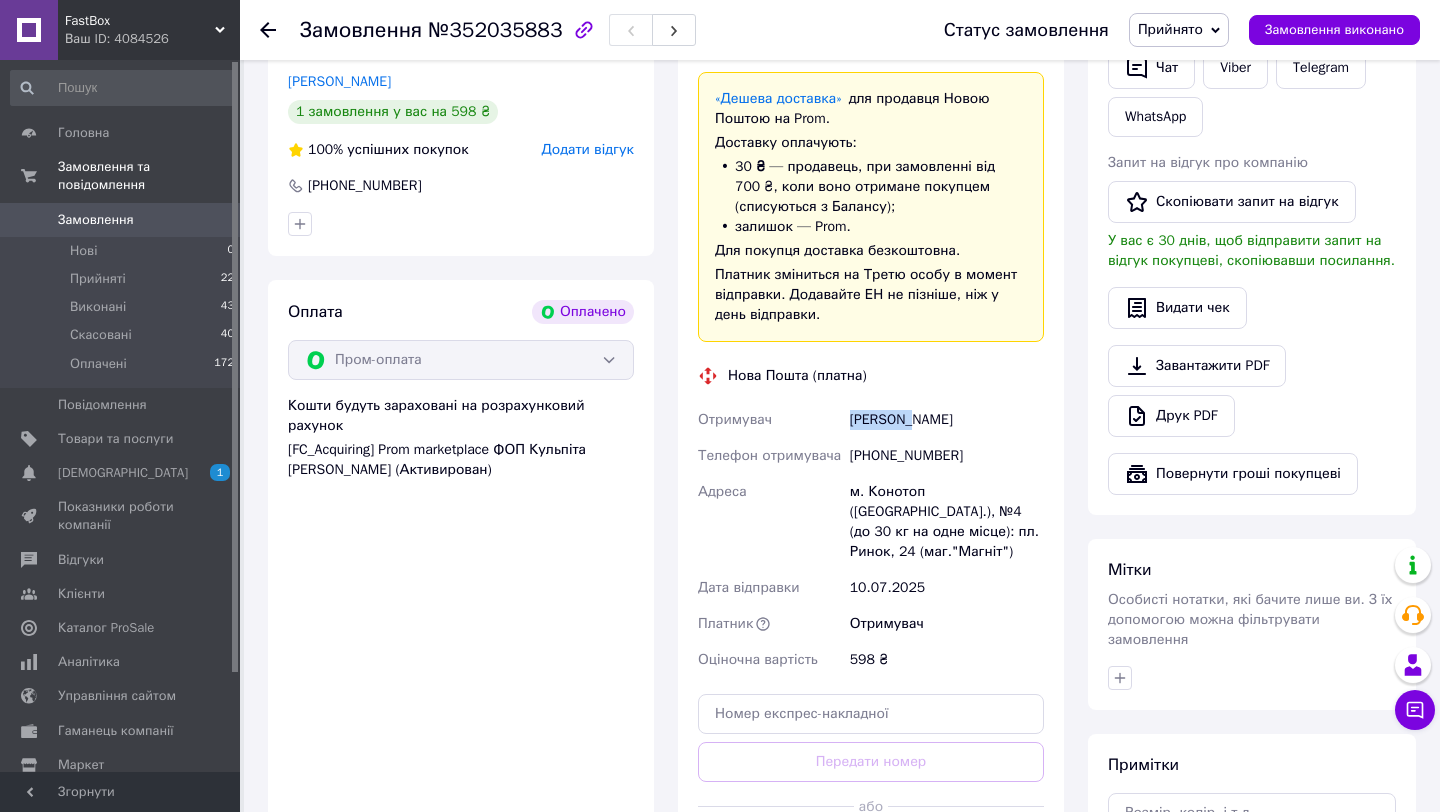 copy on "Отримувач Тепляков" 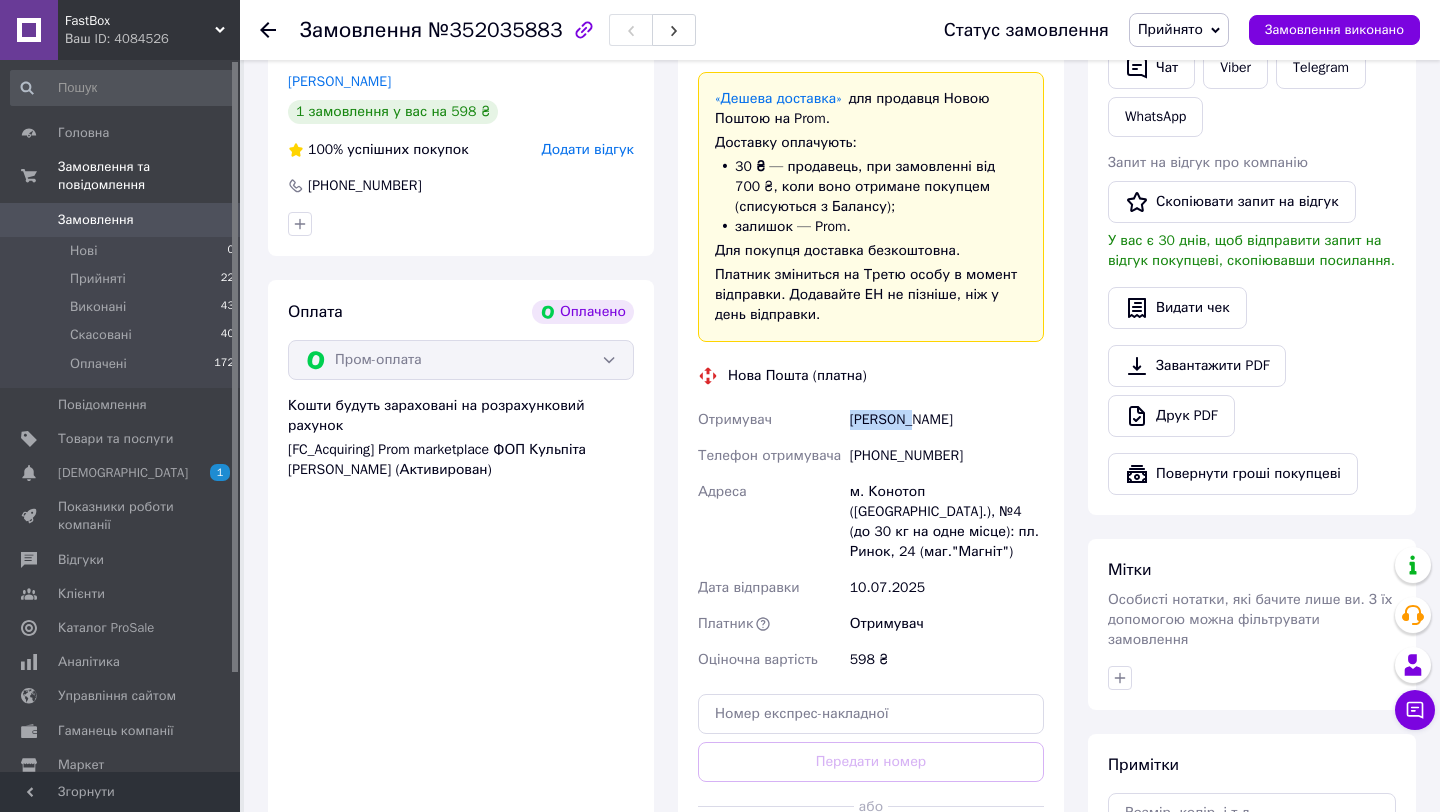 drag, startPoint x: 967, startPoint y: 422, endPoint x: 916, endPoint y: 420, distance: 51.0392 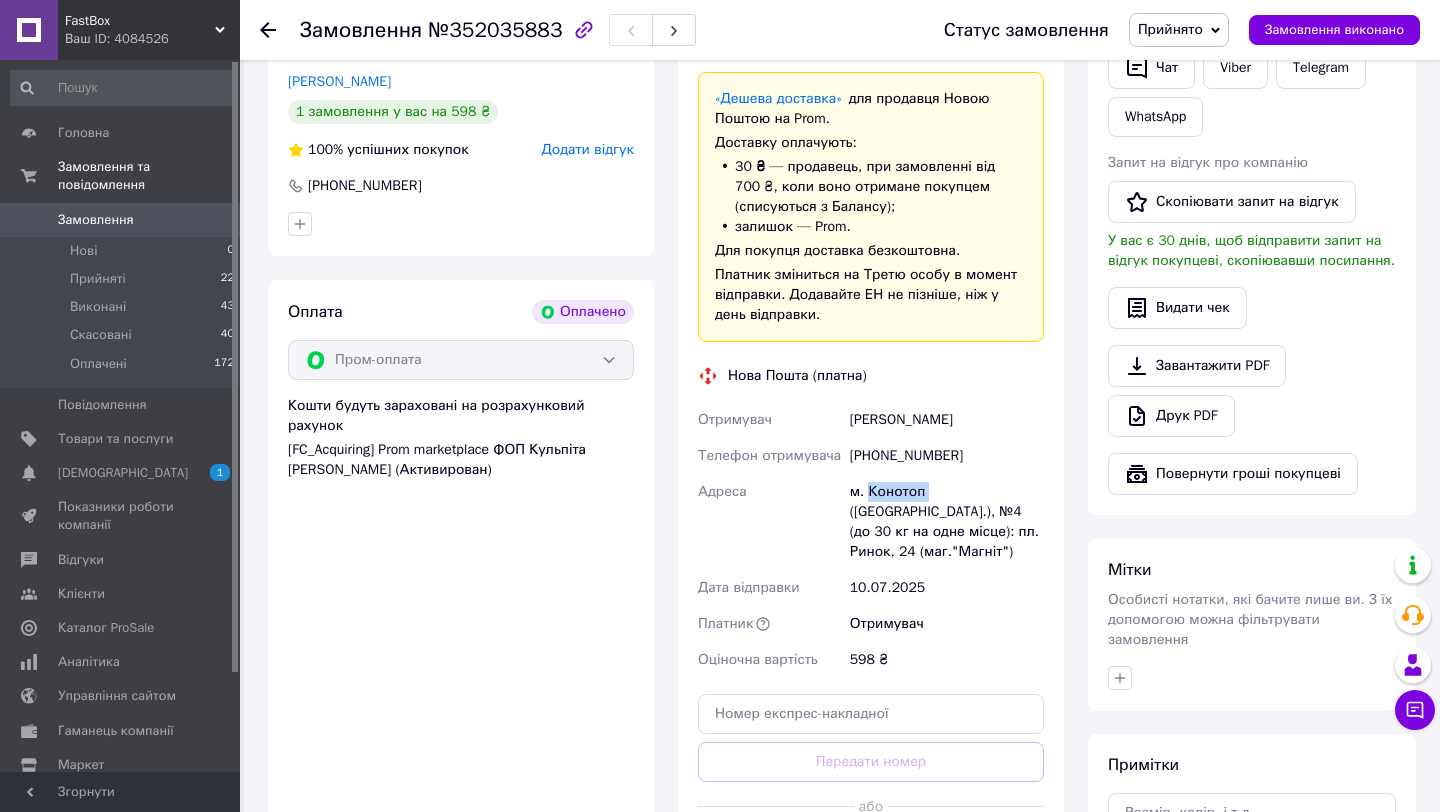drag, startPoint x: 926, startPoint y: 492, endPoint x: 870, endPoint y: 492, distance: 56 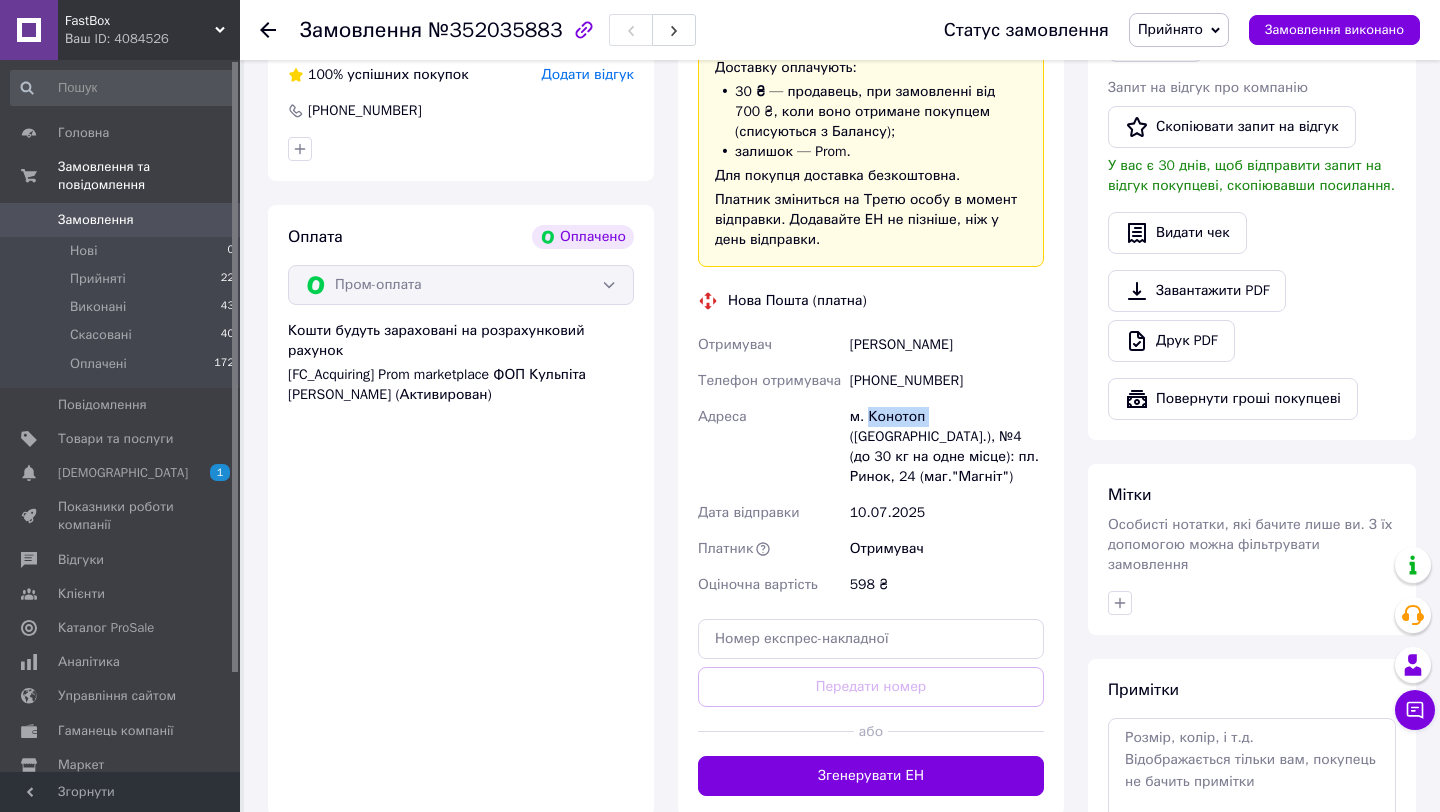 scroll, scrollTop: 592, scrollLeft: 0, axis: vertical 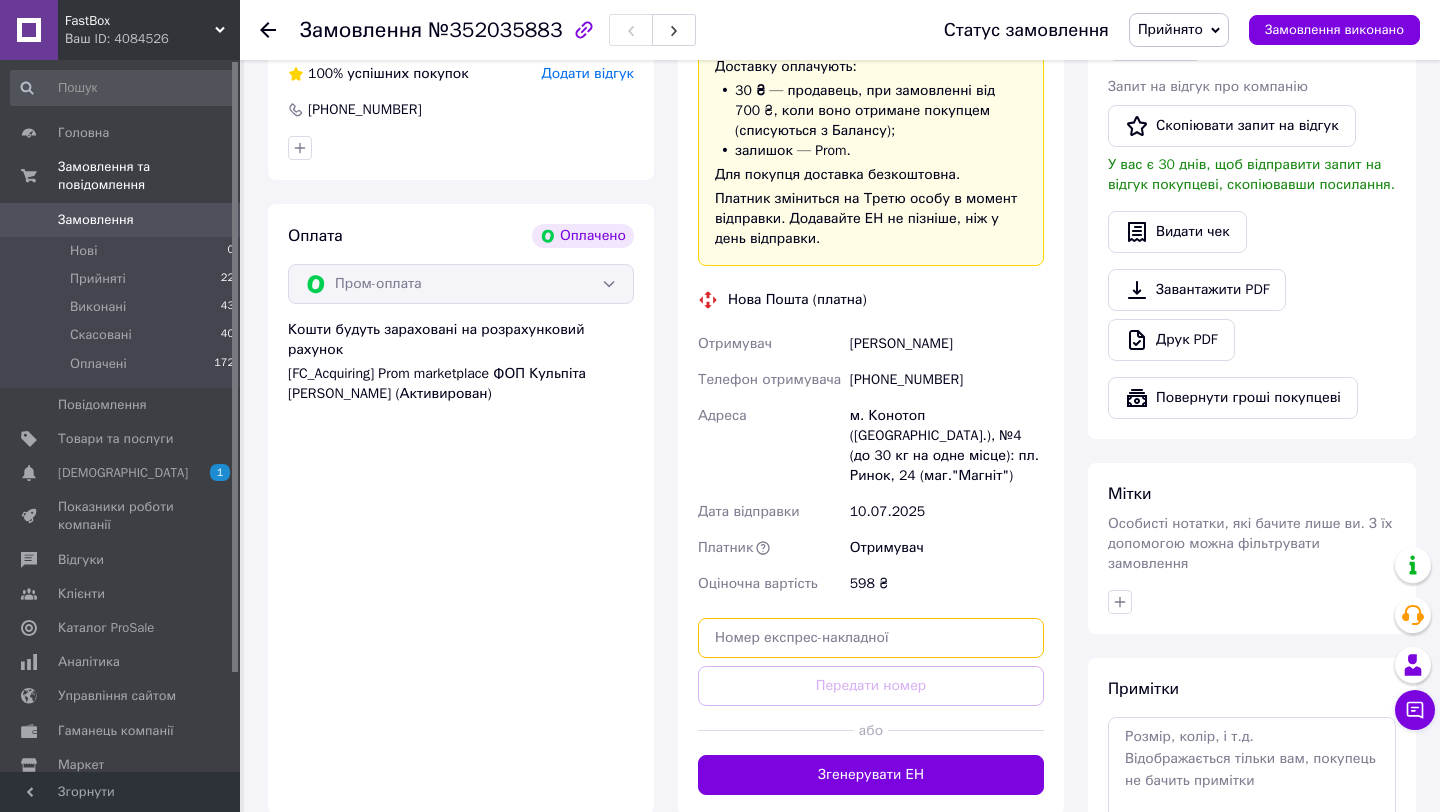 click at bounding box center (871, 638) 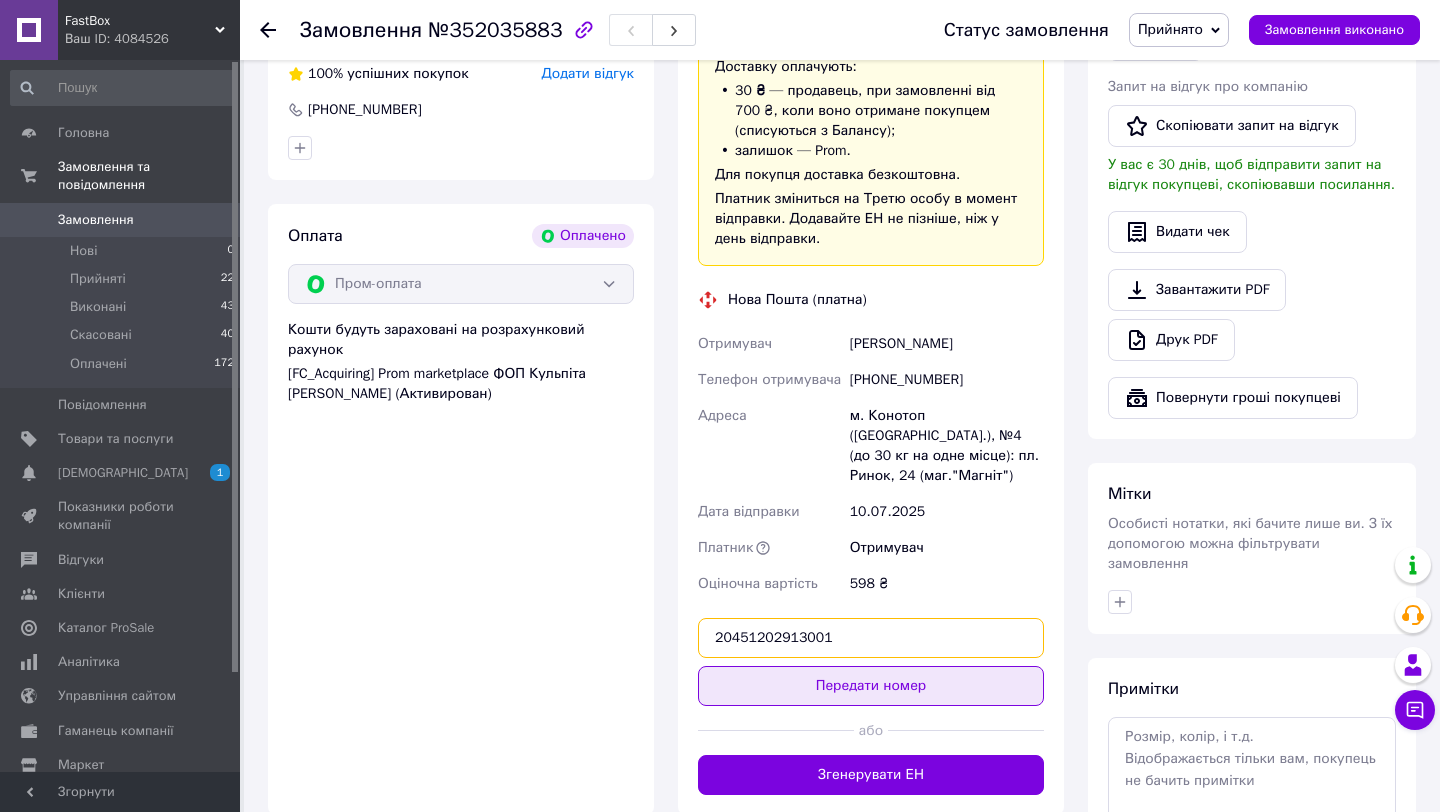 type on "20451202913001" 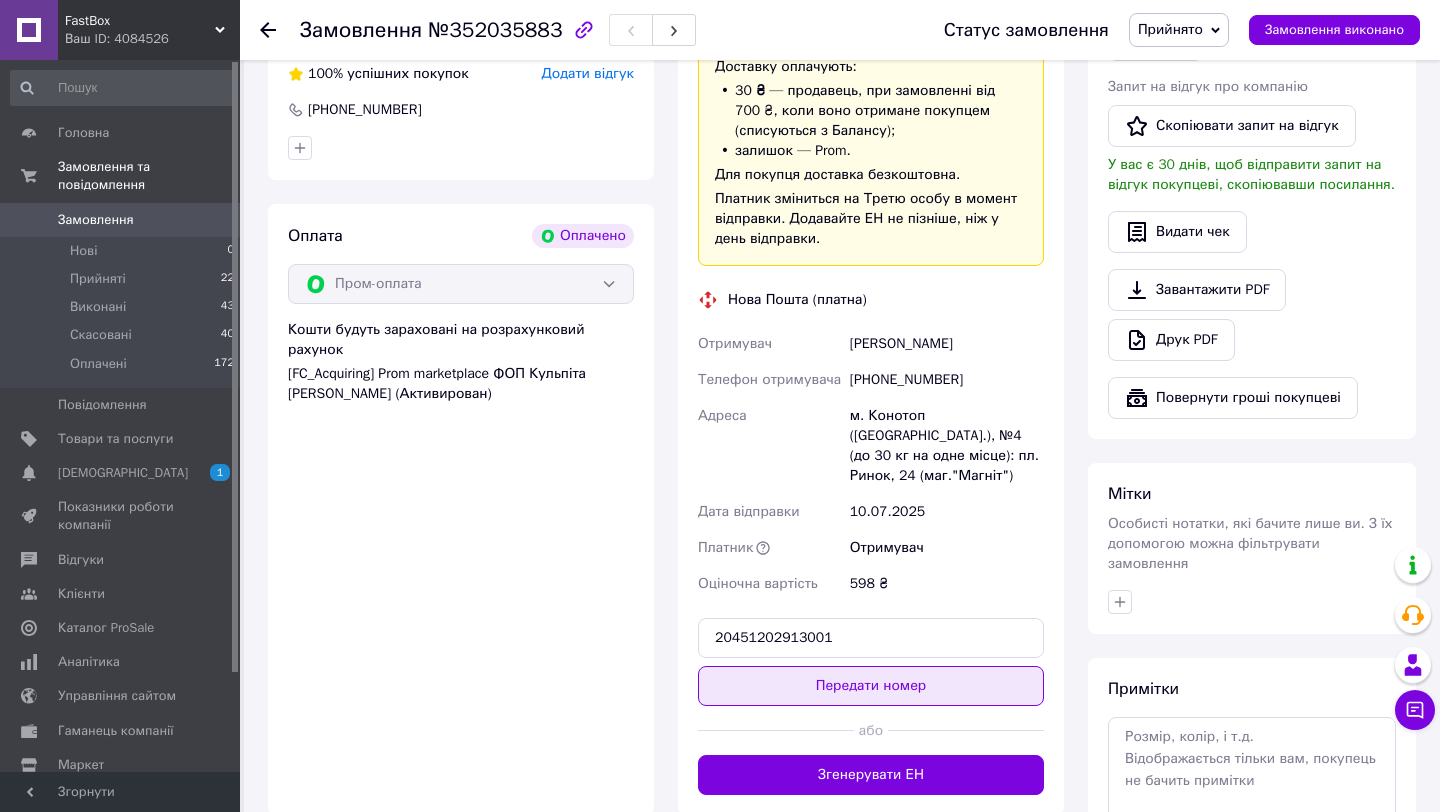 click on "Передати номер" at bounding box center (871, 686) 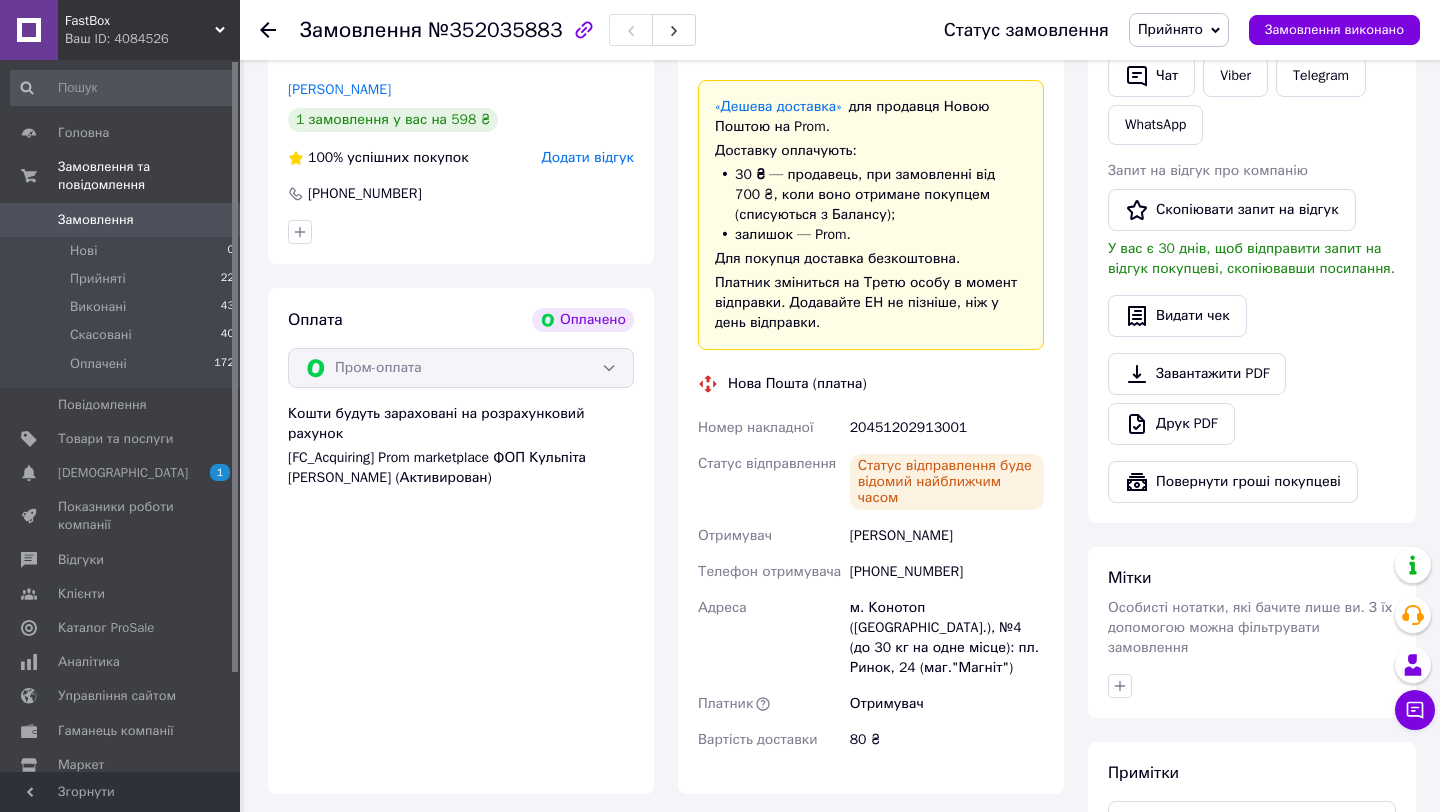 scroll, scrollTop: 0, scrollLeft: 0, axis: both 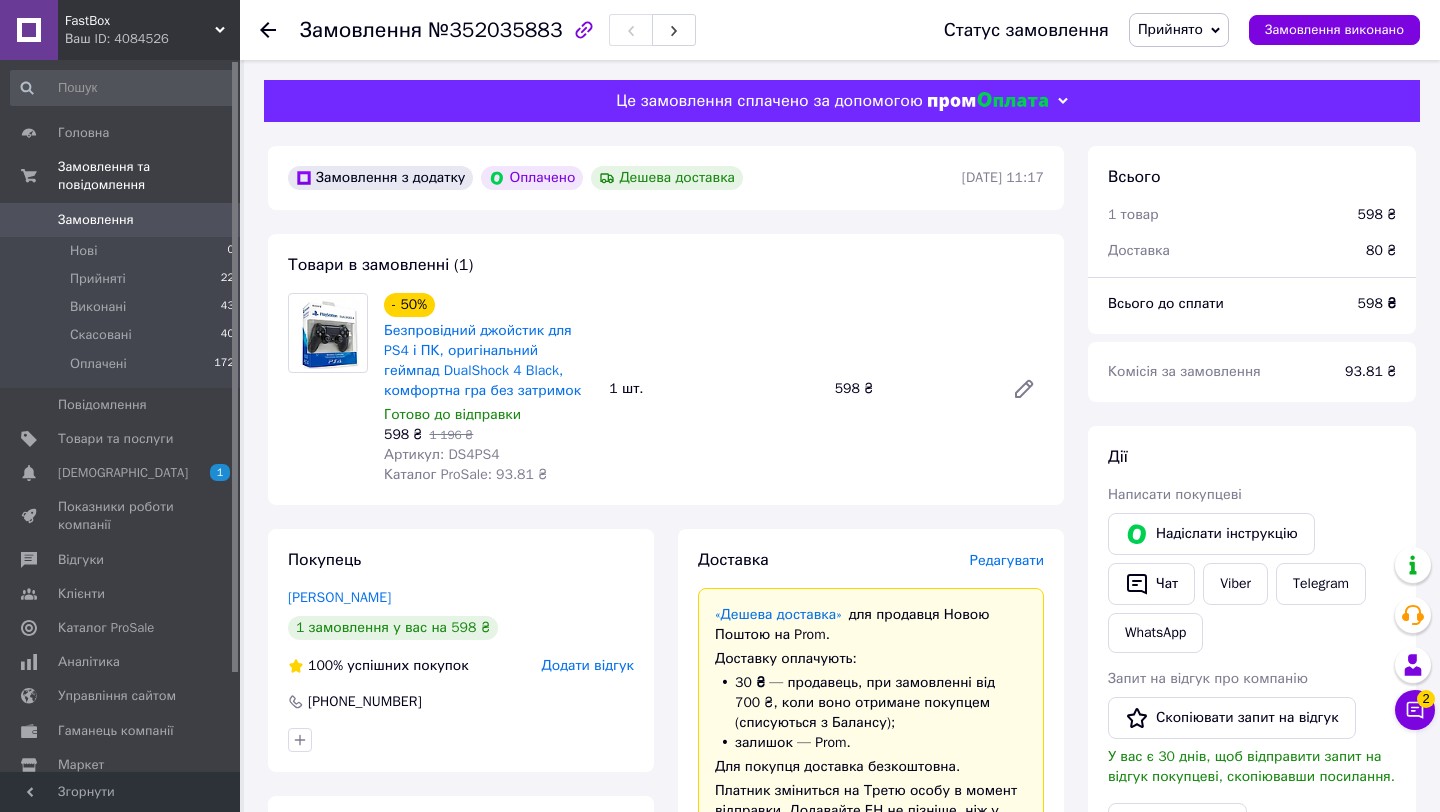 click on "Замовлення" at bounding box center (121, 220) 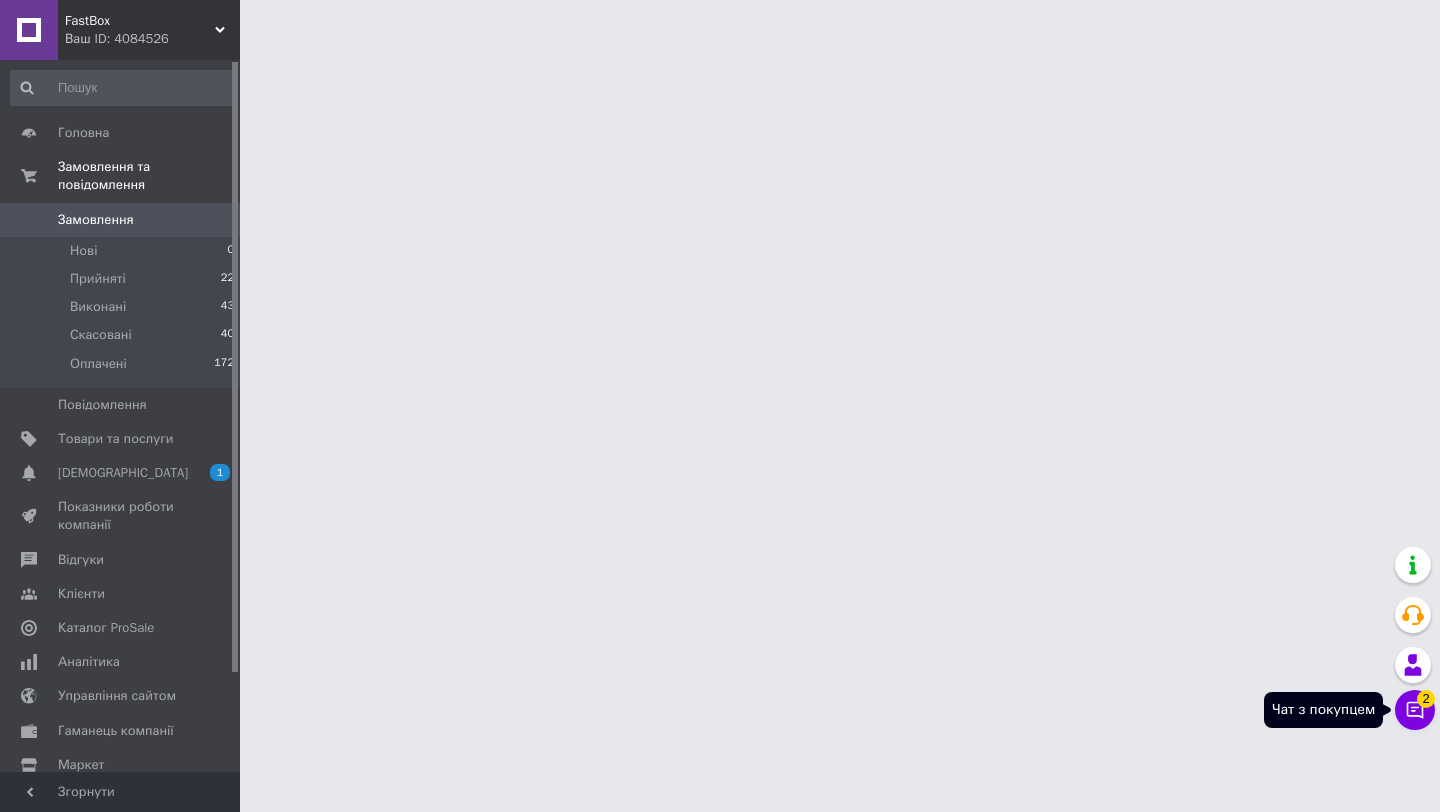 click 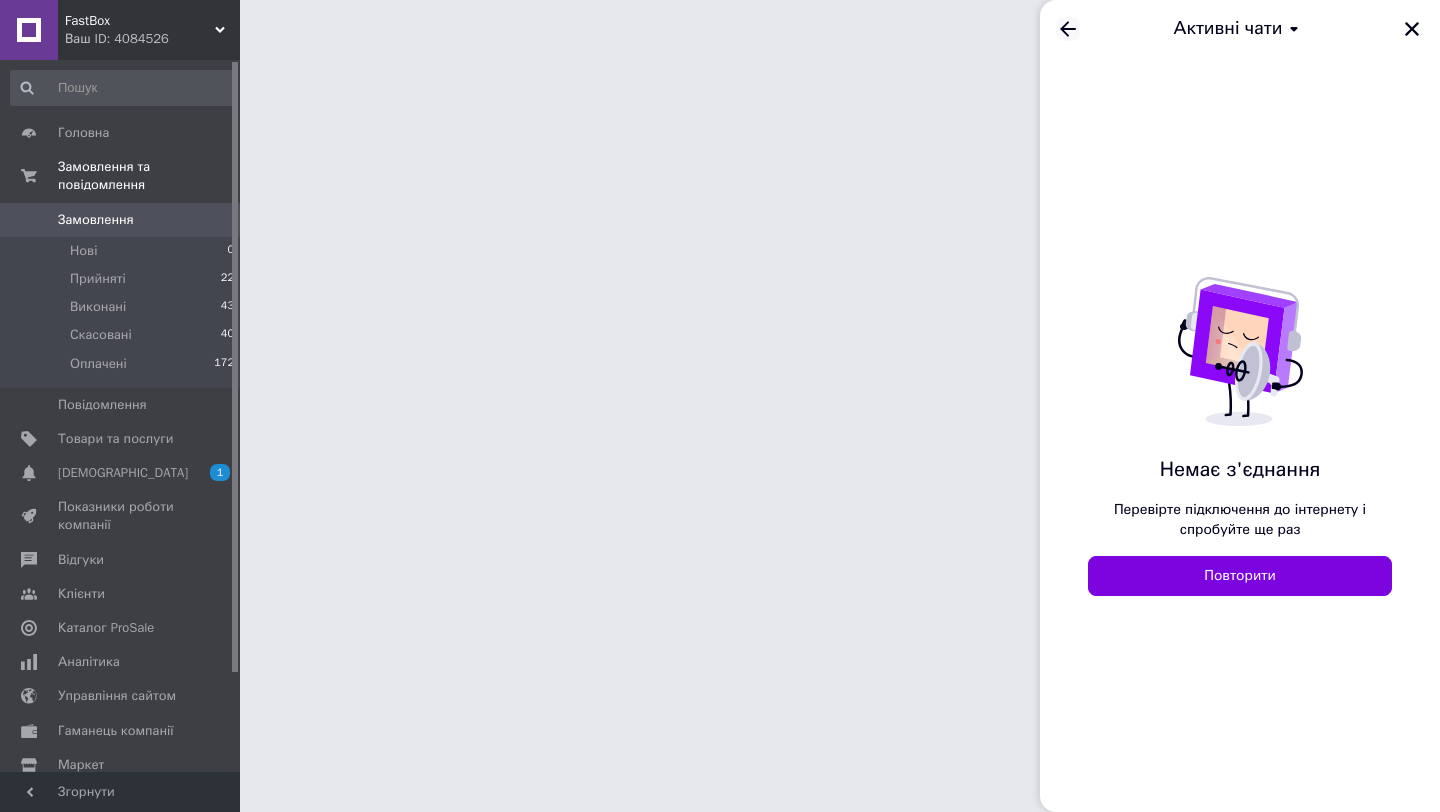 click 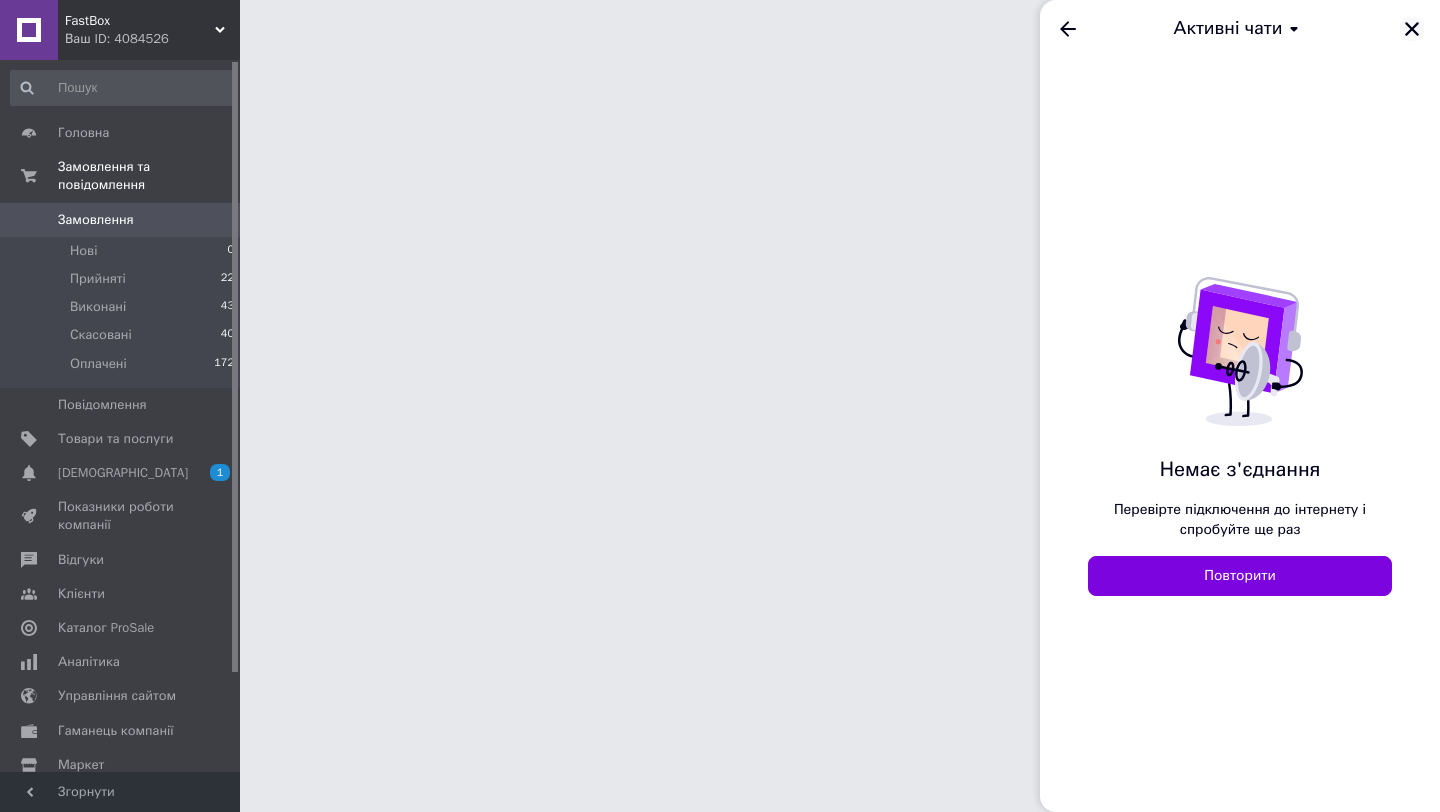 click 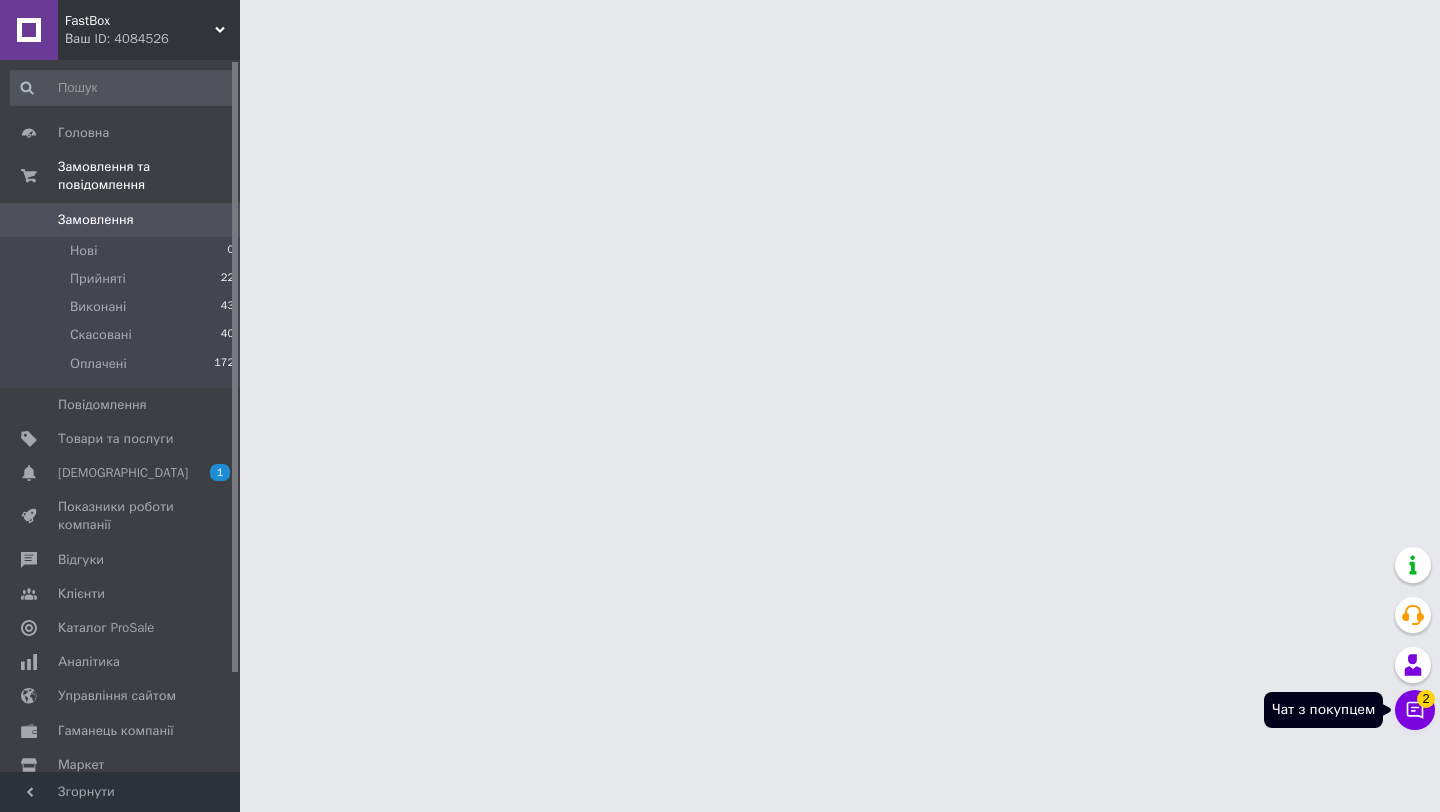 click 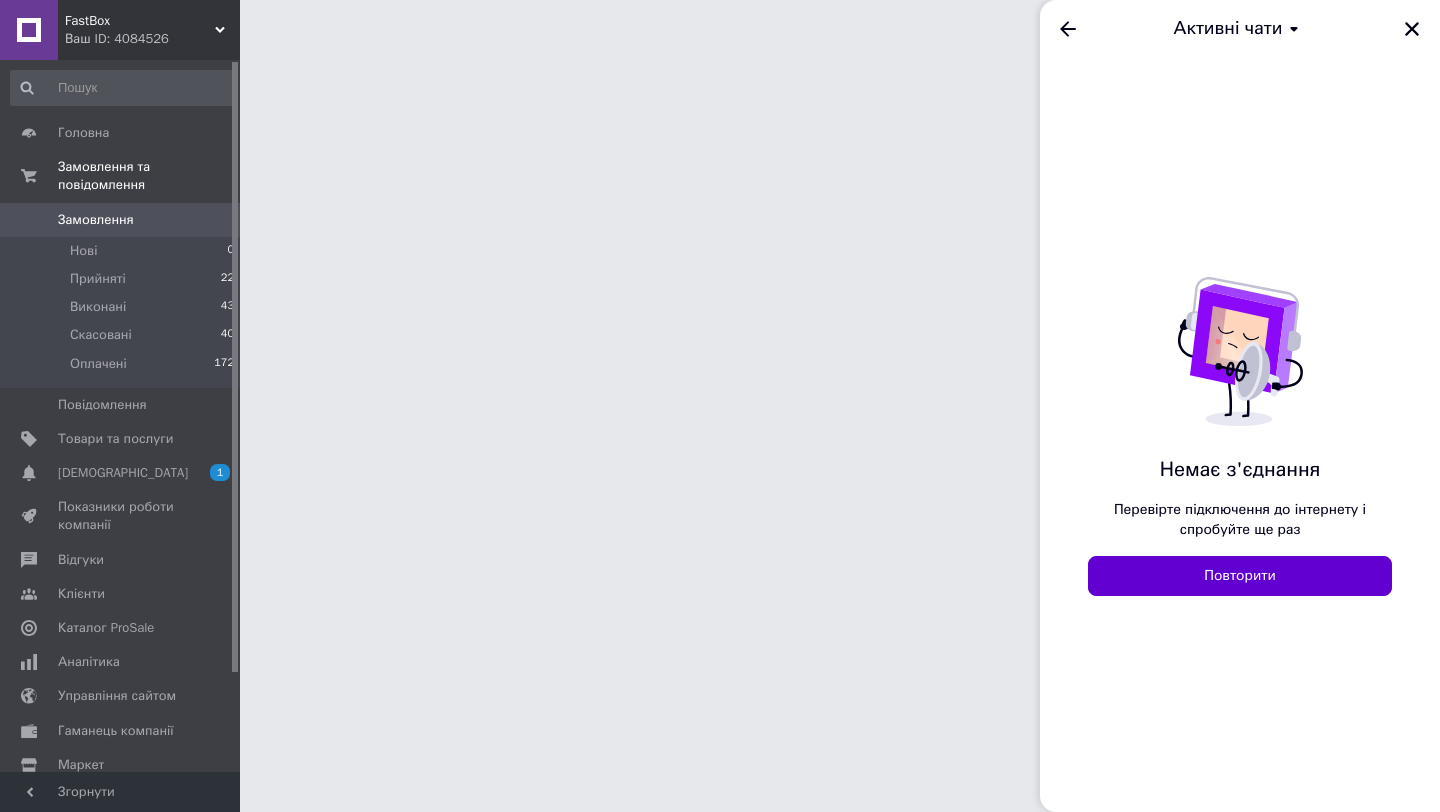 click on "Повторити" at bounding box center [1240, 576] 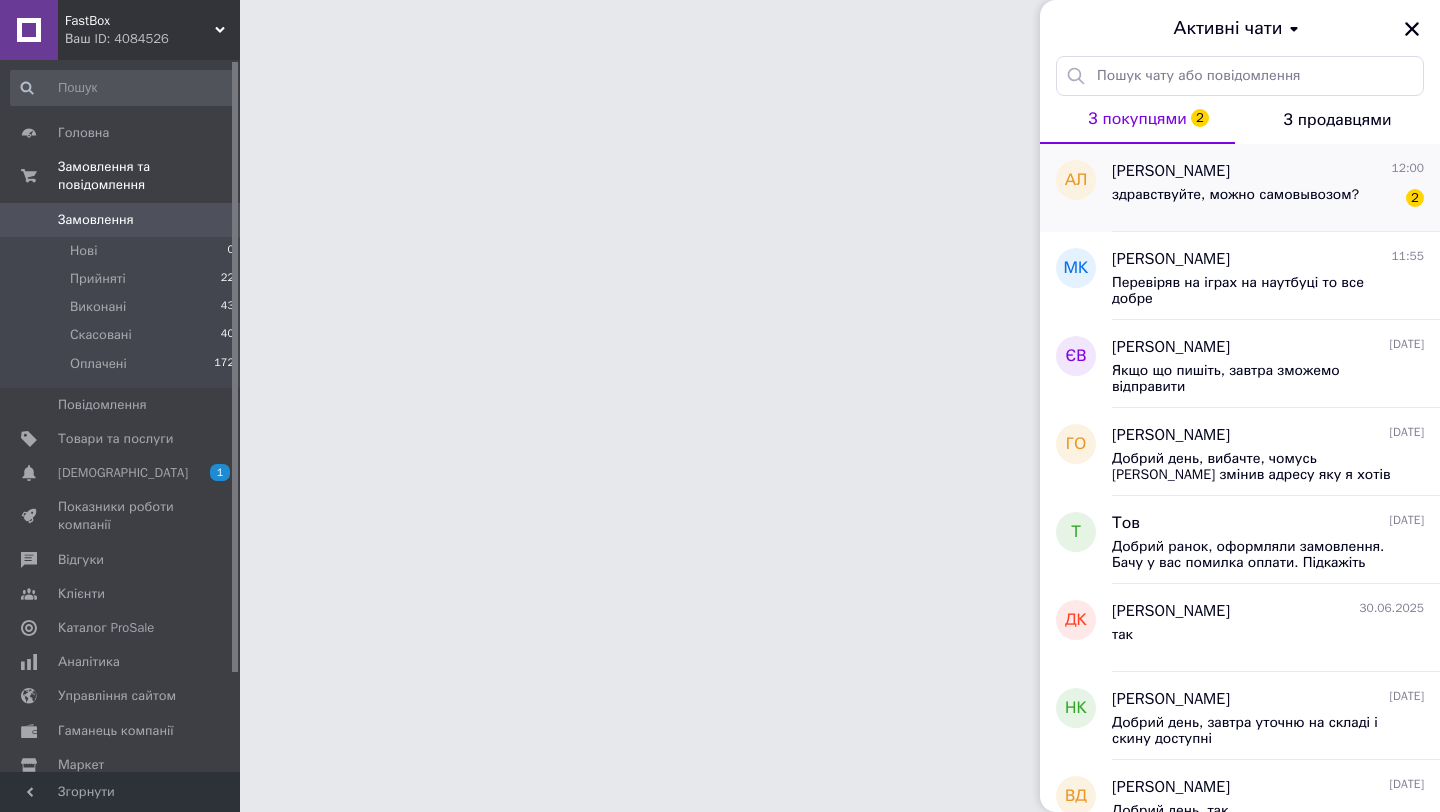click on "здравствуйте, можно самовывозом?" at bounding box center [1235, 201] 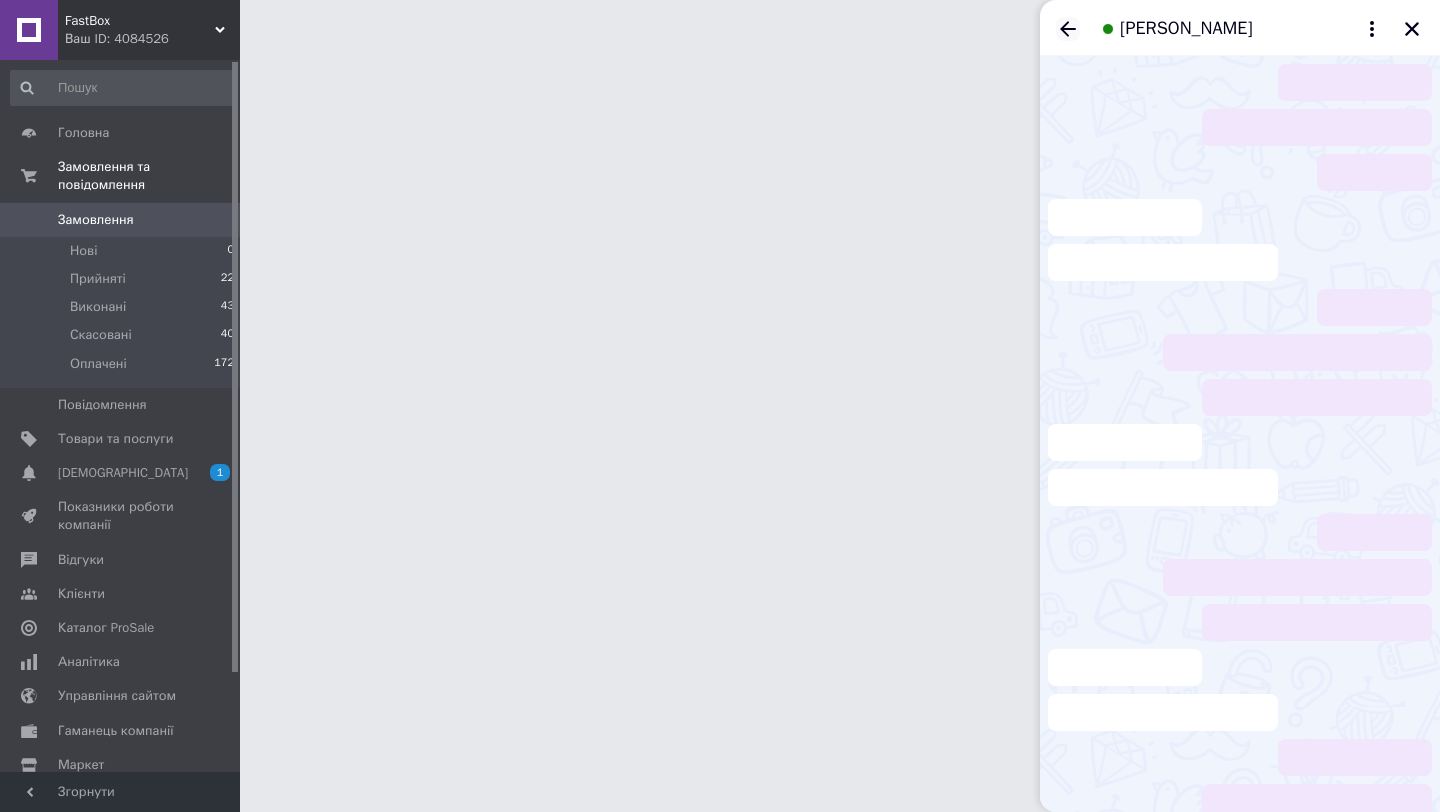 click 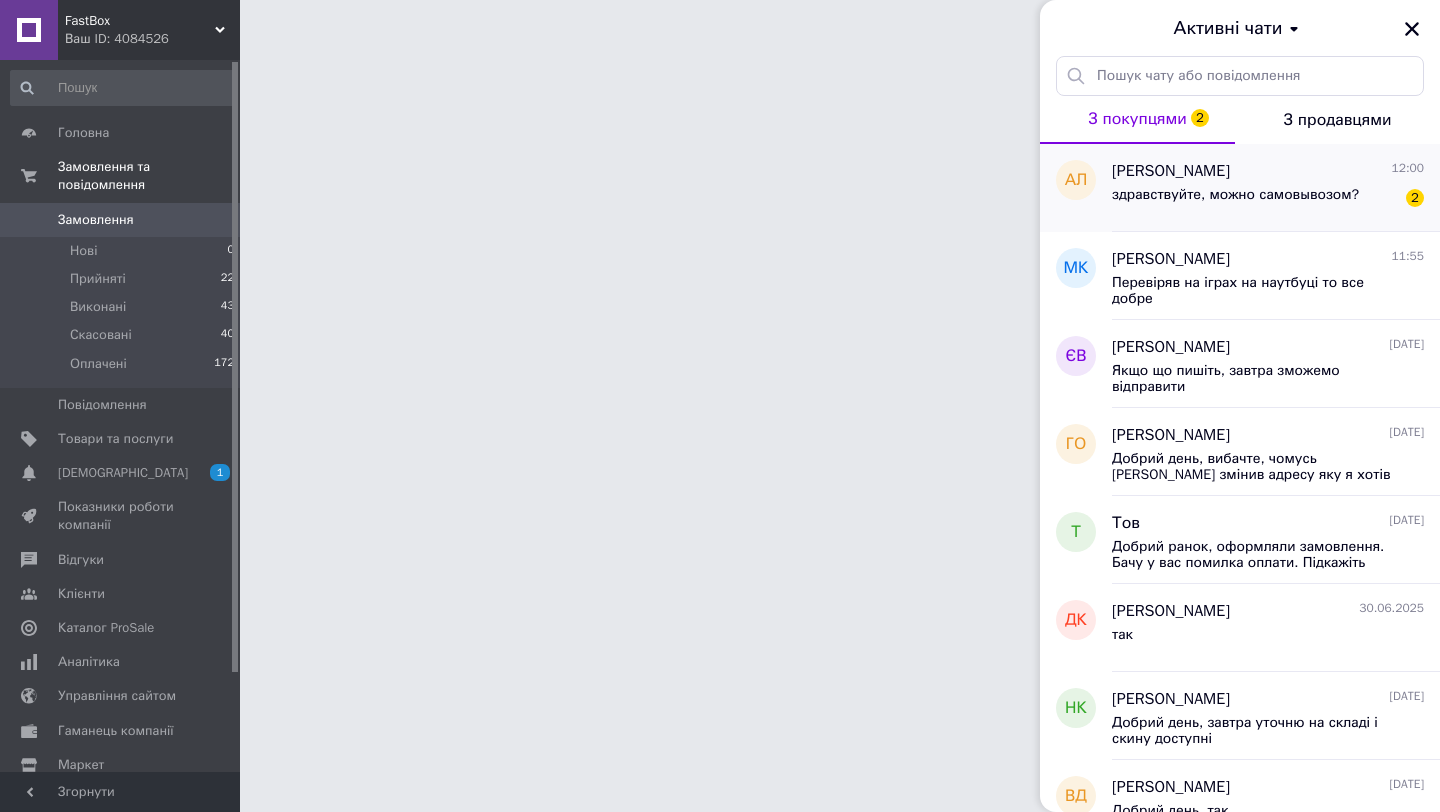 click on "здравствуйте, можно самовывозом? 2" at bounding box center [1268, 199] 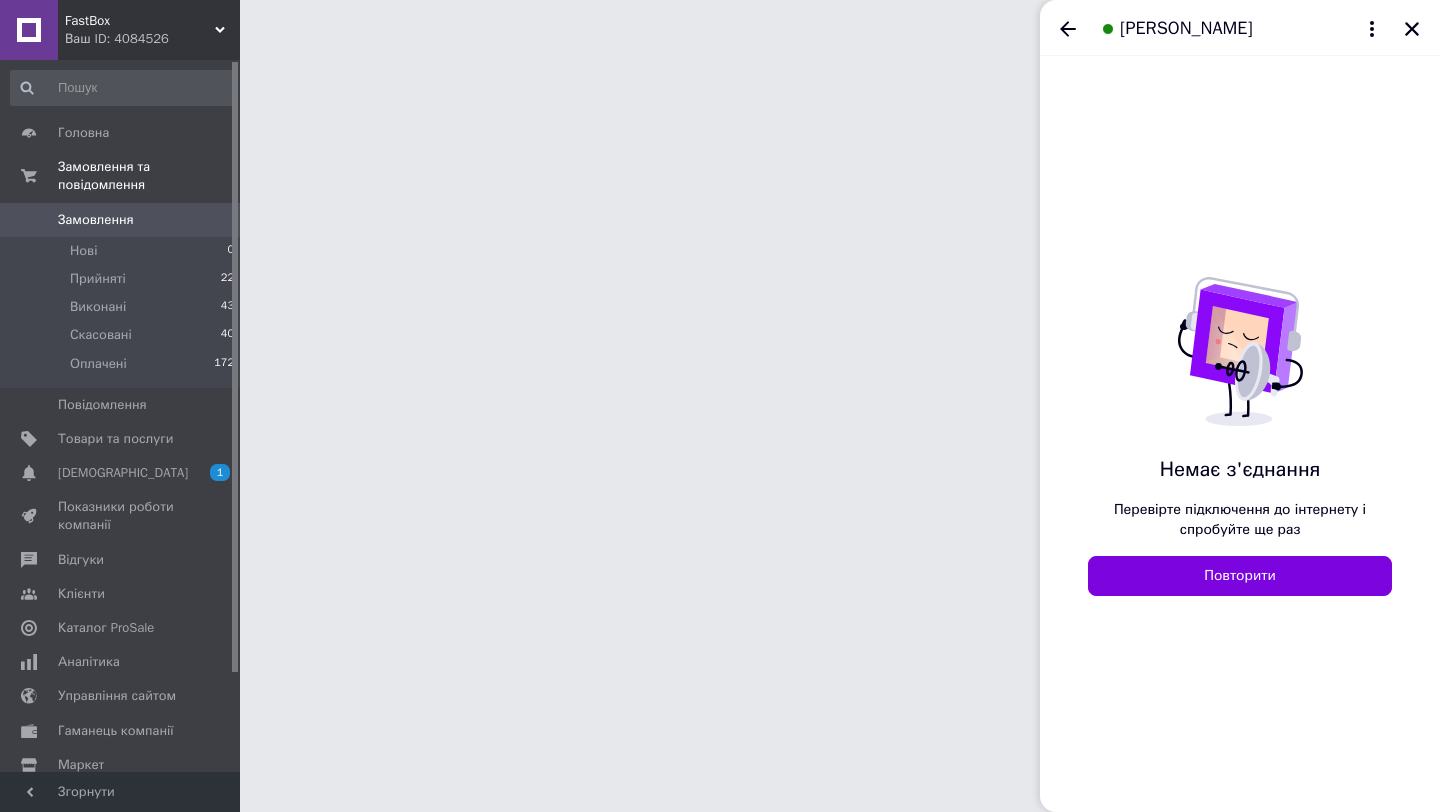 click on "FastBox Ваш ID: 4084526 Сайт FastBox Кабінет покупця Перевірити стан системи Сторінка на порталі Довідка Вийти Головна Замовлення та повідомлення Замовлення 0 Нові 0 Прийняті 22 Виконані 43 Скасовані 40 Оплачені 172 Повідомлення 0 Товари та послуги Сповіщення 1 0 Показники роботи компанії Відгуки Клієнти Каталог ProSale Аналітика Управління сайтом Гаманець компанії Маркет Налаштування Тарифи та рахунки Prom мікс 1000 (3 місяці) Згорнути
2 2" at bounding box center (720, 25) 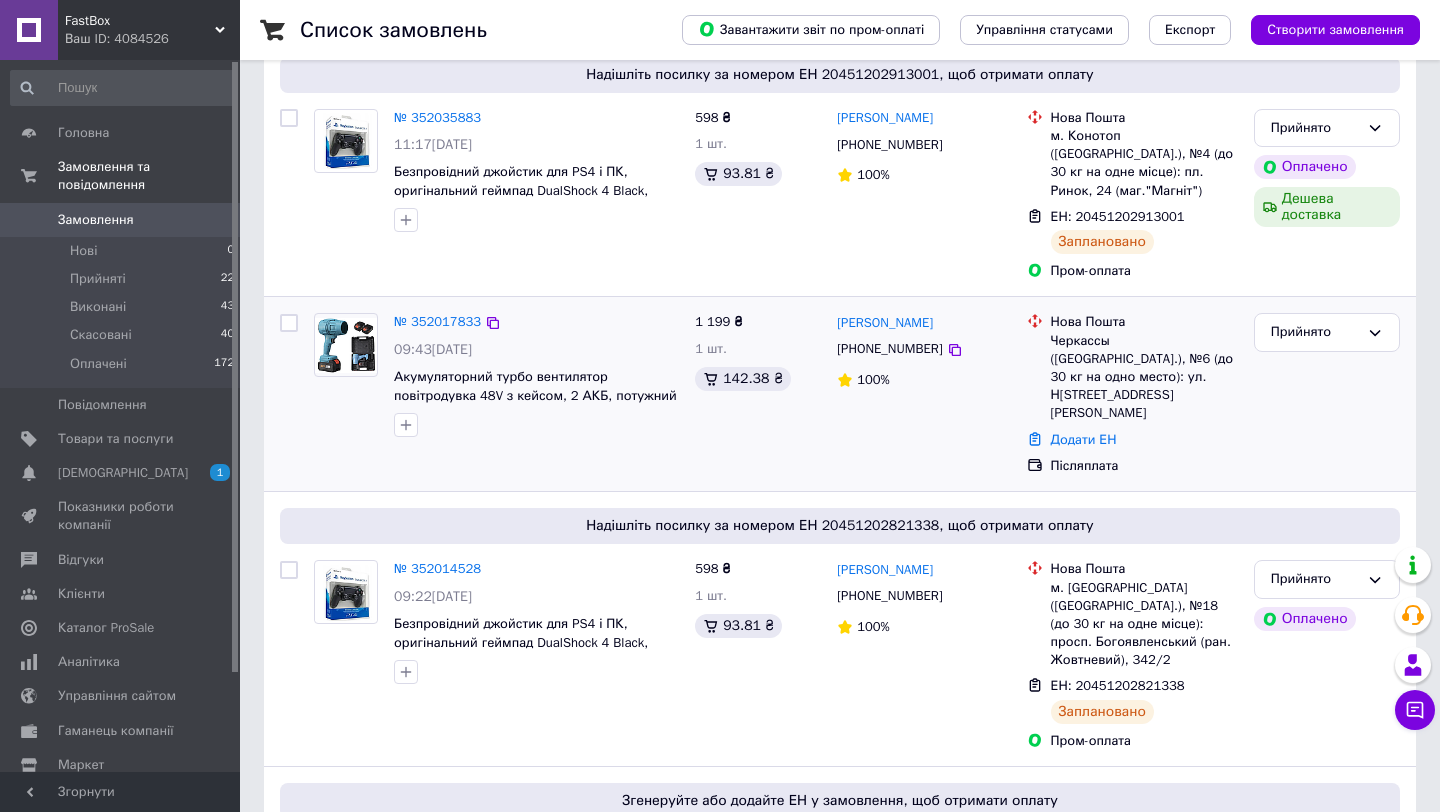 scroll, scrollTop: 0, scrollLeft: 0, axis: both 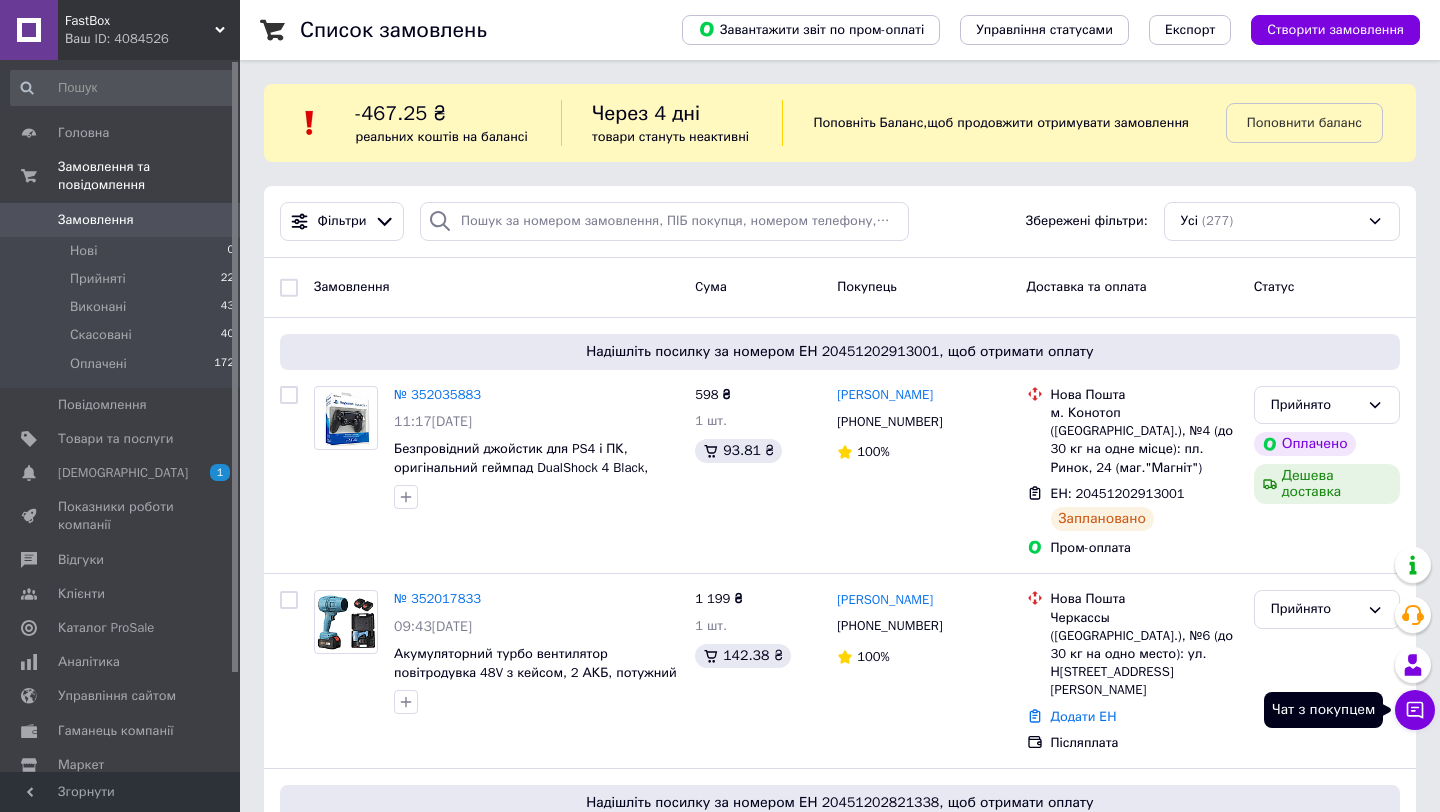 click 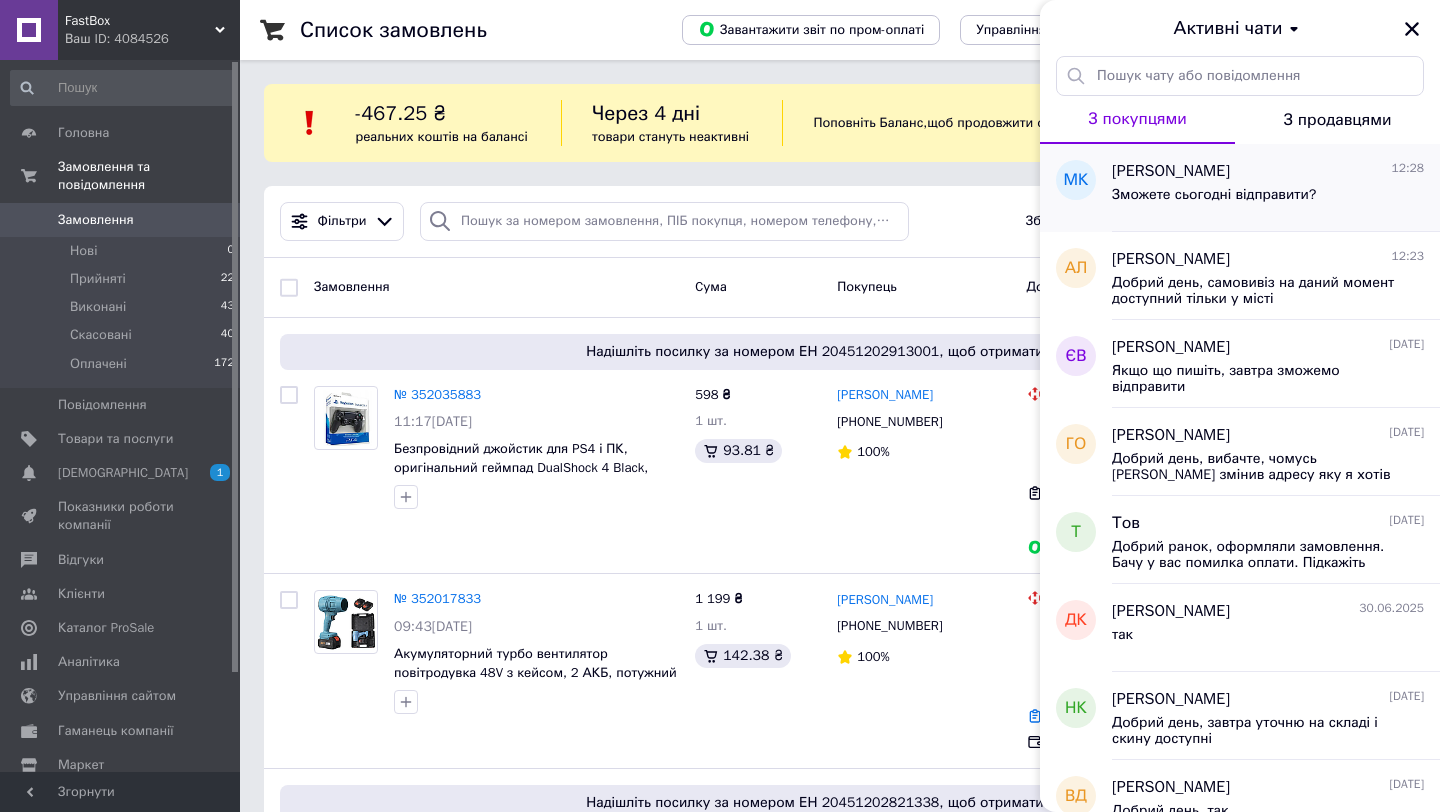 click on "Зможете сьогодні відправити?" at bounding box center (1214, 195) 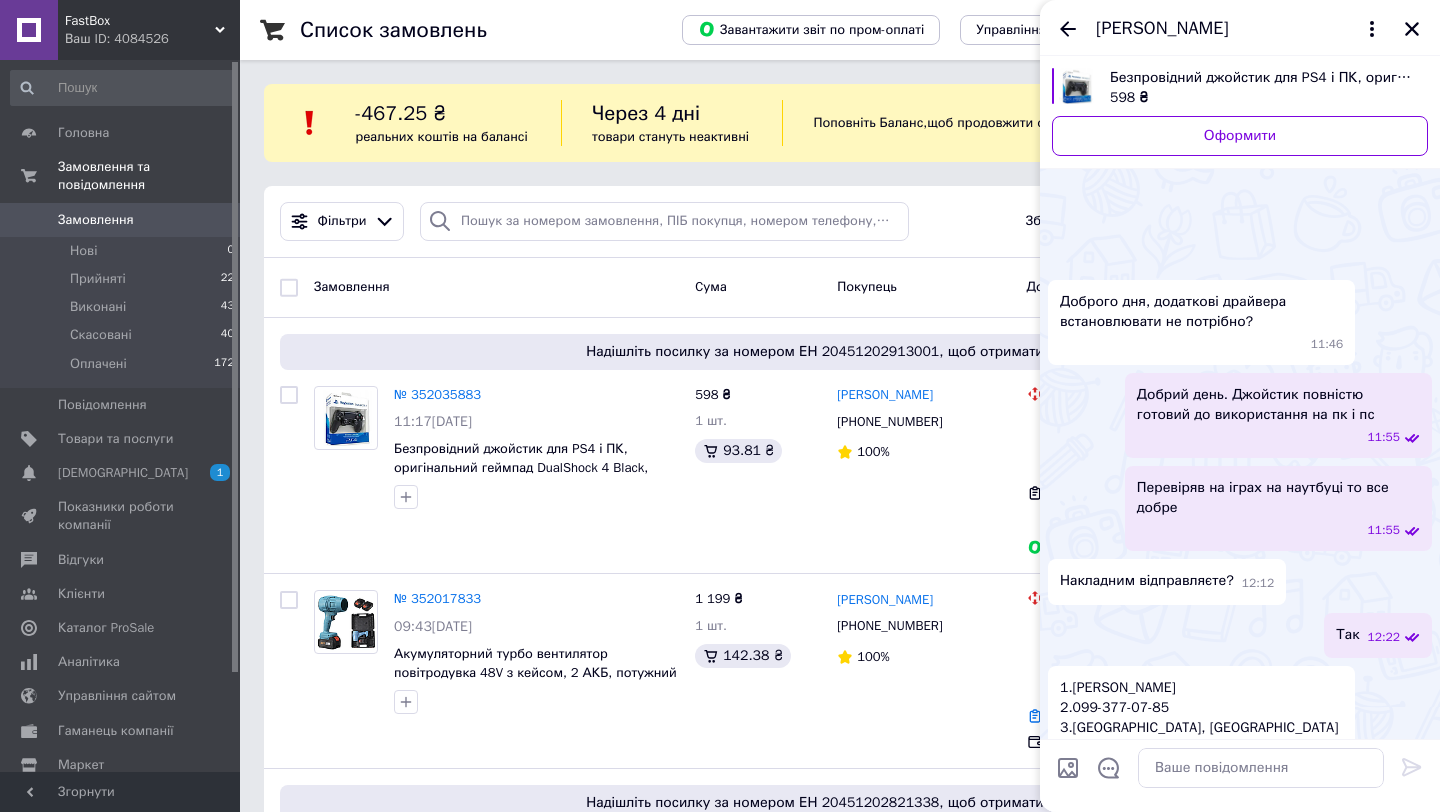 scroll, scrollTop: 113, scrollLeft: 0, axis: vertical 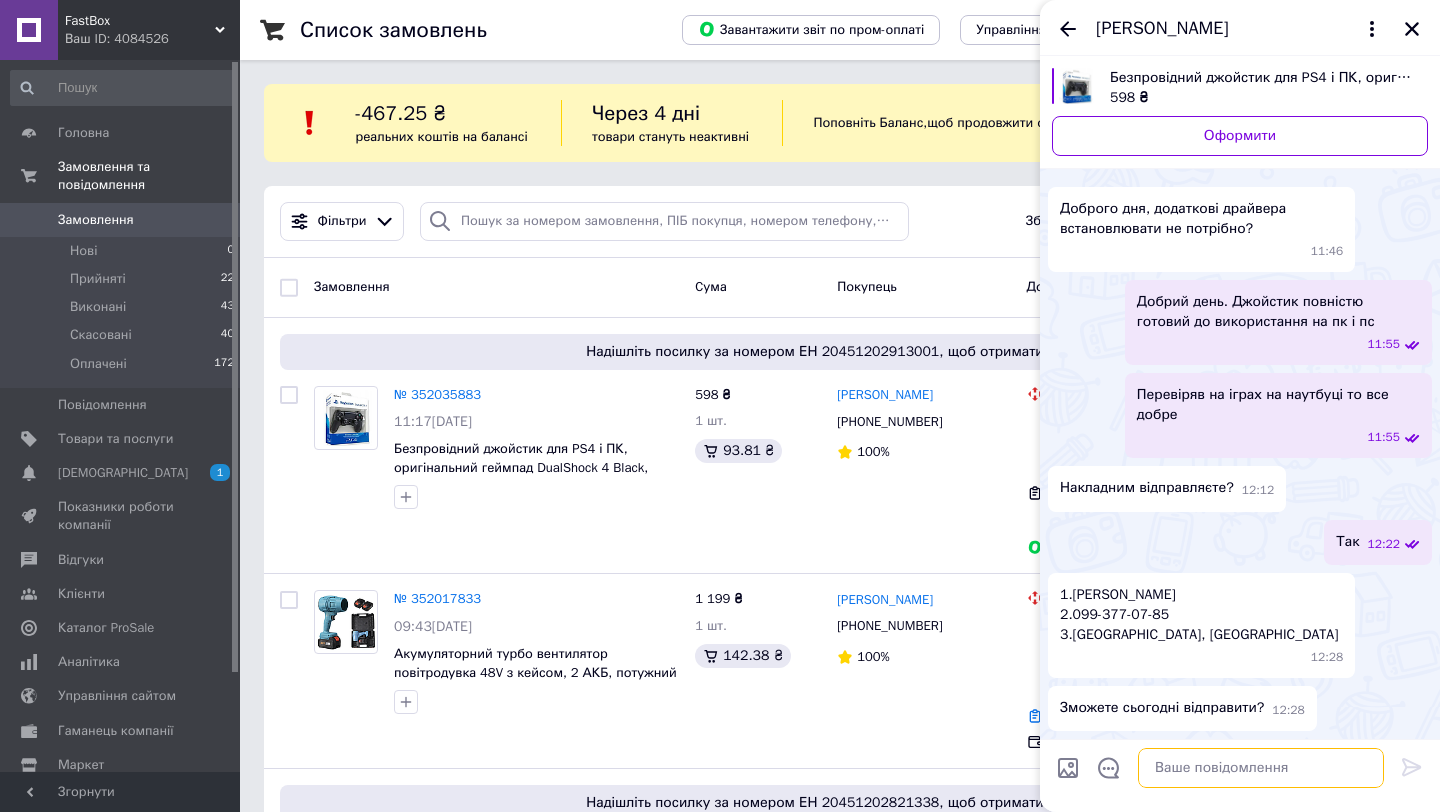 click at bounding box center (1261, 768) 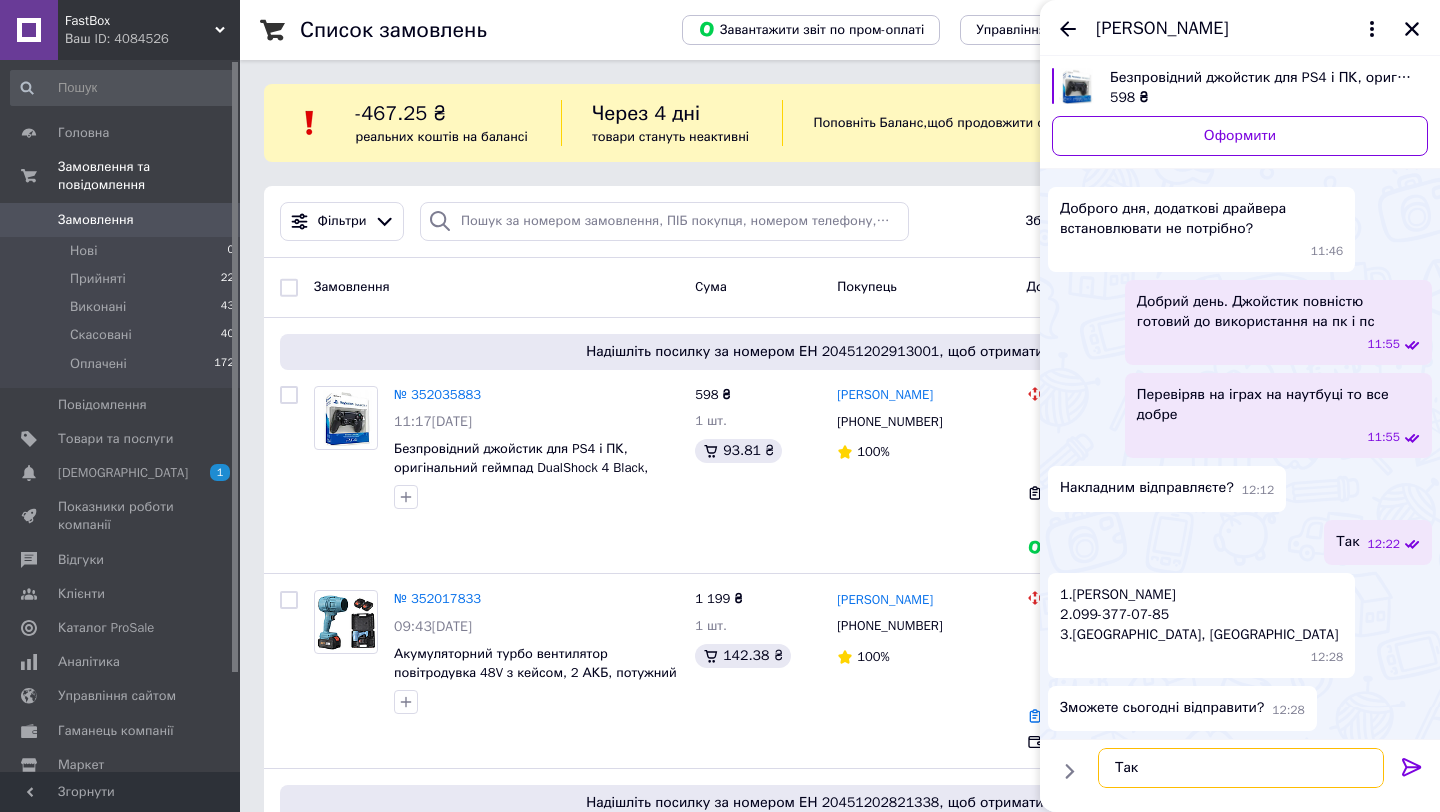 type on "Так" 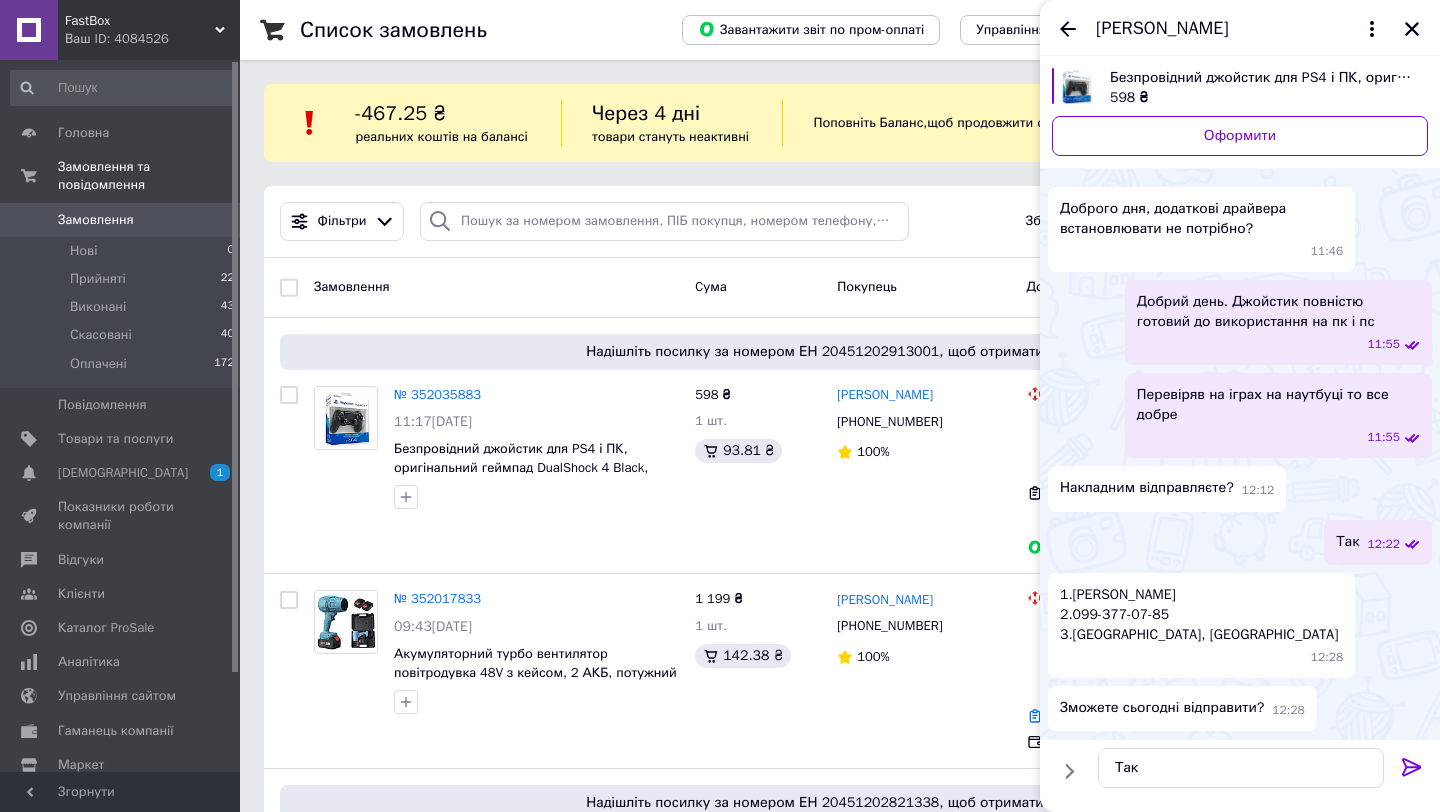 click 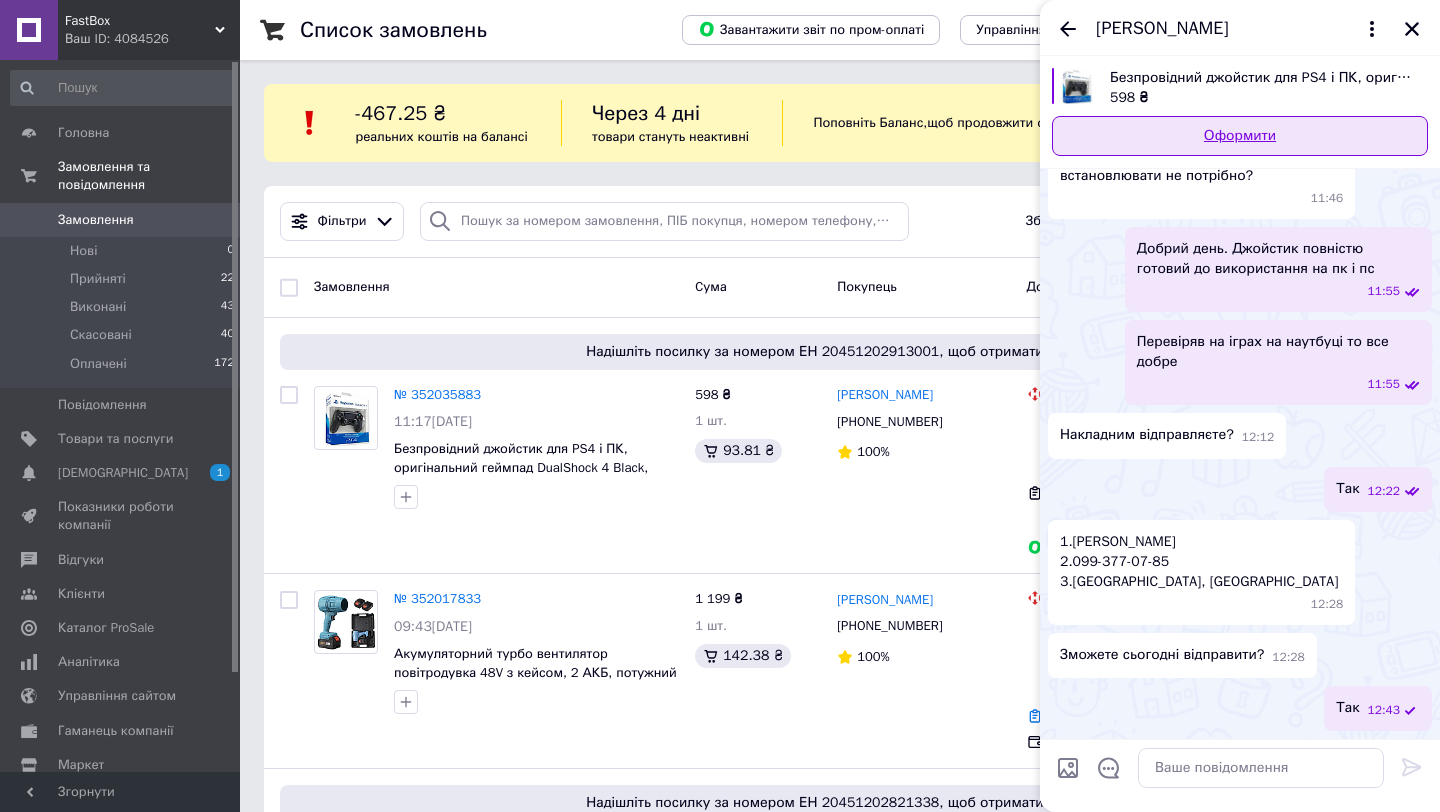 scroll, scrollTop: 115, scrollLeft: 0, axis: vertical 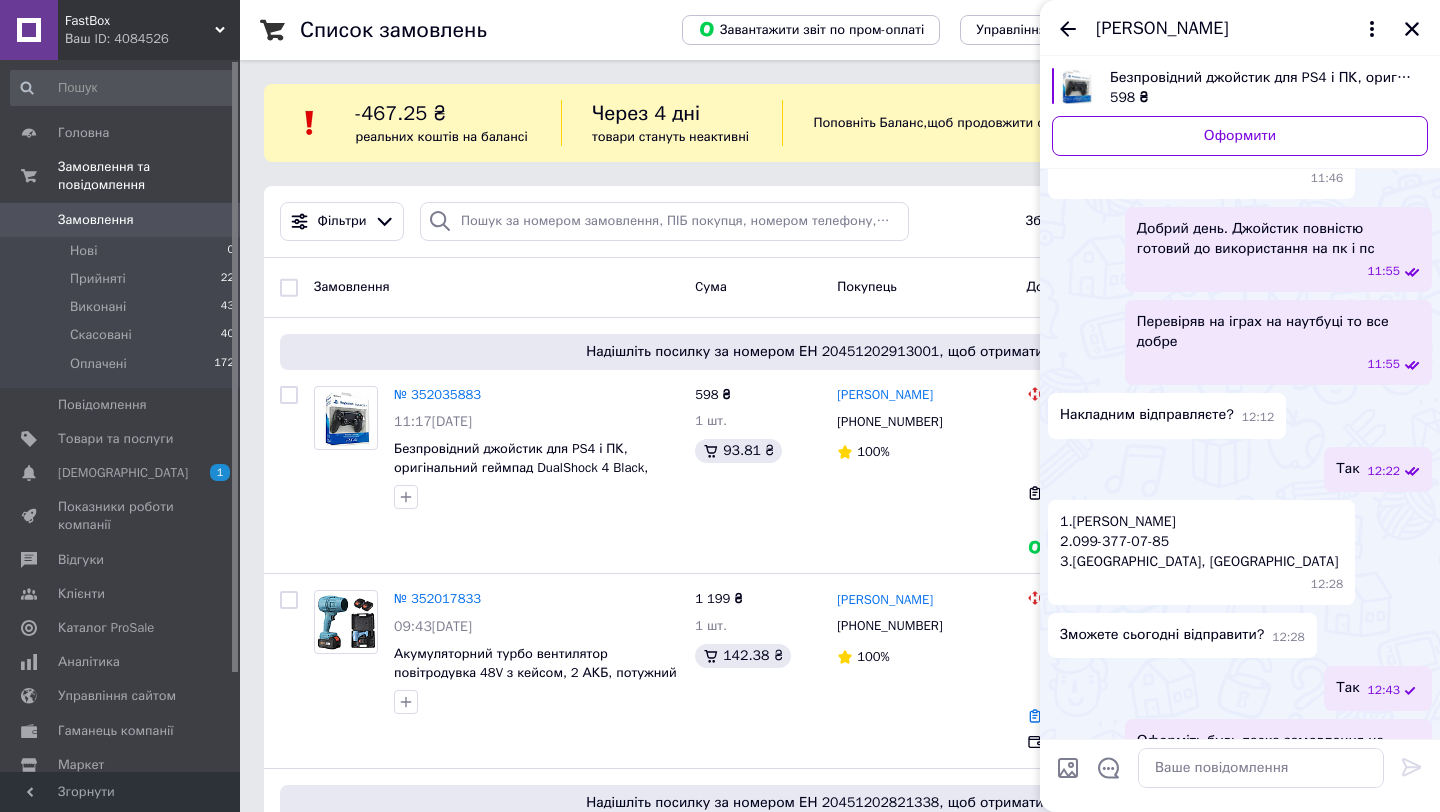 click on "Замовлення" at bounding box center (96, 220) 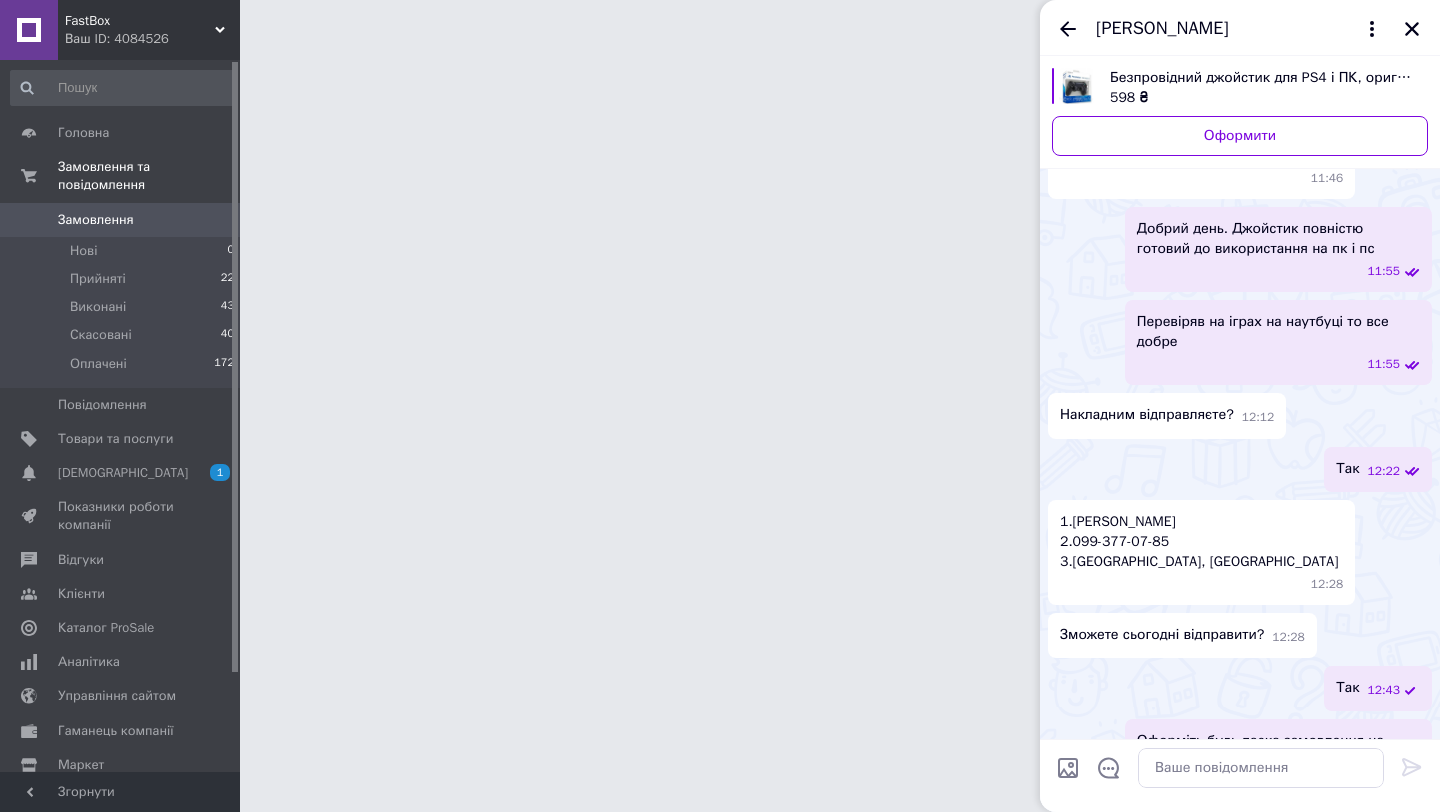 scroll, scrollTop: 208, scrollLeft: 0, axis: vertical 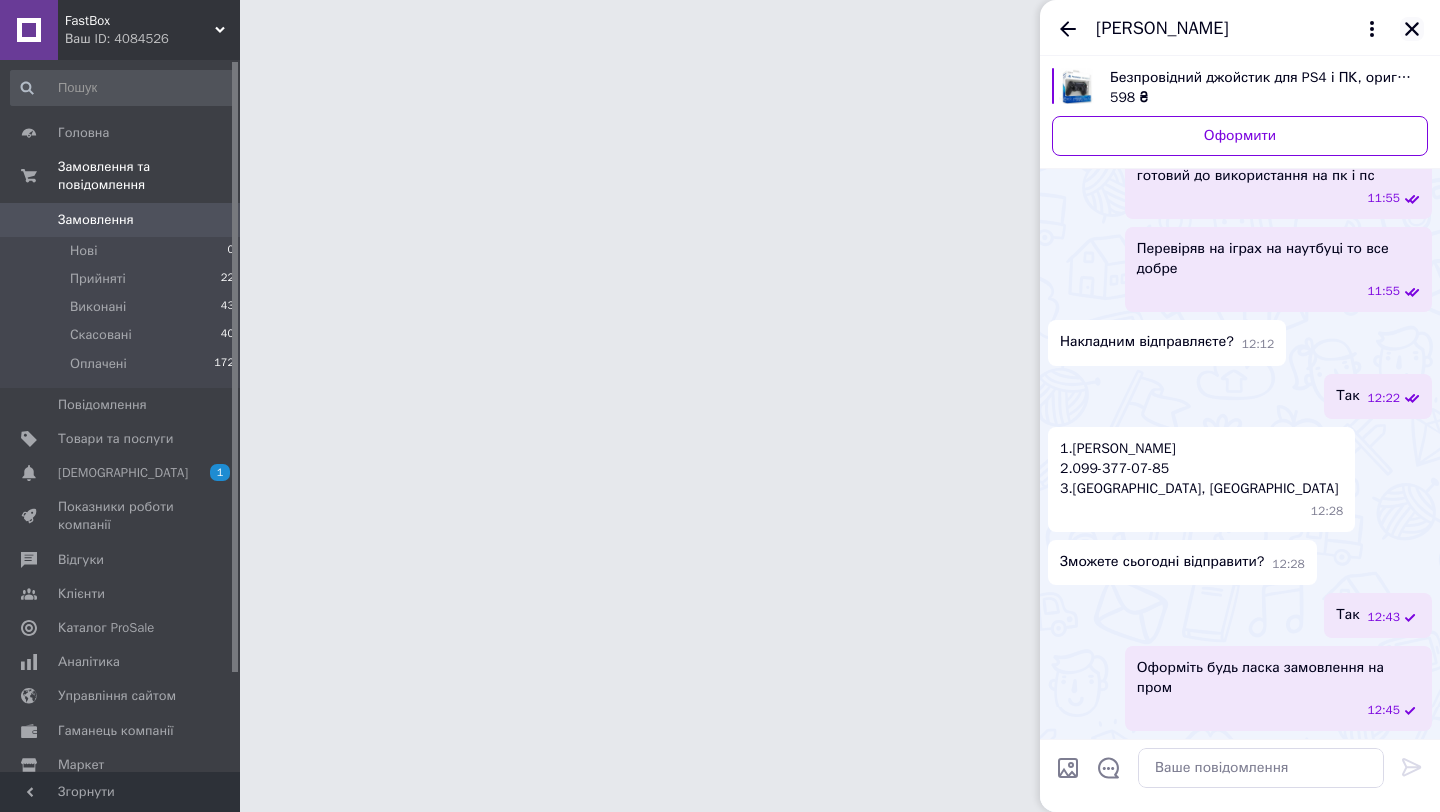 click 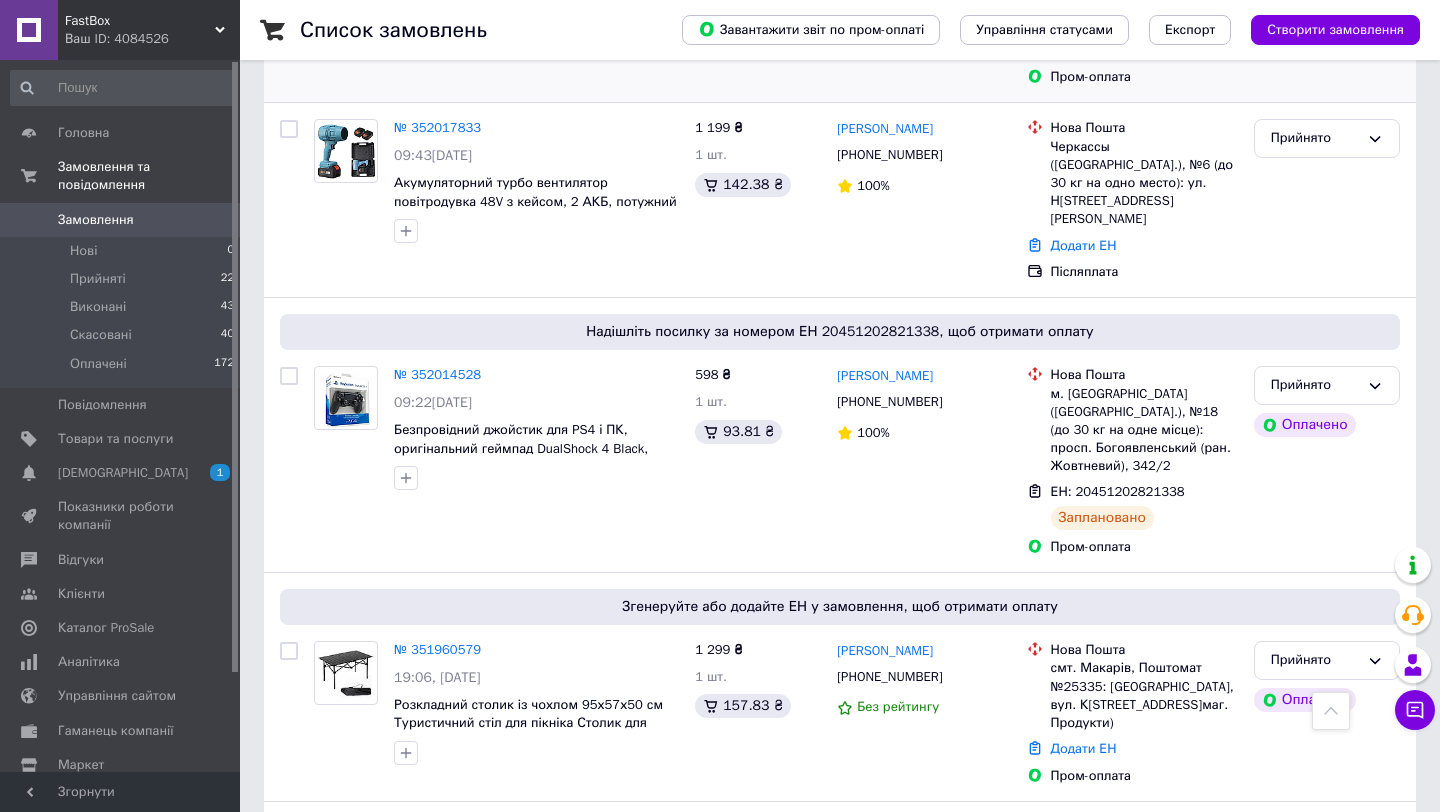scroll, scrollTop: 0, scrollLeft: 0, axis: both 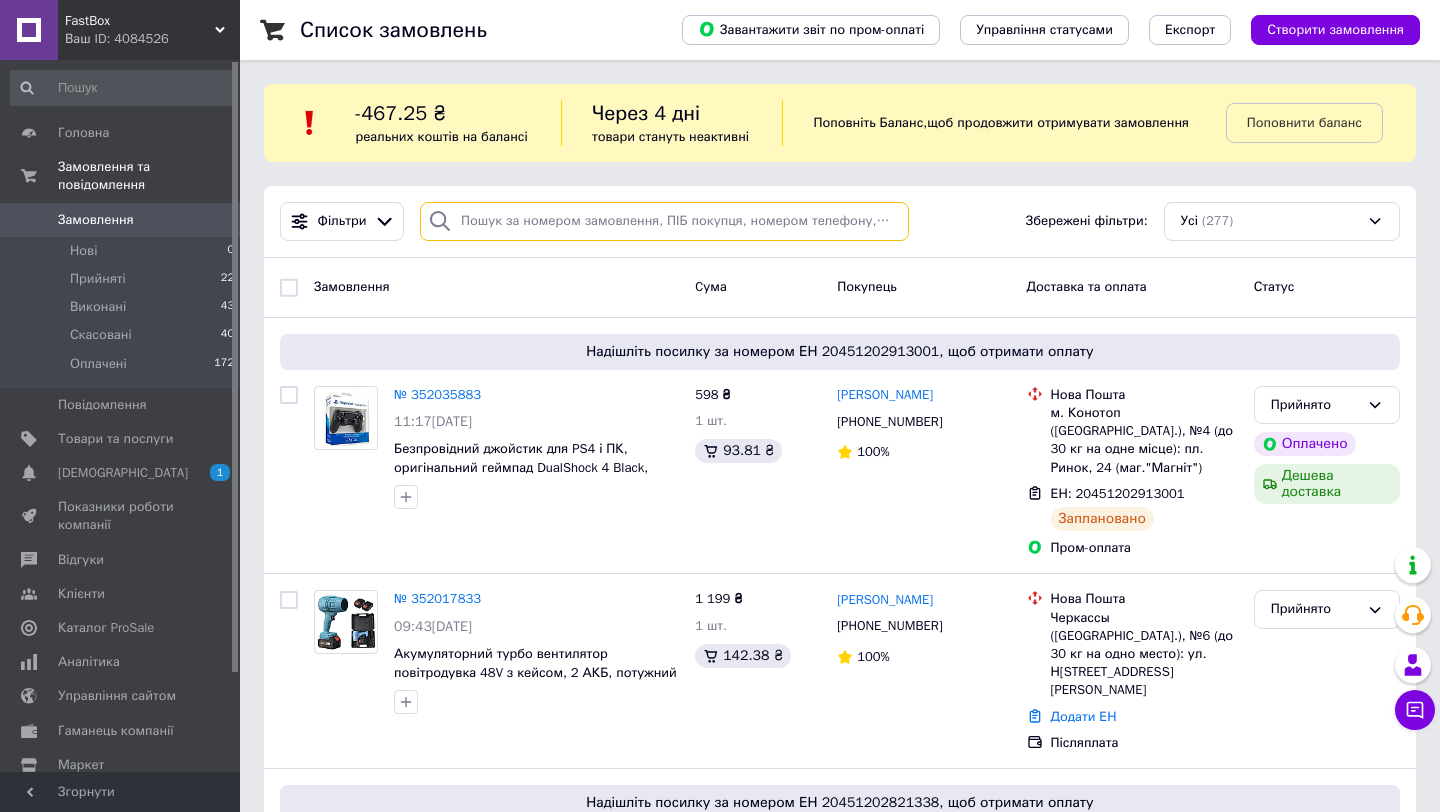 click at bounding box center [664, 221] 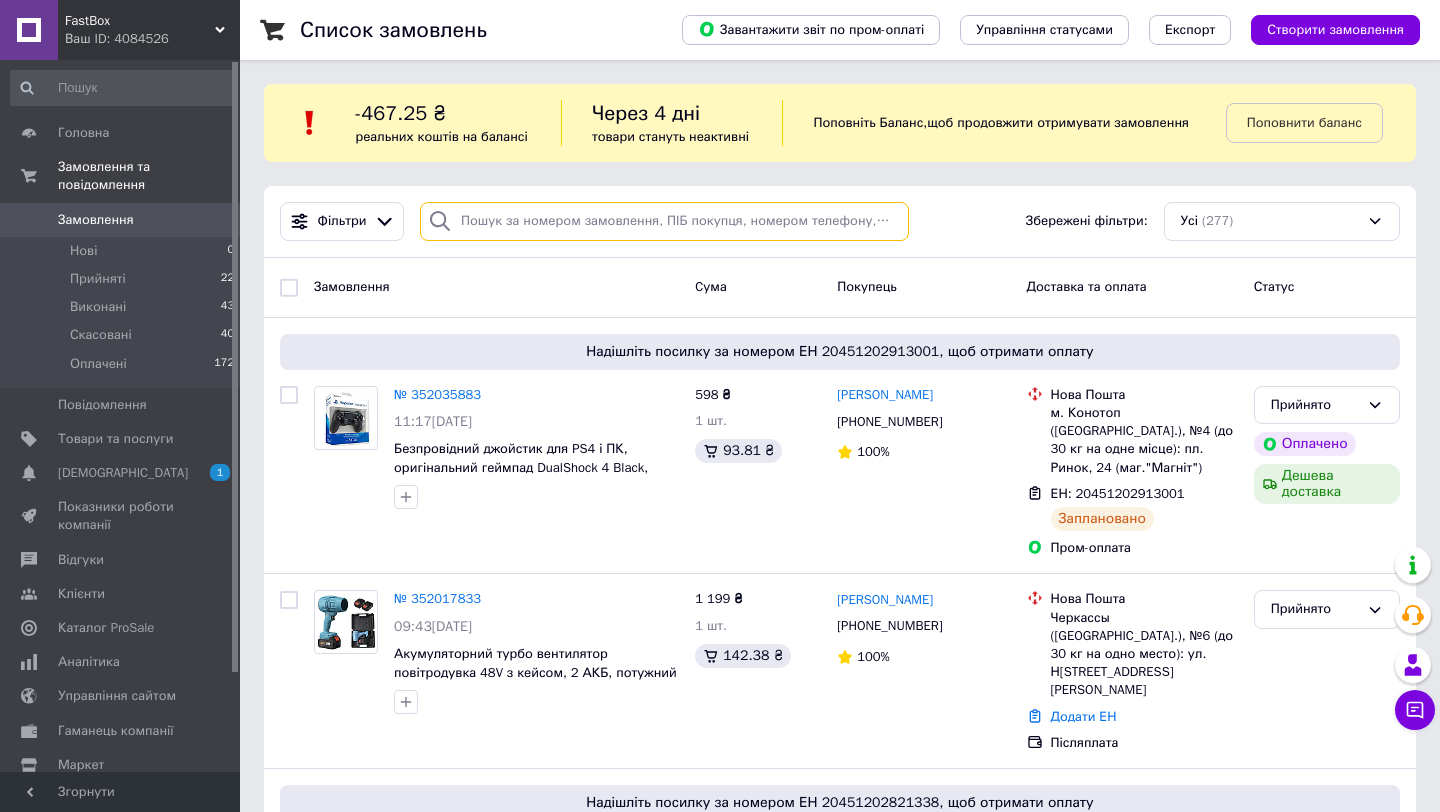 paste on "20451202913001" 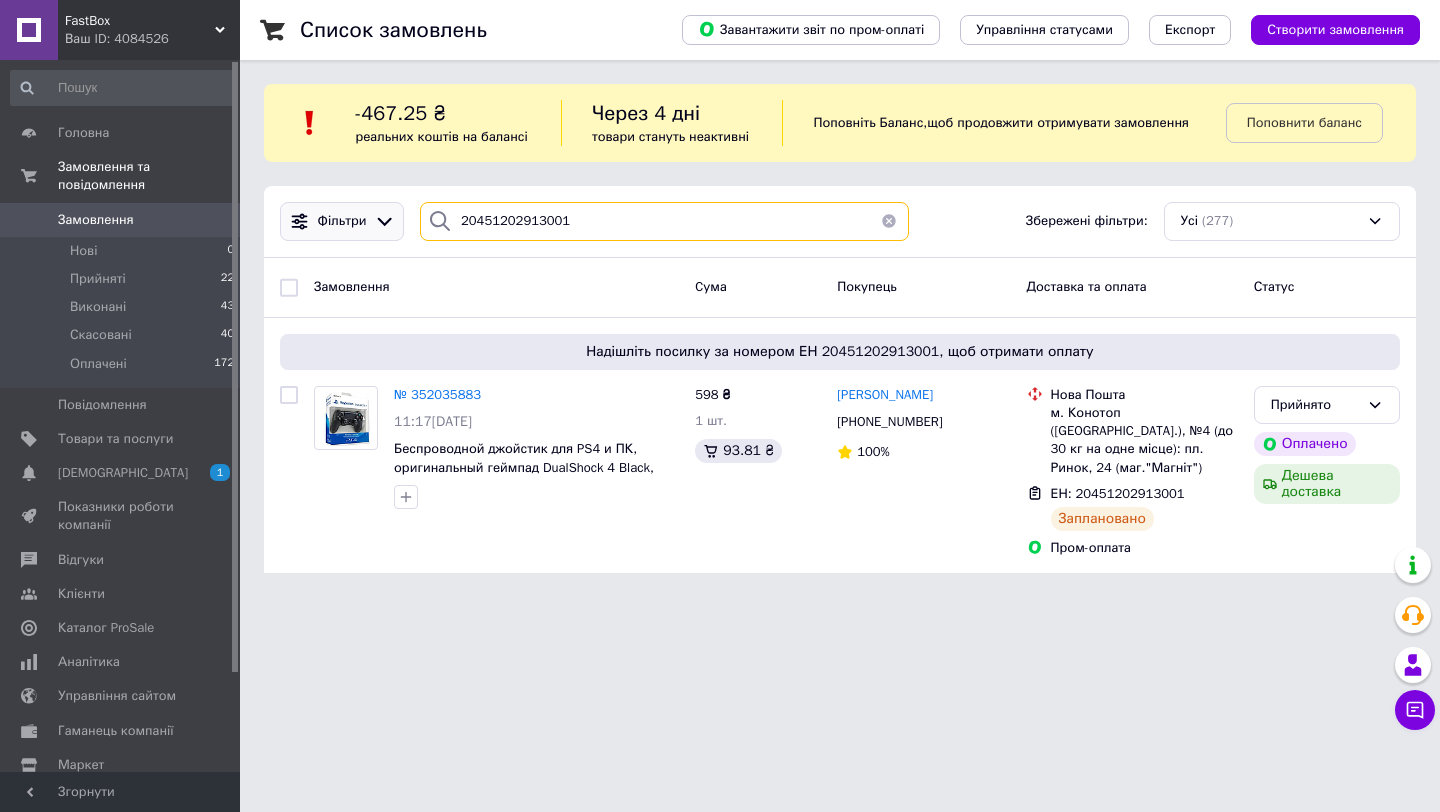 drag, startPoint x: 579, startPoint y: 235, endPoint x: 398, endPoint y: 246, distance: 181.33394 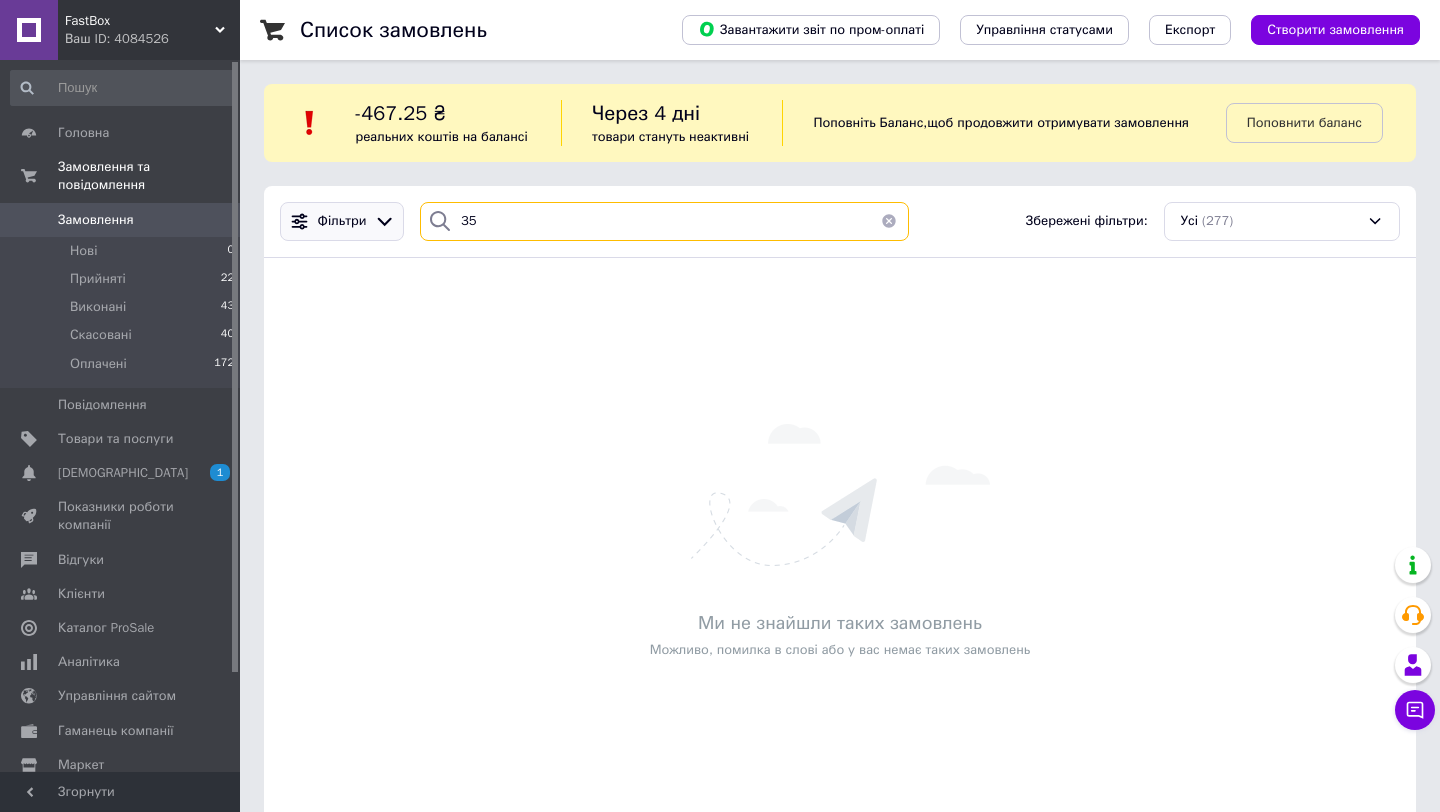 type on "3" 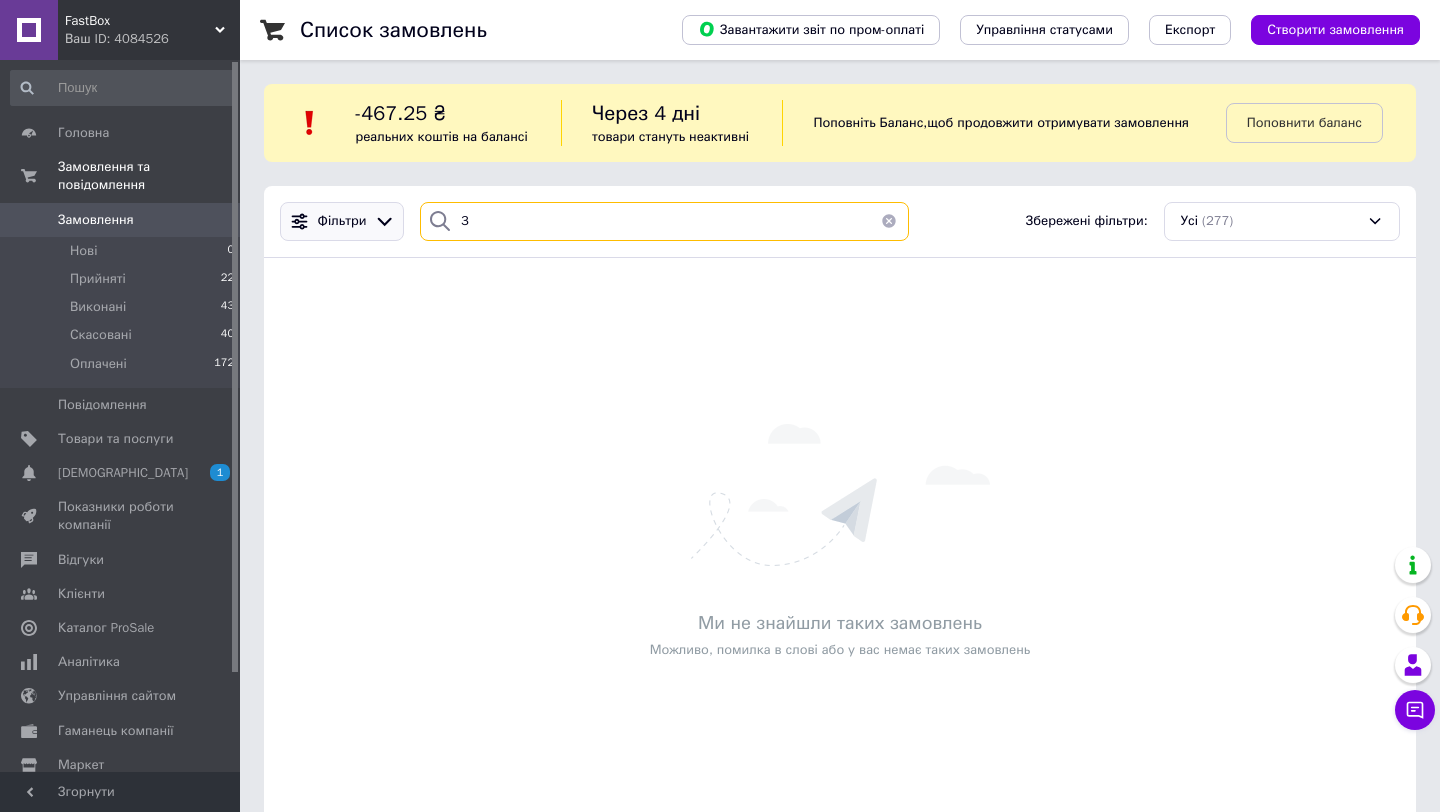 type 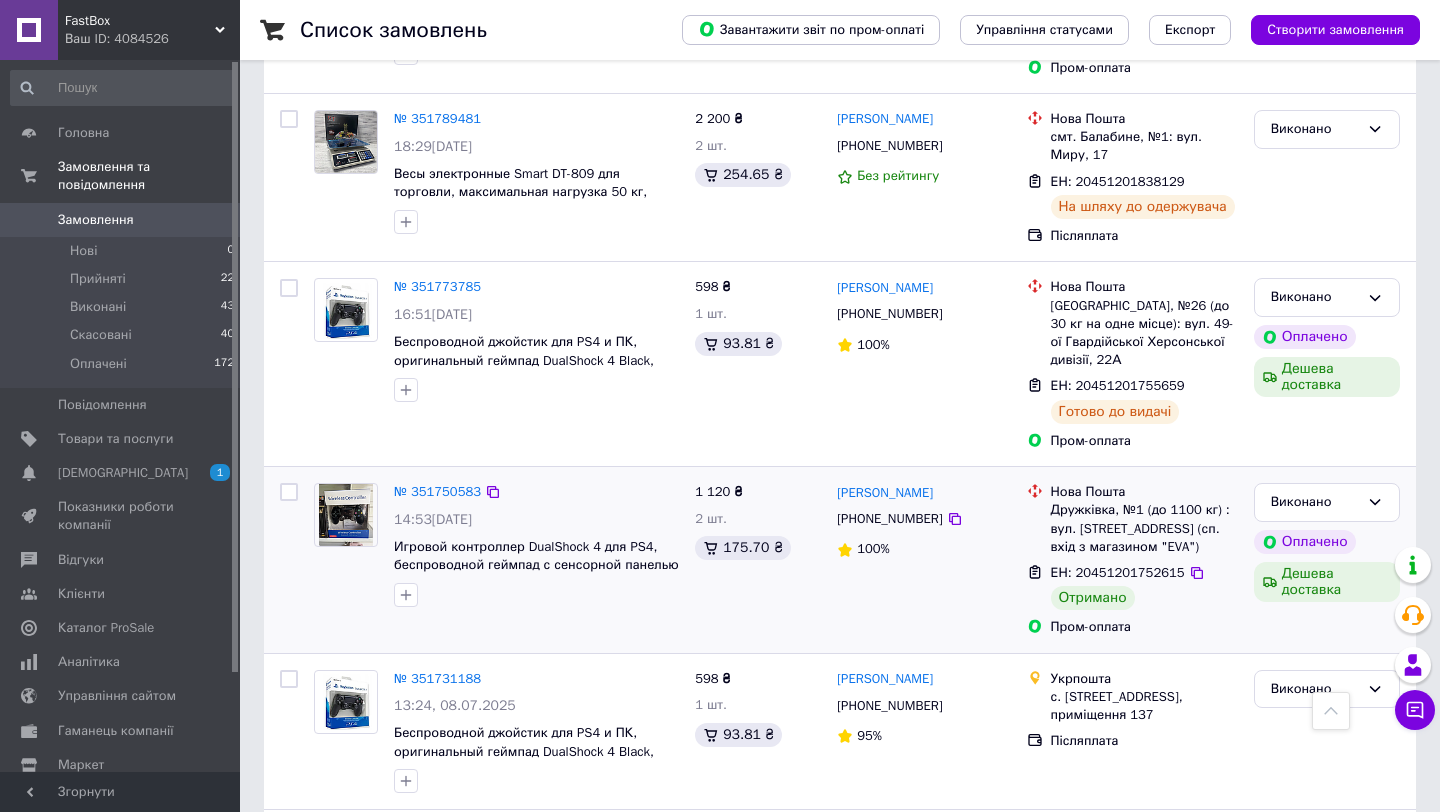 scroll, scrollTop: 2798, scrollLeft: 0, axis: vertical 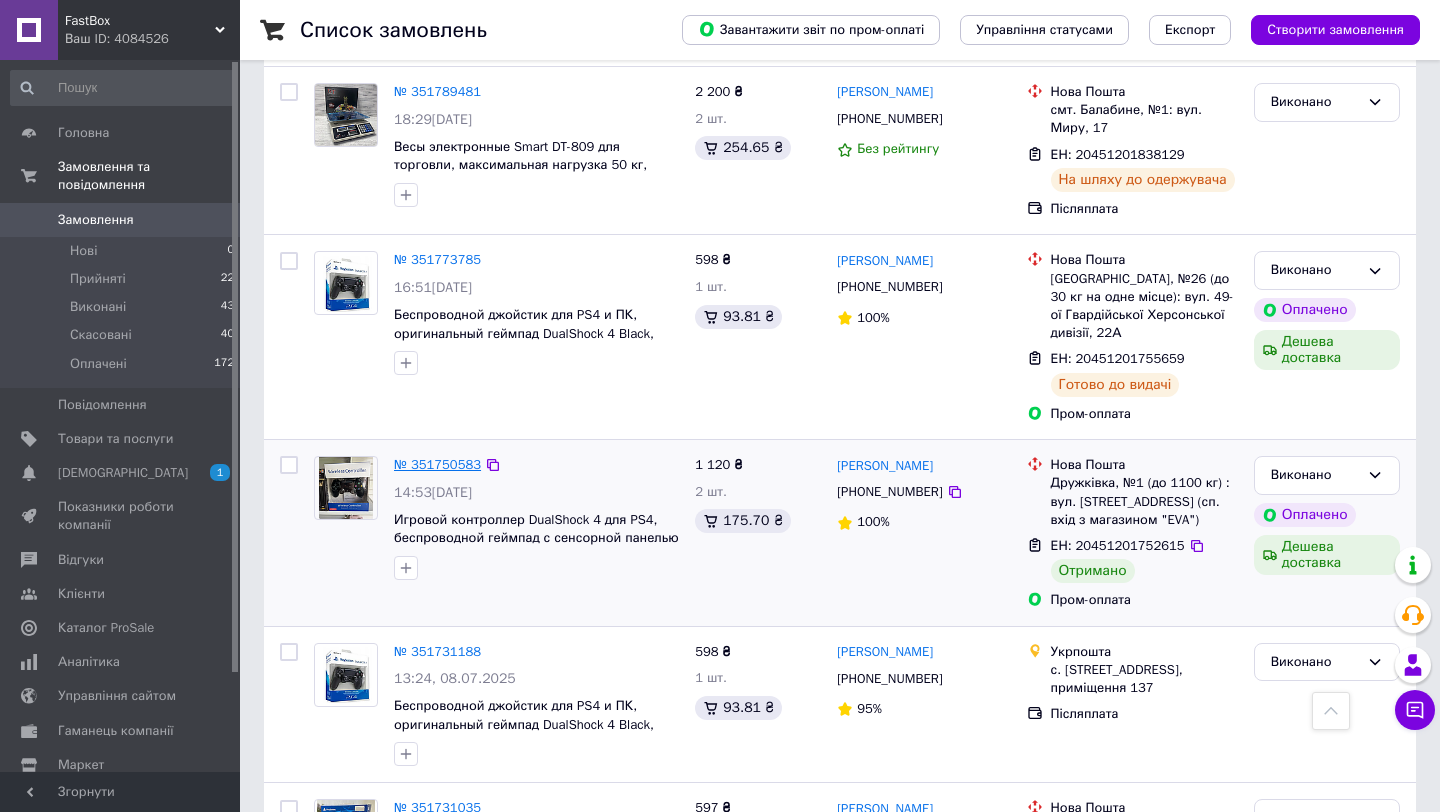 click on "№ 351750583" at bounding box center (437, 464) 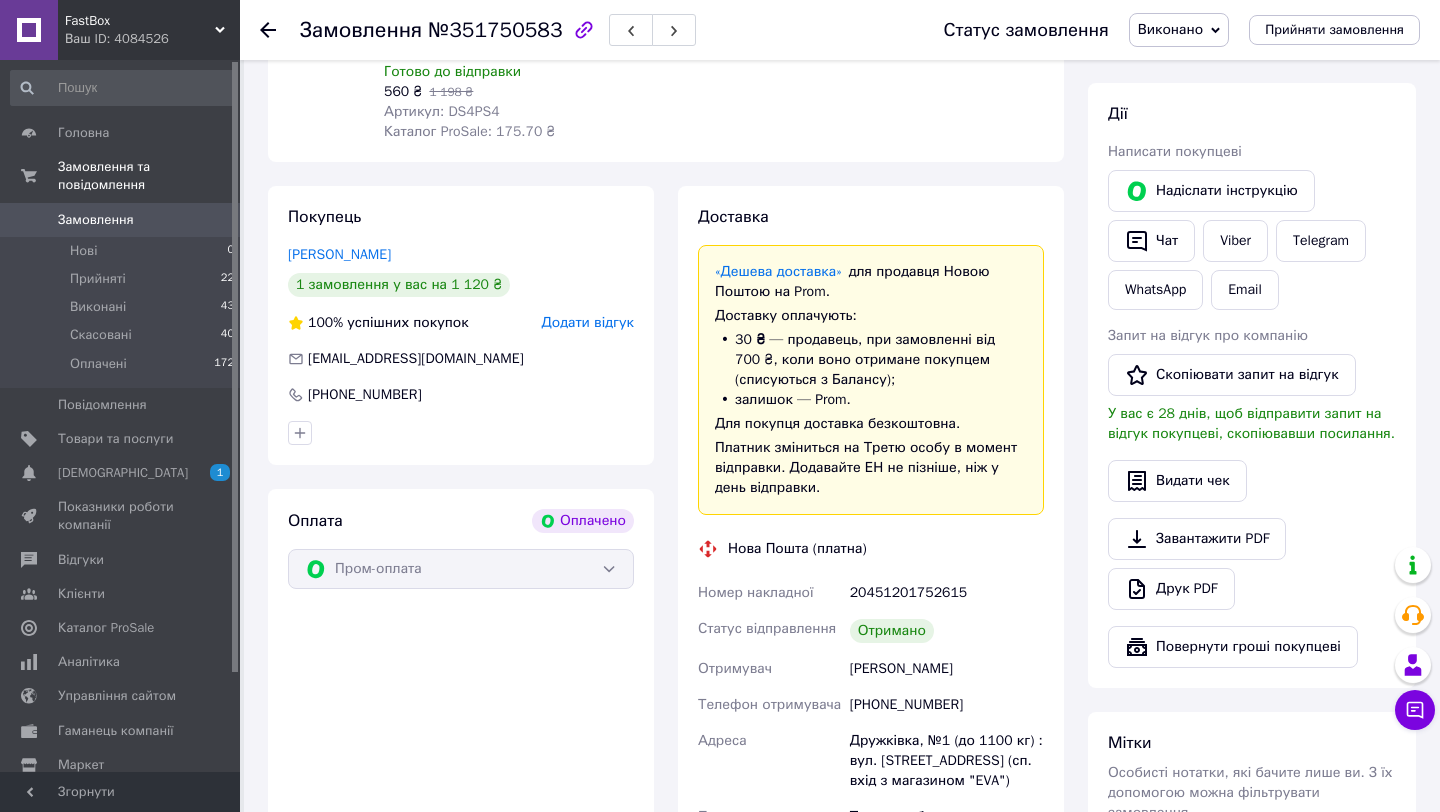 scroll, scrollTop: 196, scrollLeft: 0, axis: vertical 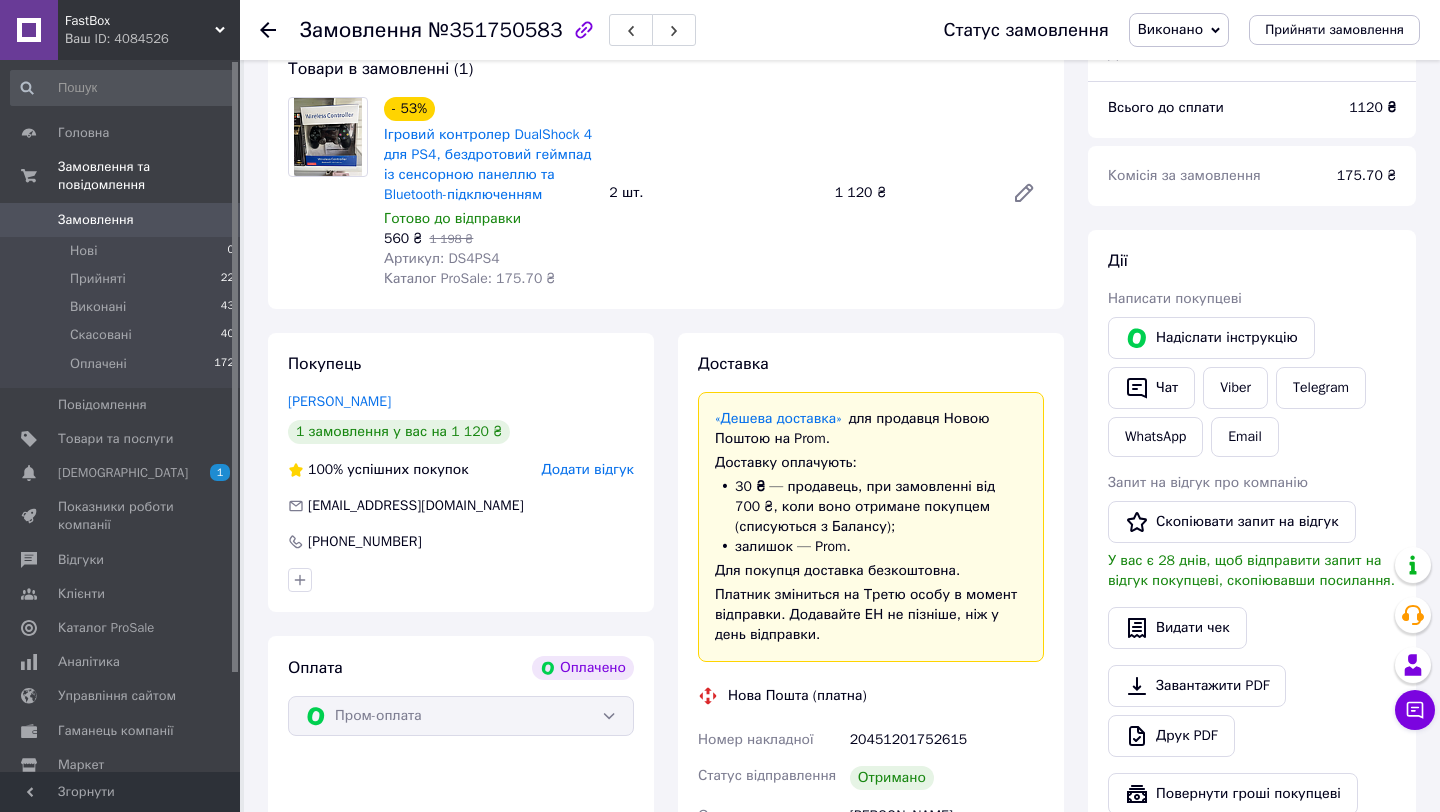 click on "Замовлення" at bounding box center [96, 220] 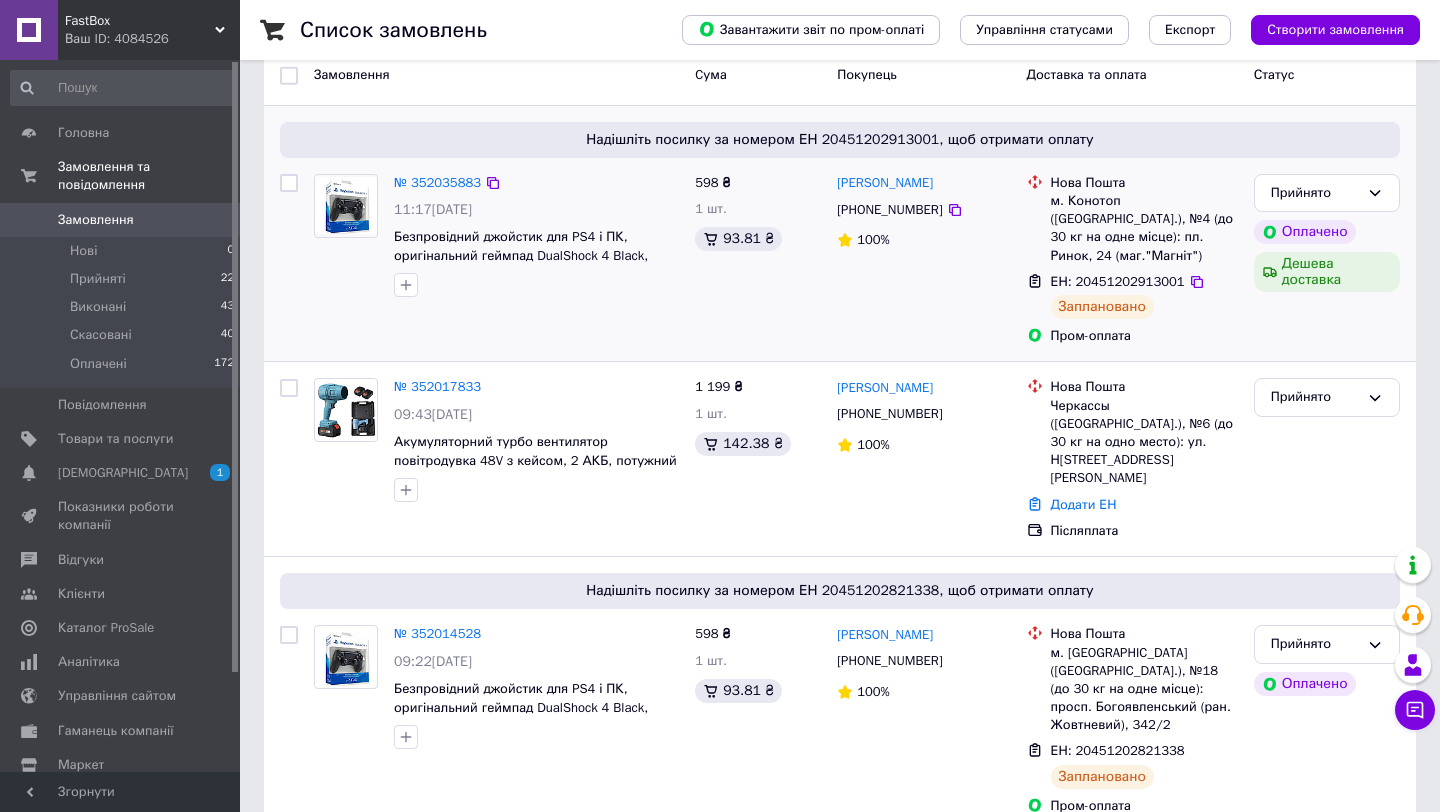 scroll, scrollTop: 222, scrollLeft: 0, axis: vertical 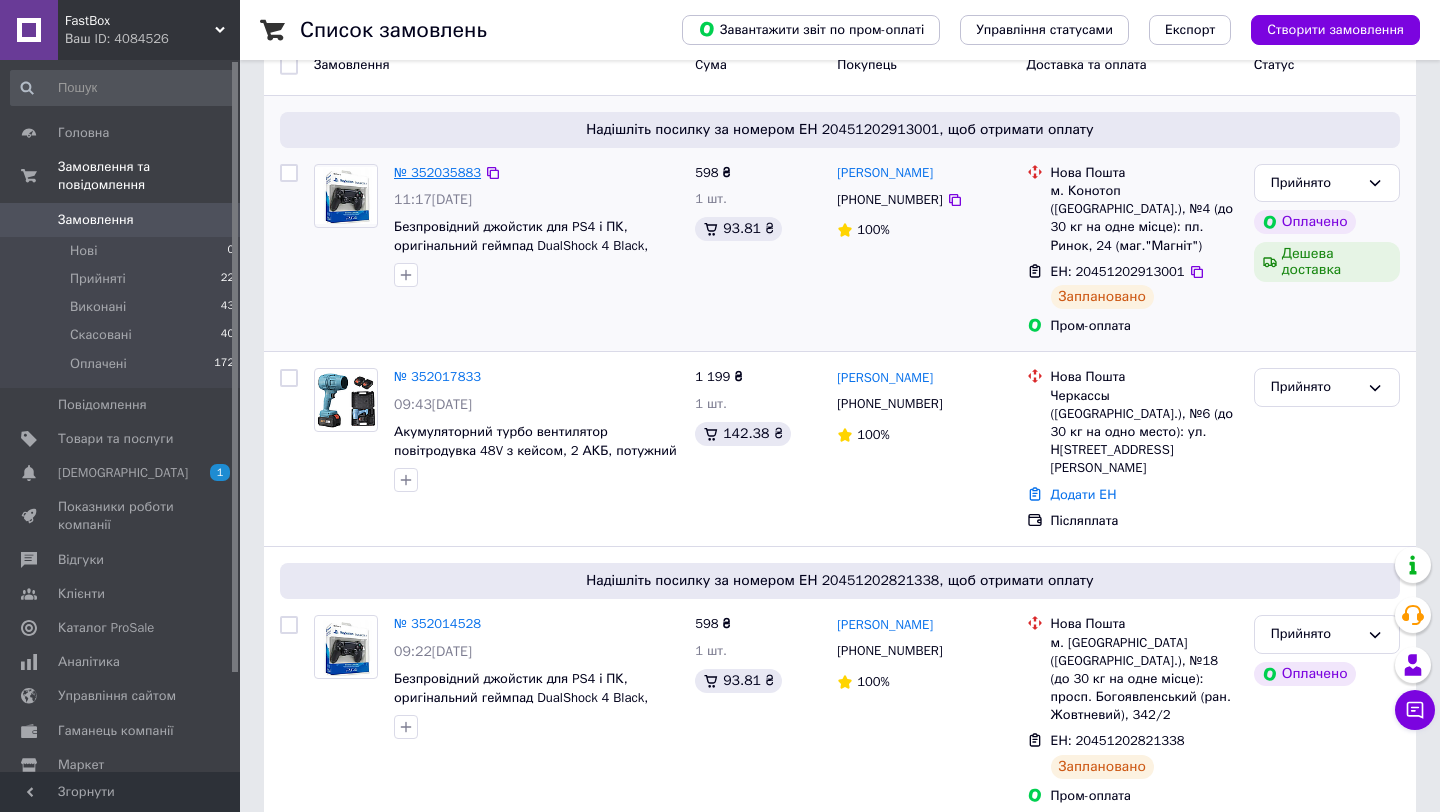 click on "№ 352035883" at bounding box center (437, 172) 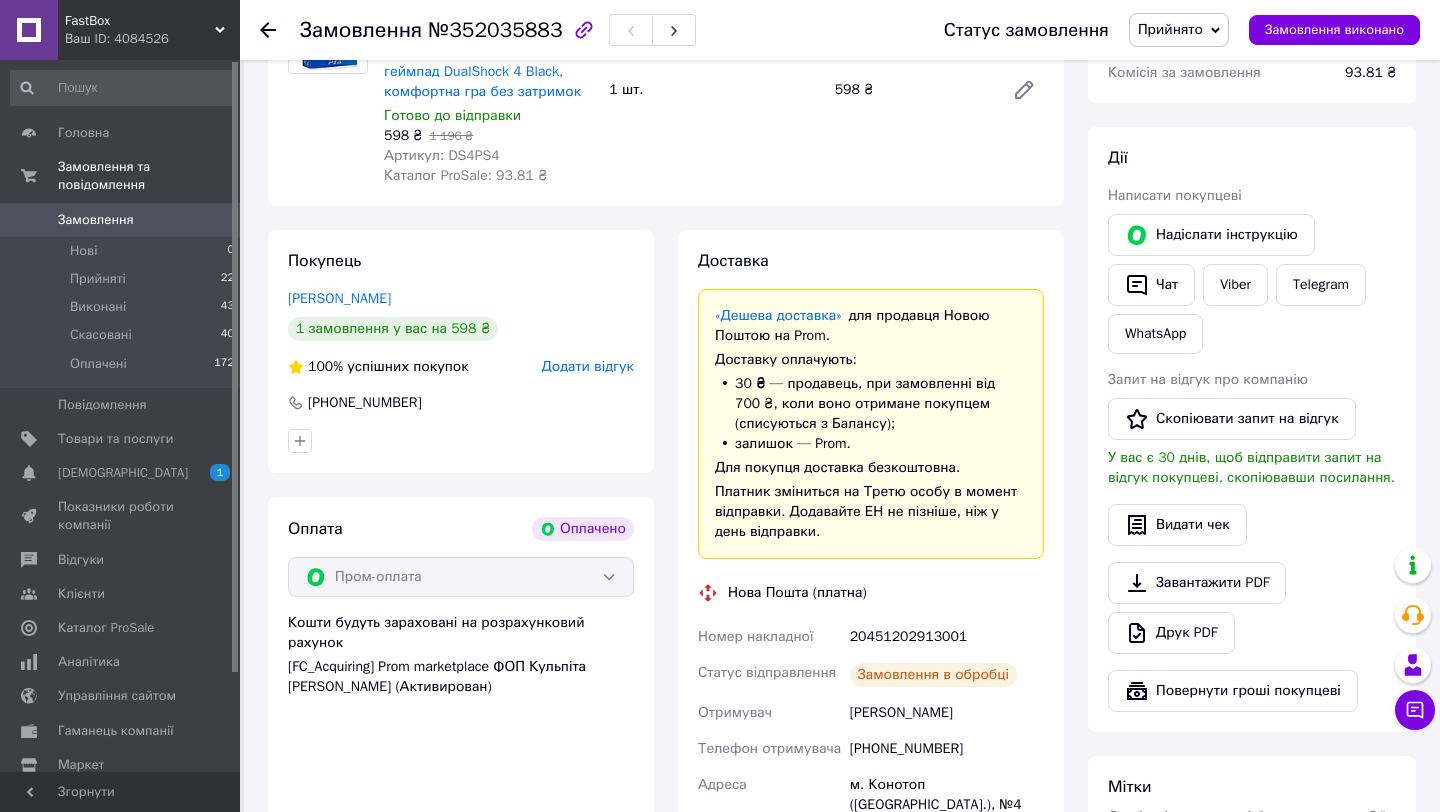 scroll, scrollTop: 302, scrollLeft: 0, axis: vertical 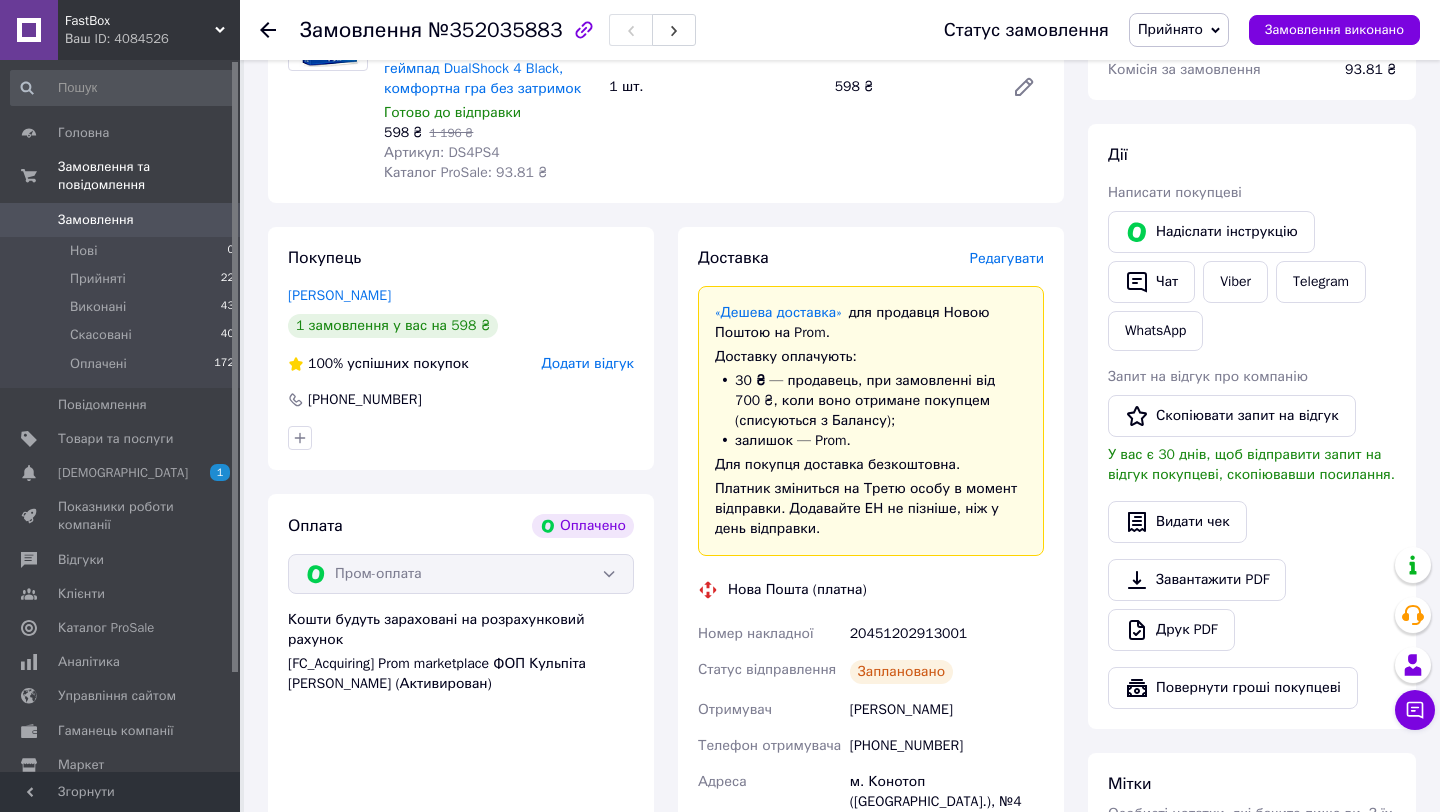 click on "Замовлення" at bounding box center (121, 220) 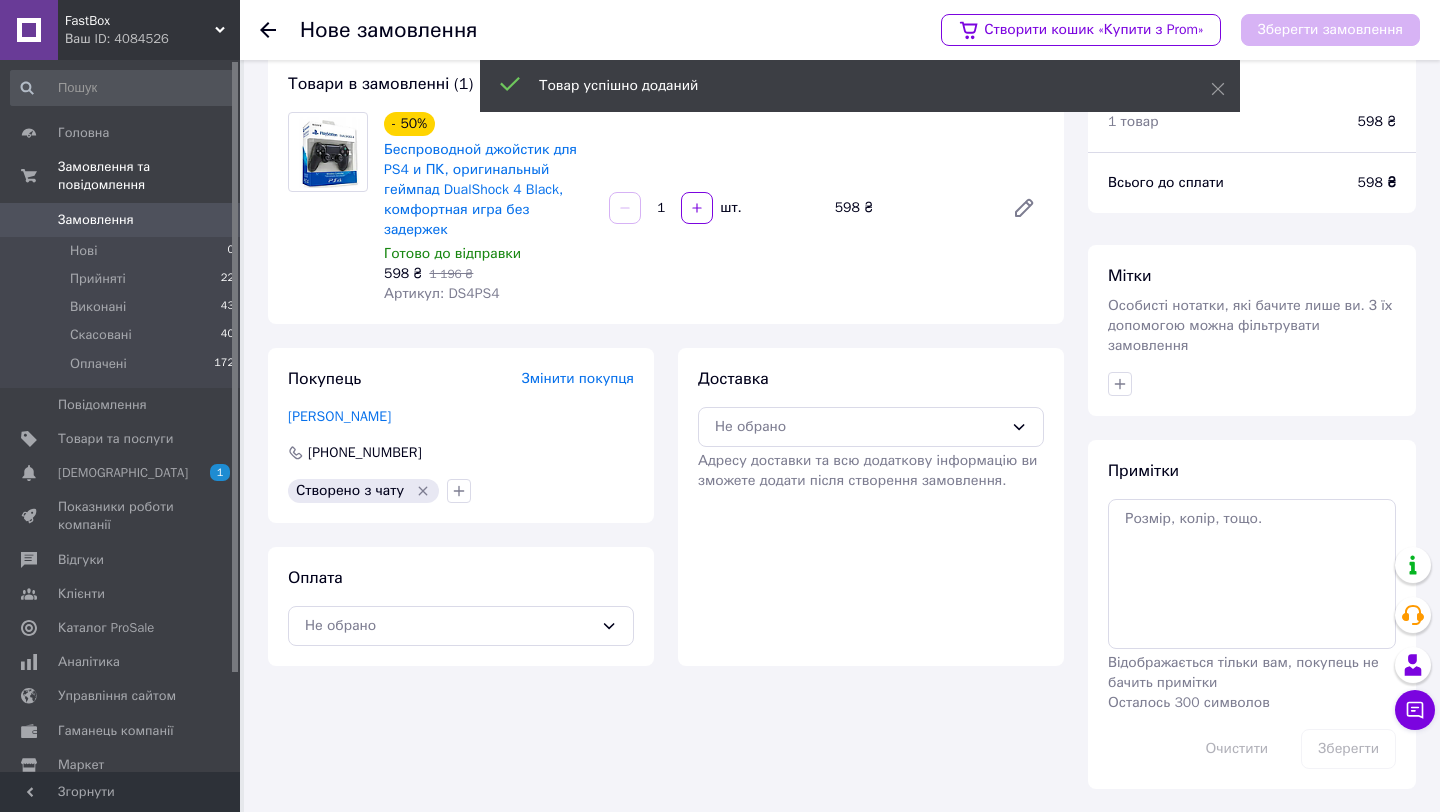 scroll, scrollTop: 0, scrollLeft: 0, axis: both 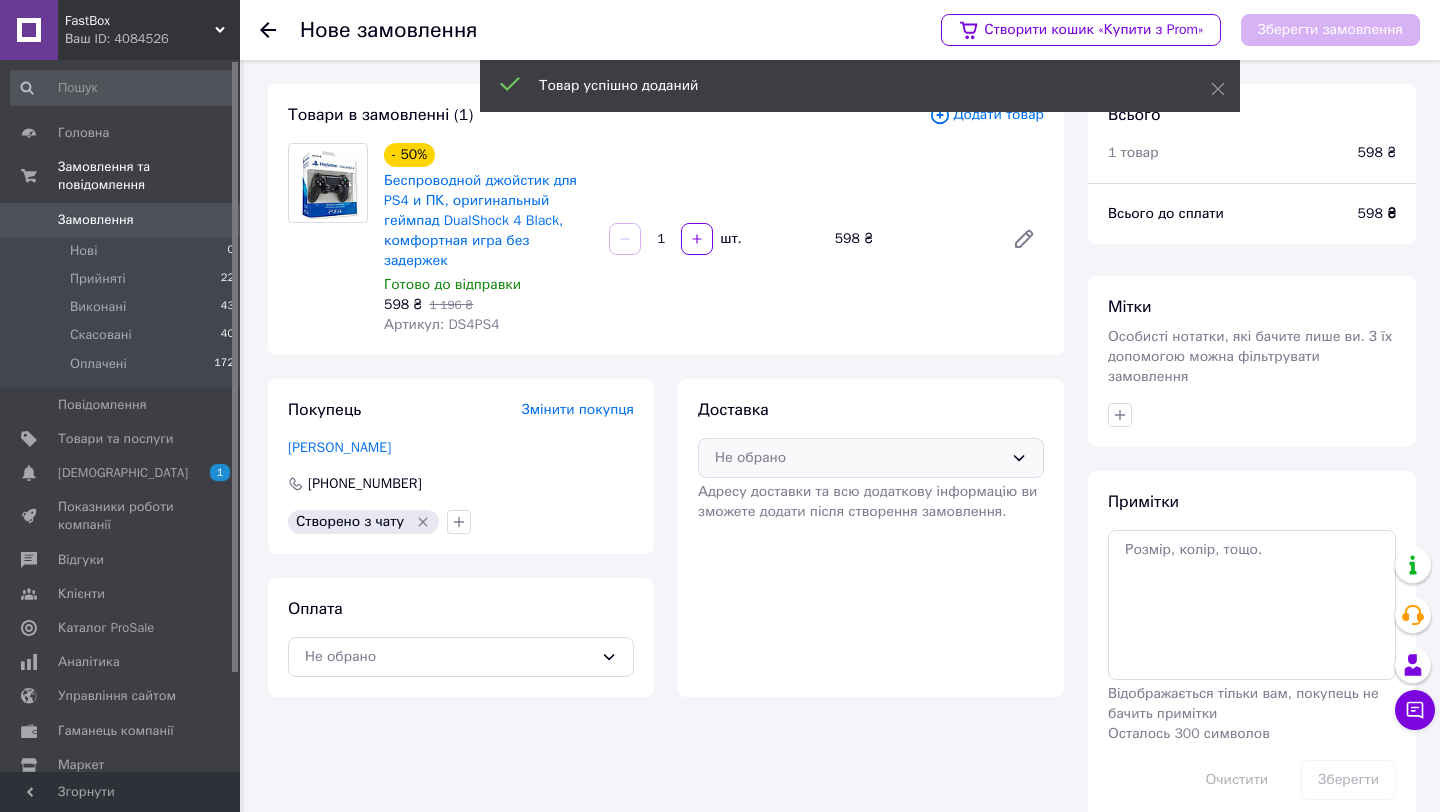 click on "Не обрано" at bounding box center [859, 458] 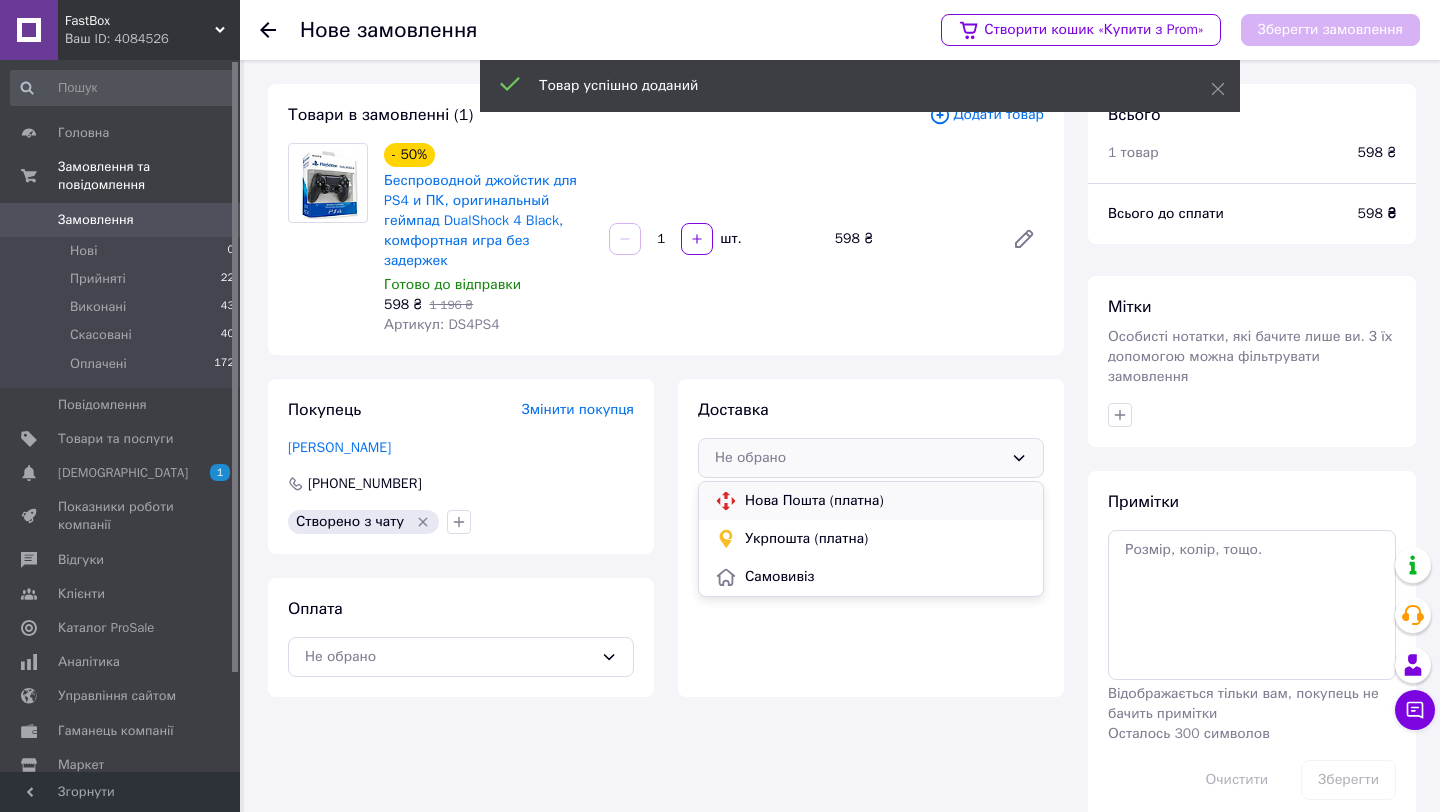 click on "Нова Пошта (платна)" at bounding box center [886, 501] 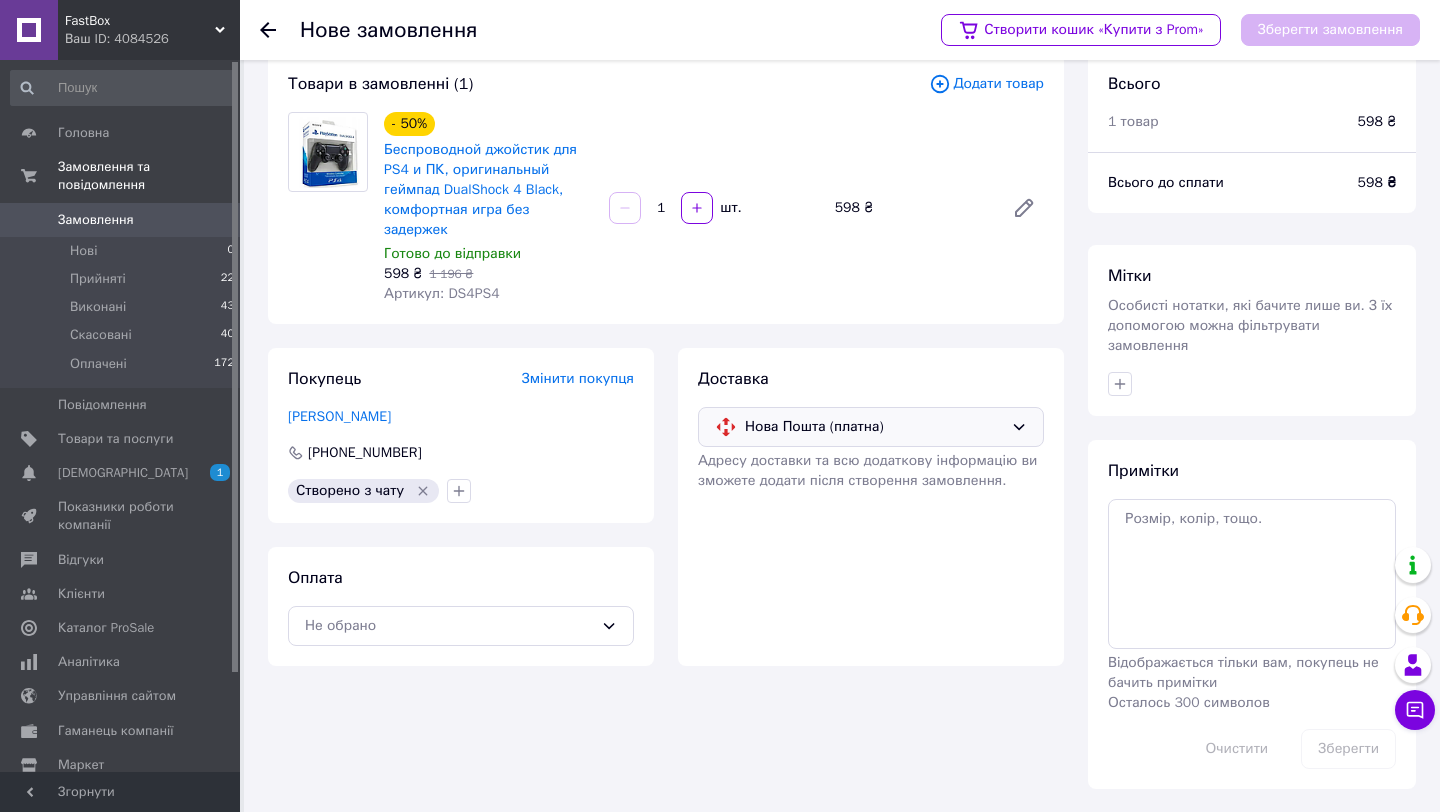 scroll, scrollTop: 0, scrollLeft: 0, axis: both 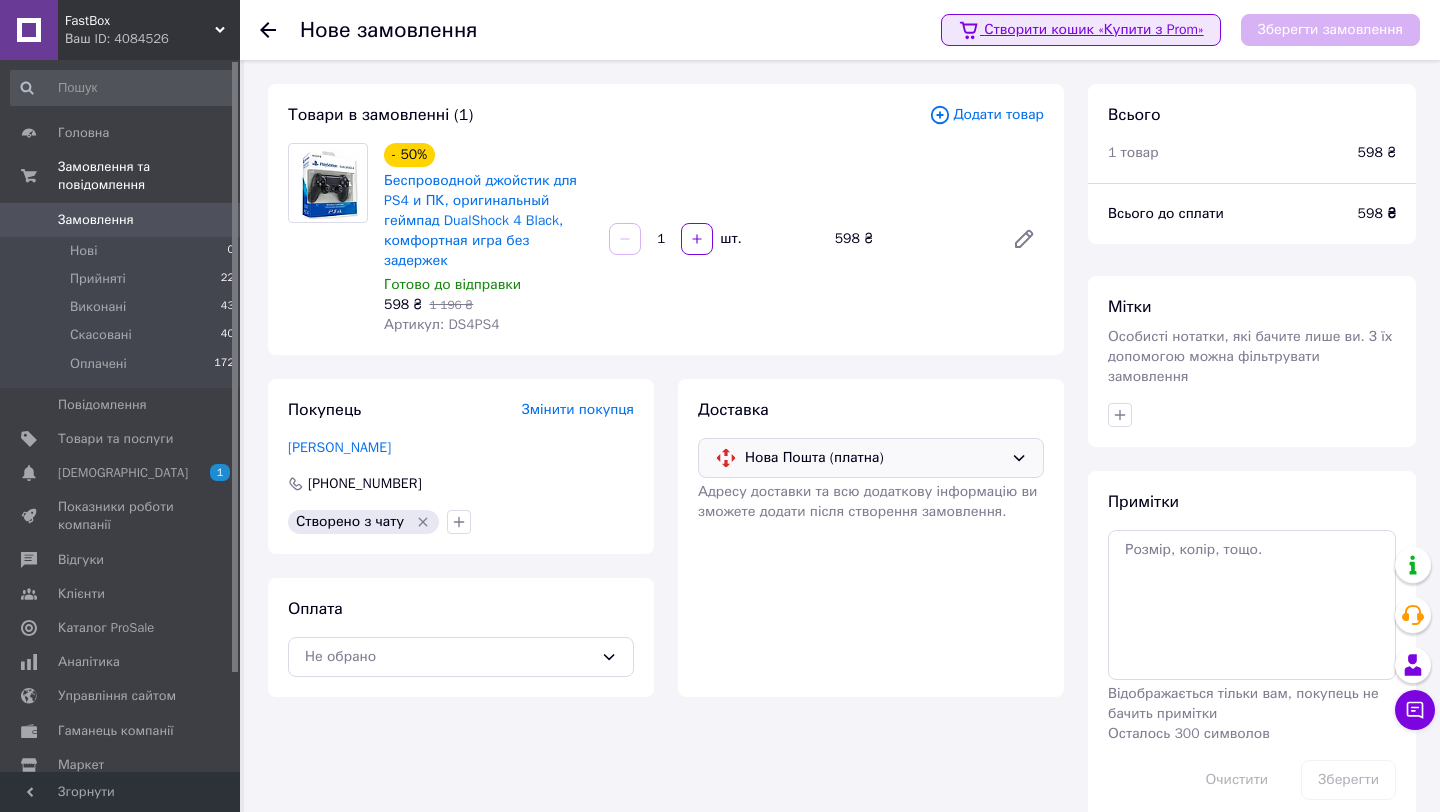 click on "Створити кошик «Купити з Prom»" at bounding box center [1081, 30] 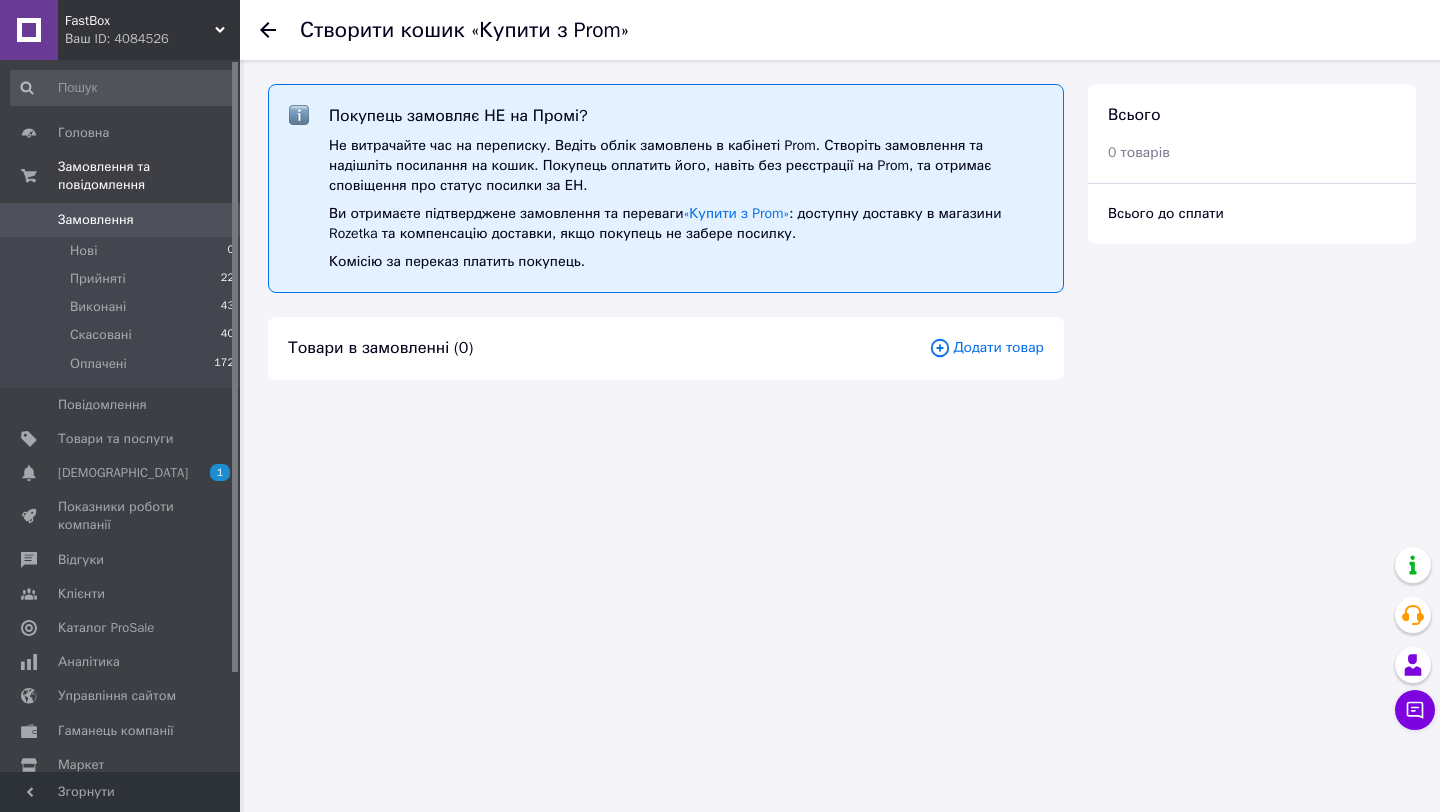 click at bounding box center [268, 30] 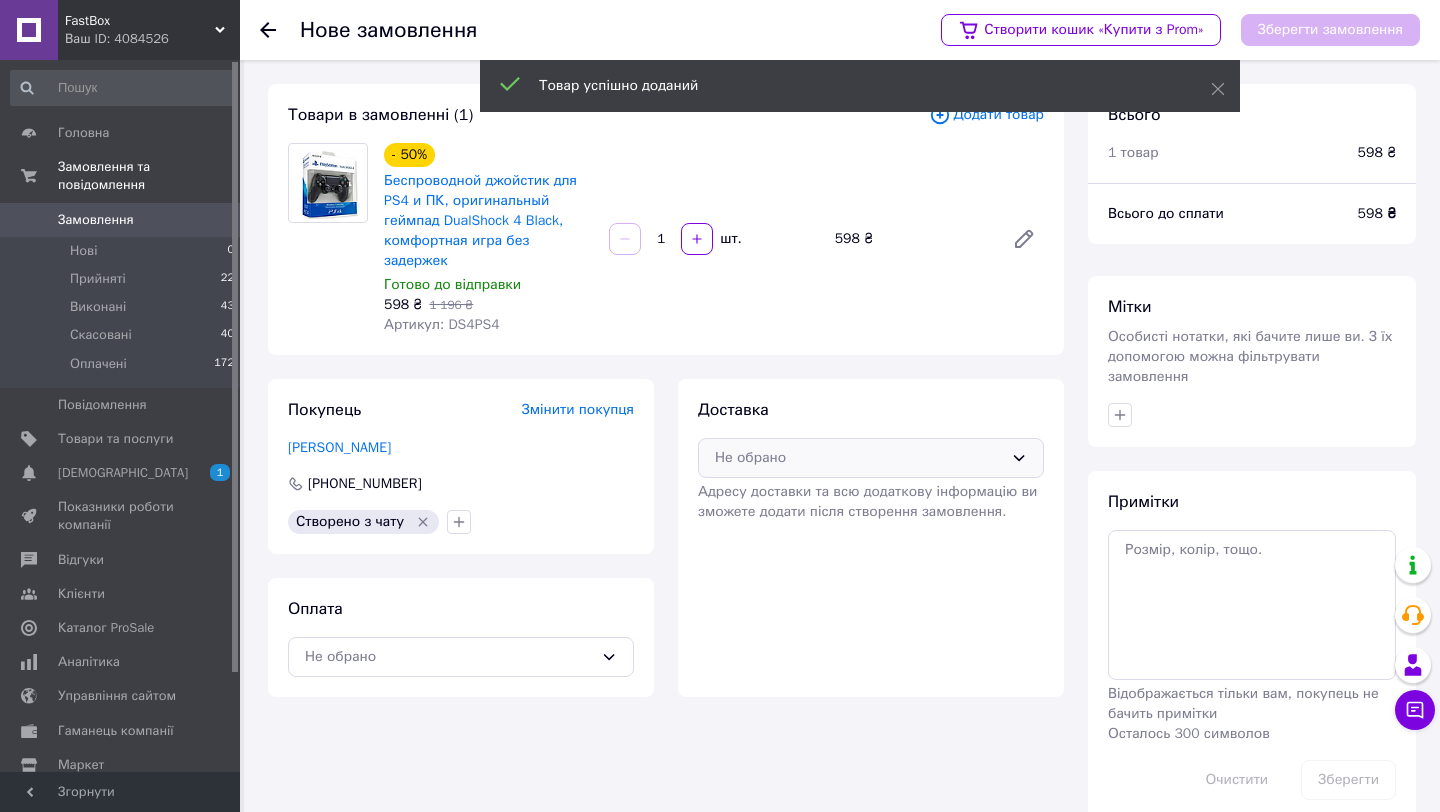 click on "Не обрано" at bounding box center [859, 458] 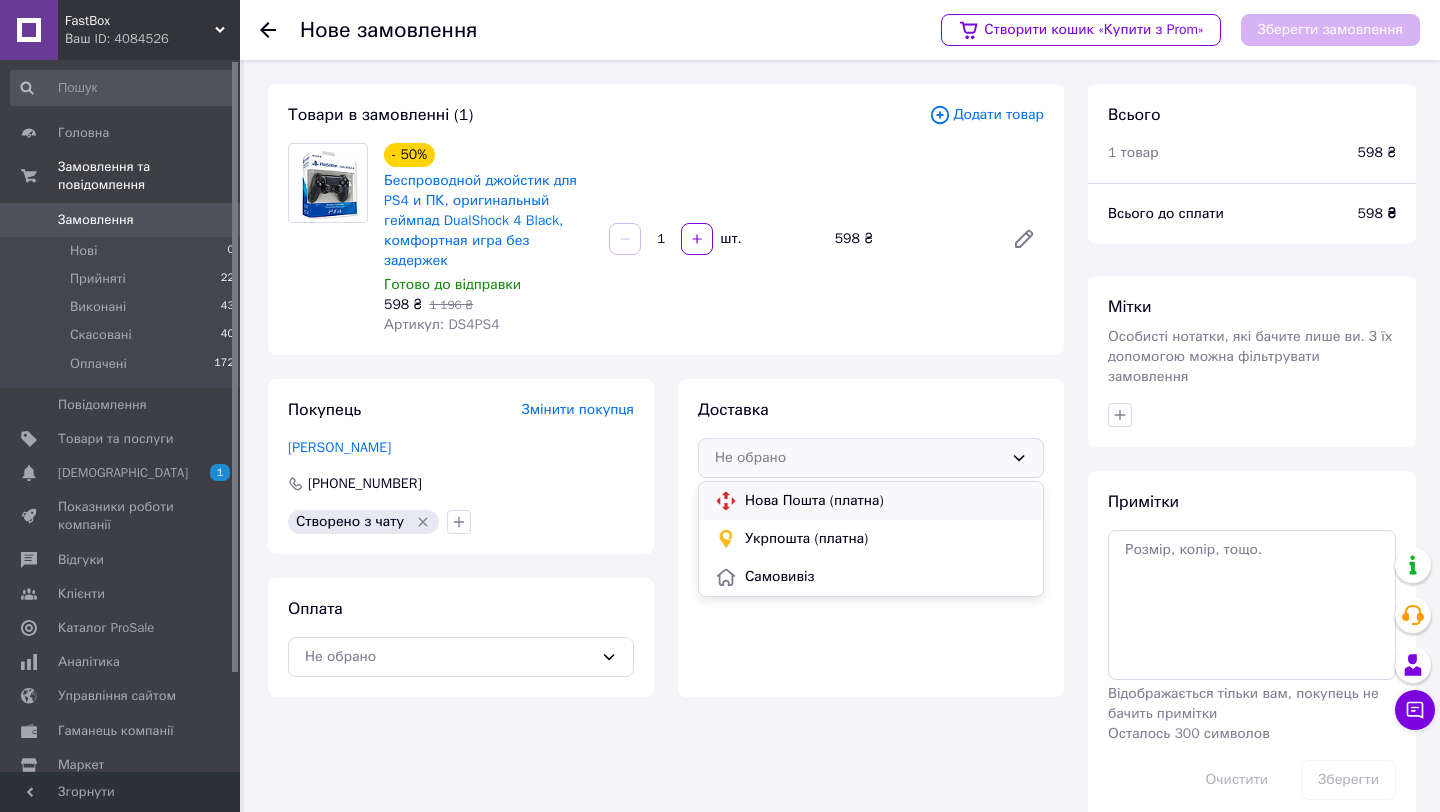 click on "Нова Пошта (платна)" at bounding box center [886, 501] 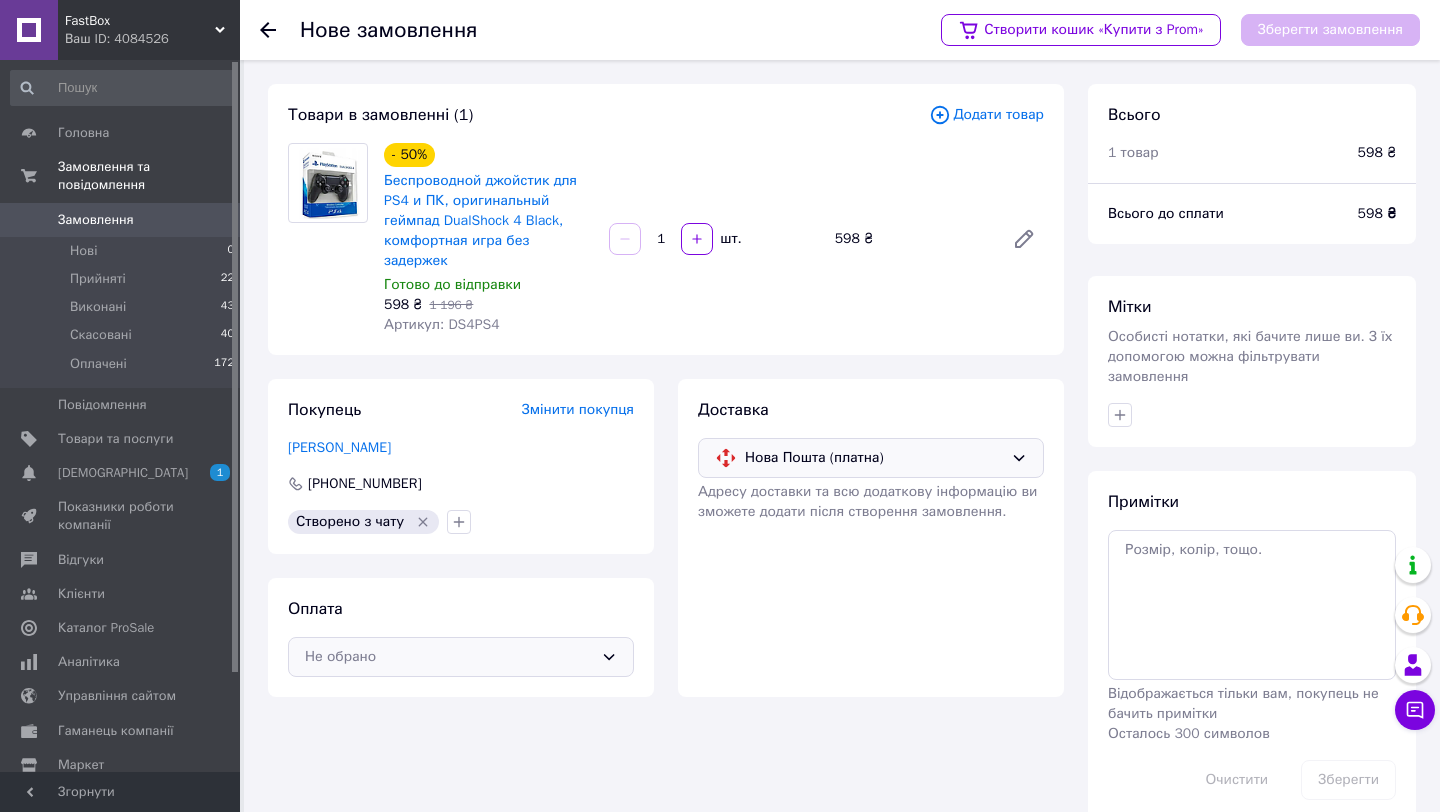 click on "Не обрано" at bounding box center [449, 657] 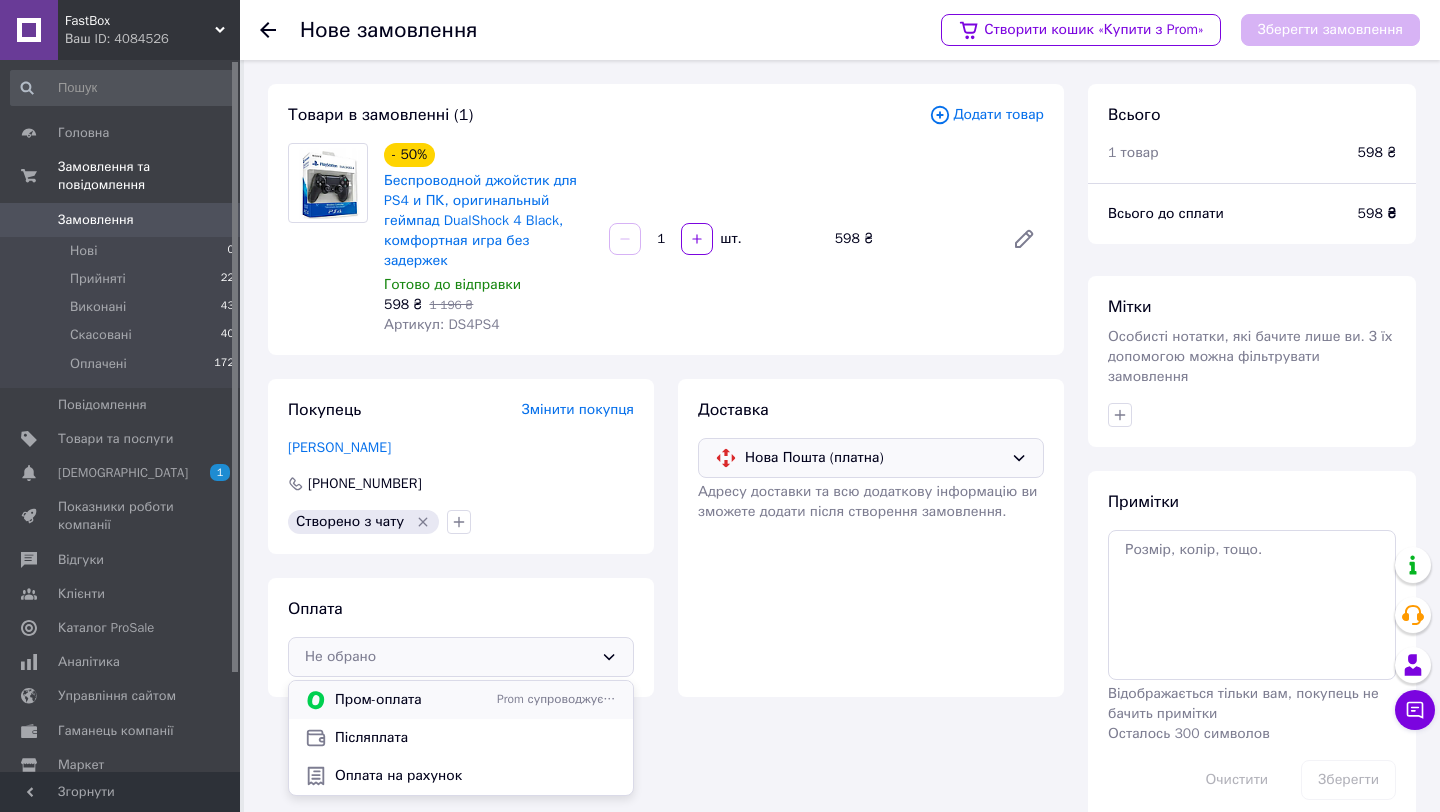 scroll, scrollTop: 31, scrollLeft: 0, axis: vertical 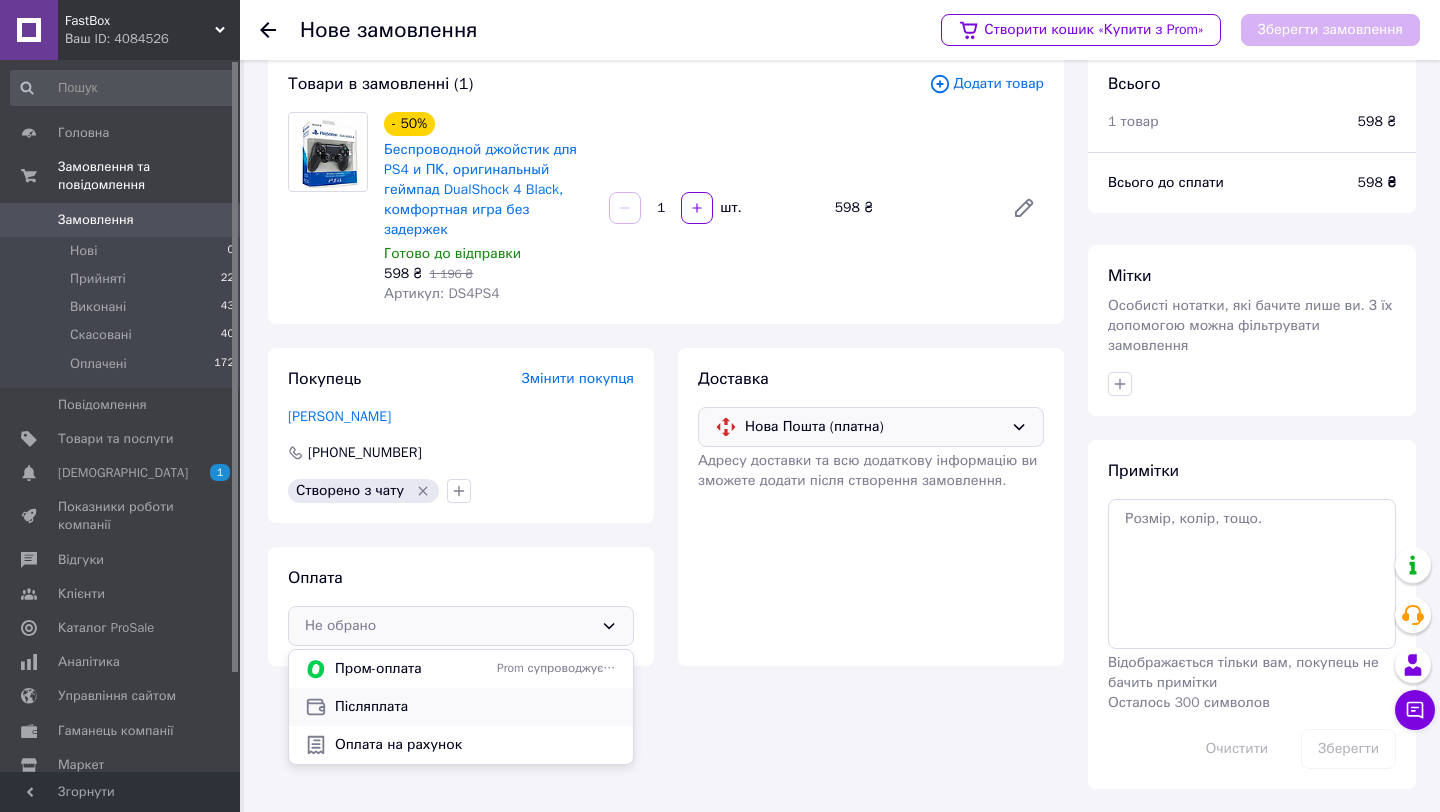 click on "Післяплата" at bounding box center [476, 707] 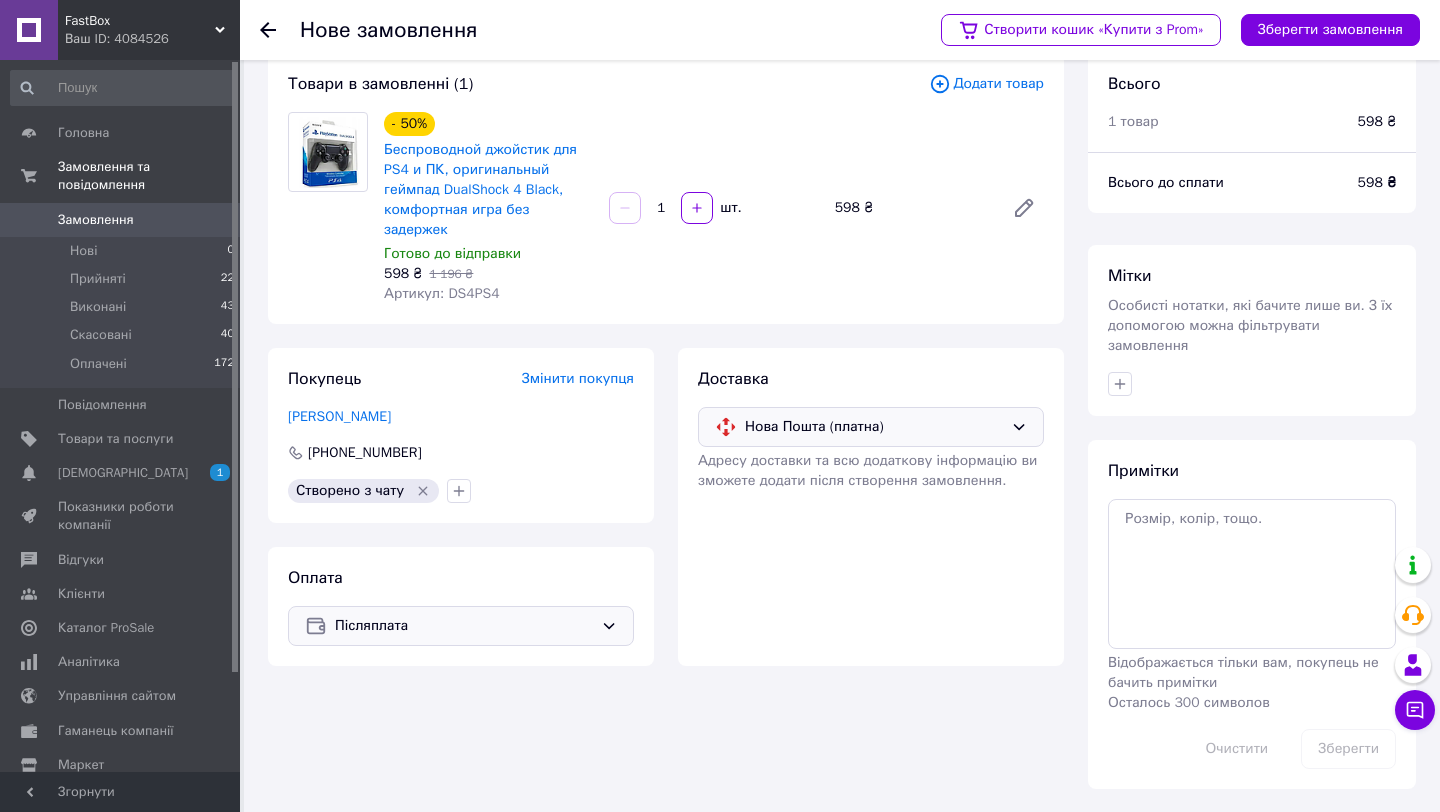 scroll, scrollTop: 0, scrollLeft: 0, axis: both 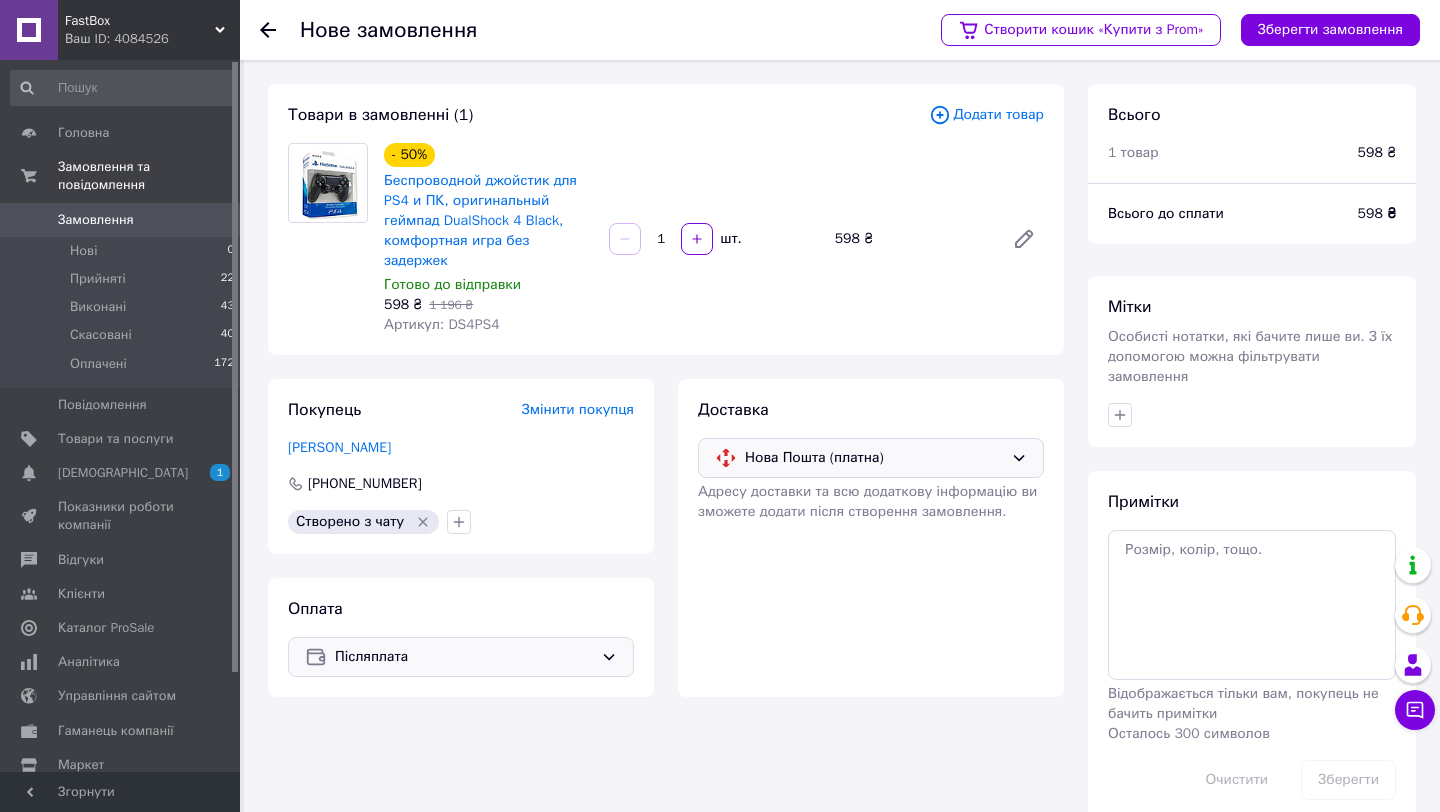 click 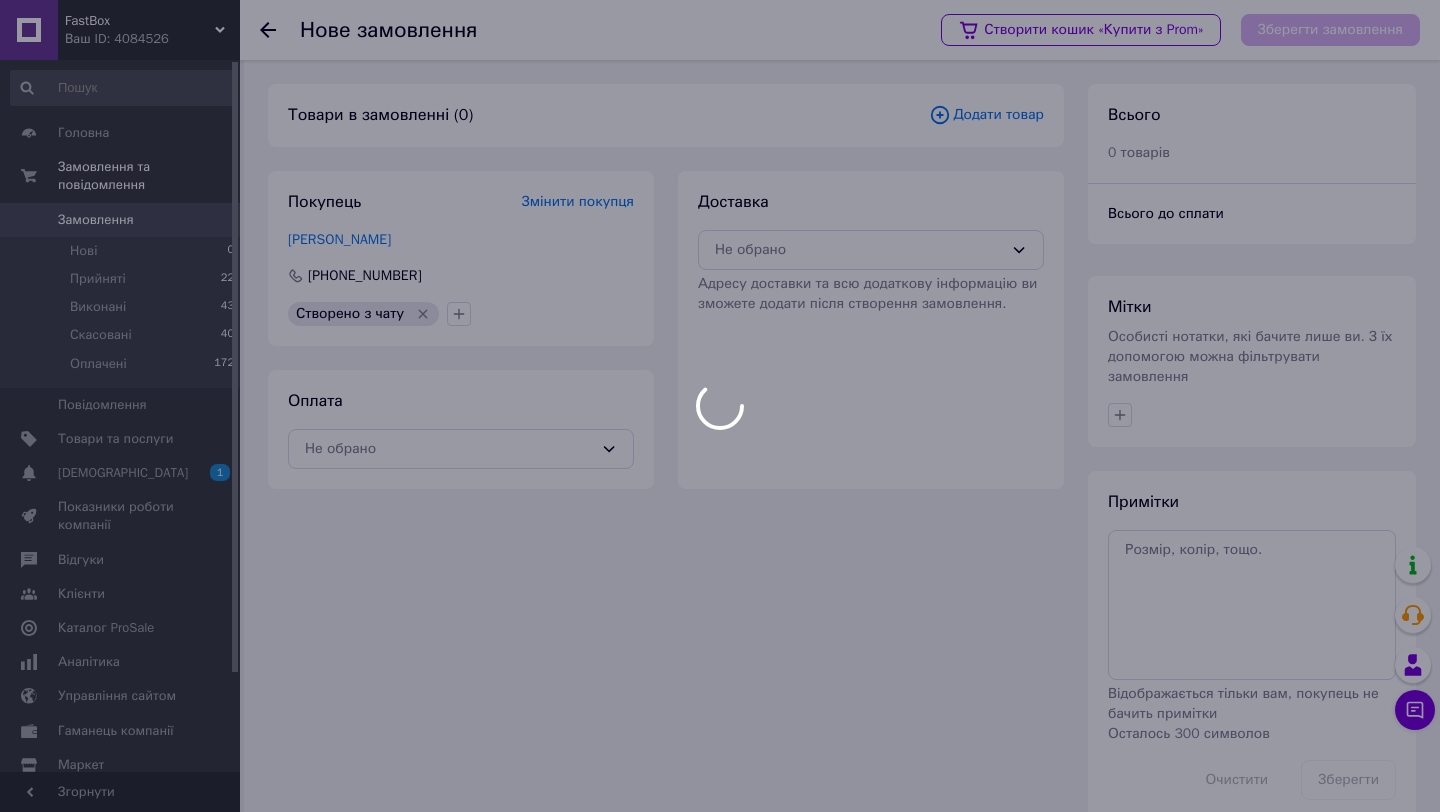drag, startPoint x: 1398, startPoint y: 698, endPoint x: 1406, endPoint y: 709, distance: 13.601471 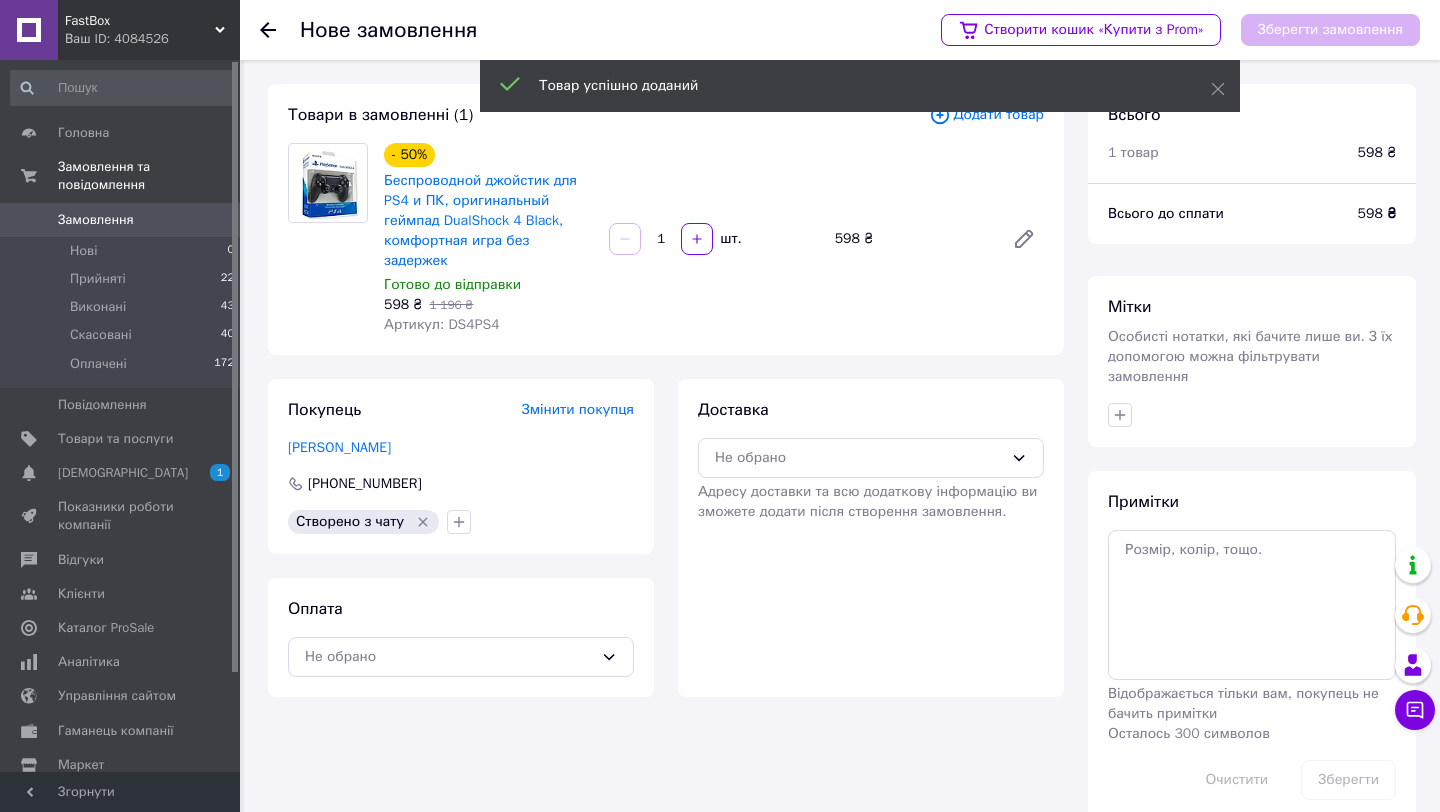 click on "Замовлення" at bounding box center [121, 220] 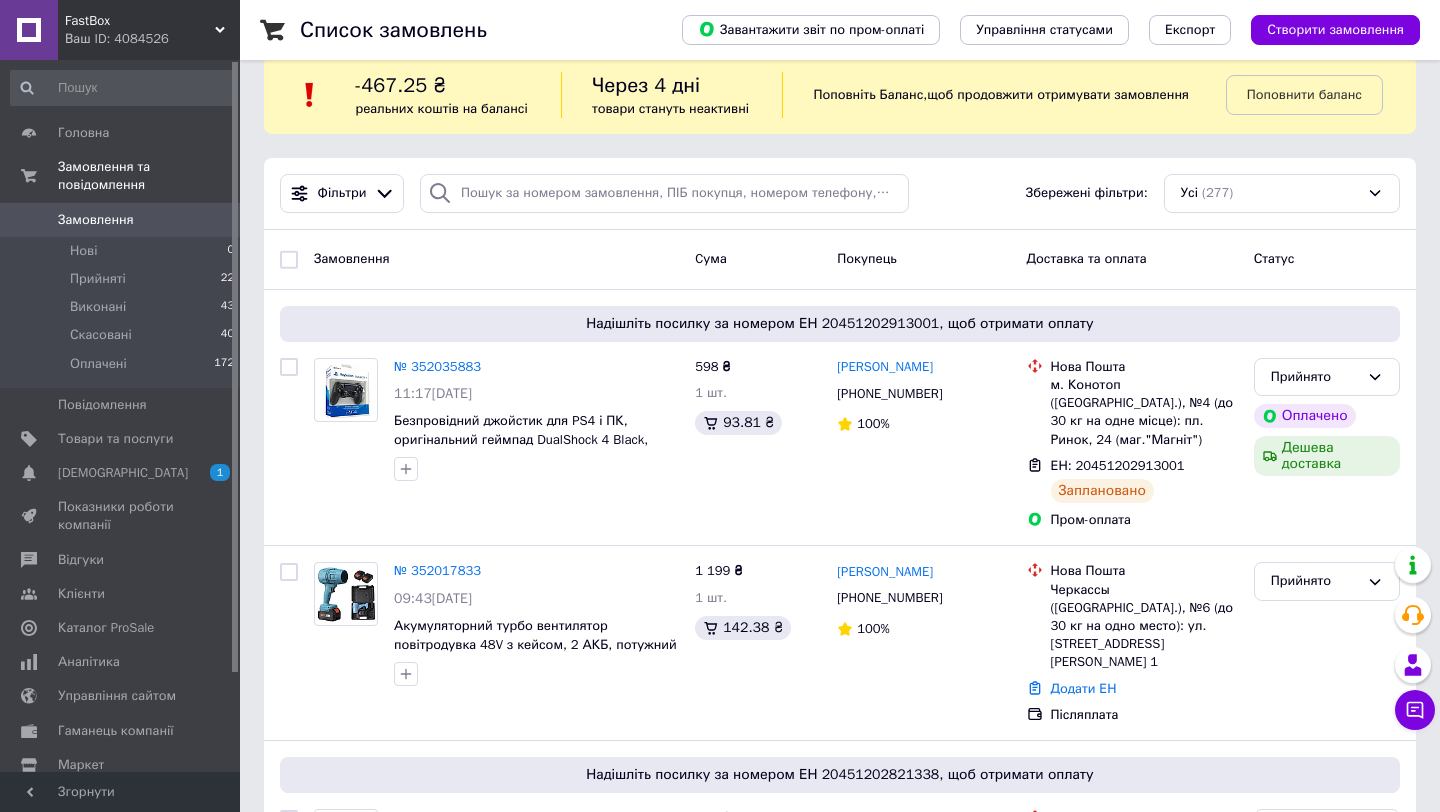 scroll, scrollTop: 0, scrollLeft: 0, axis: both 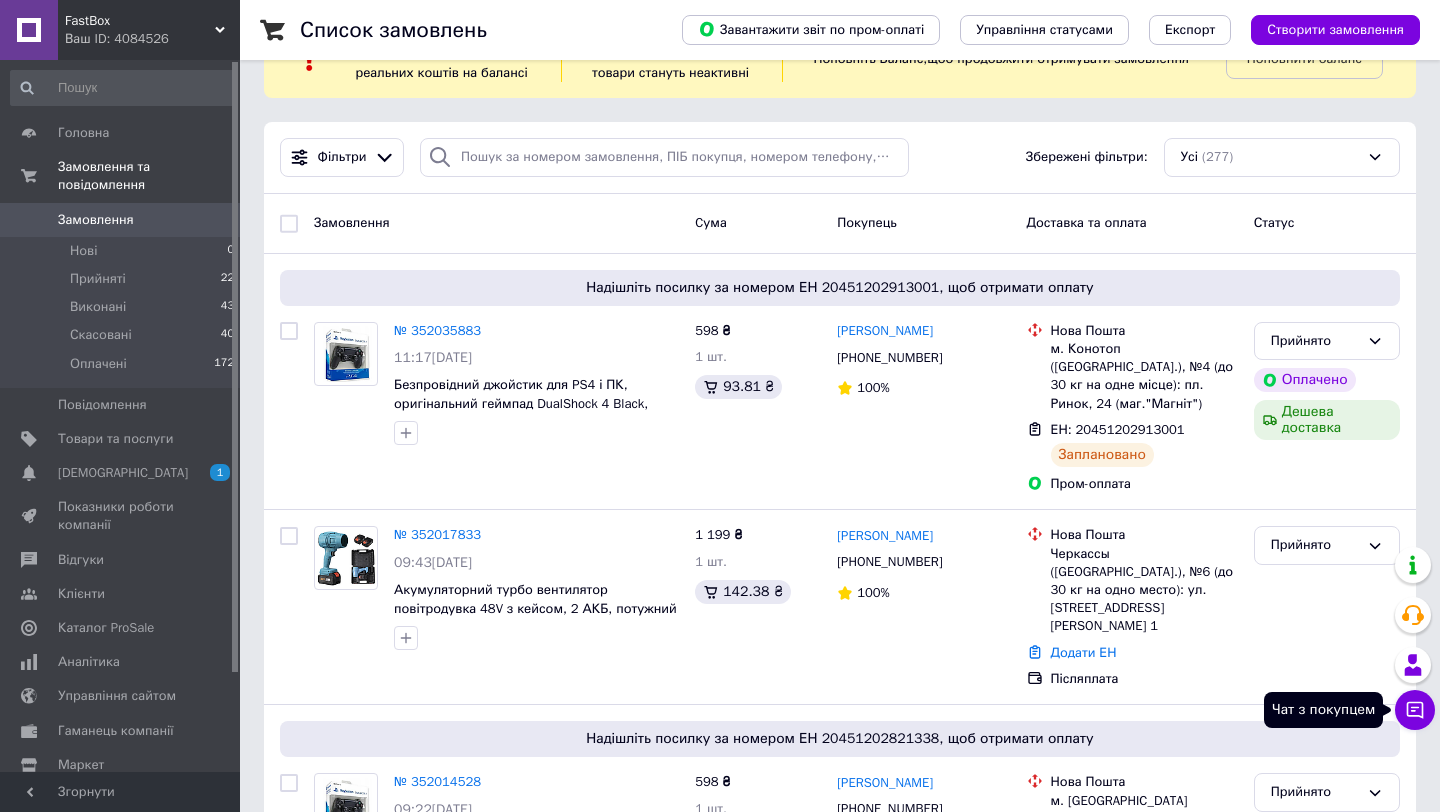 click 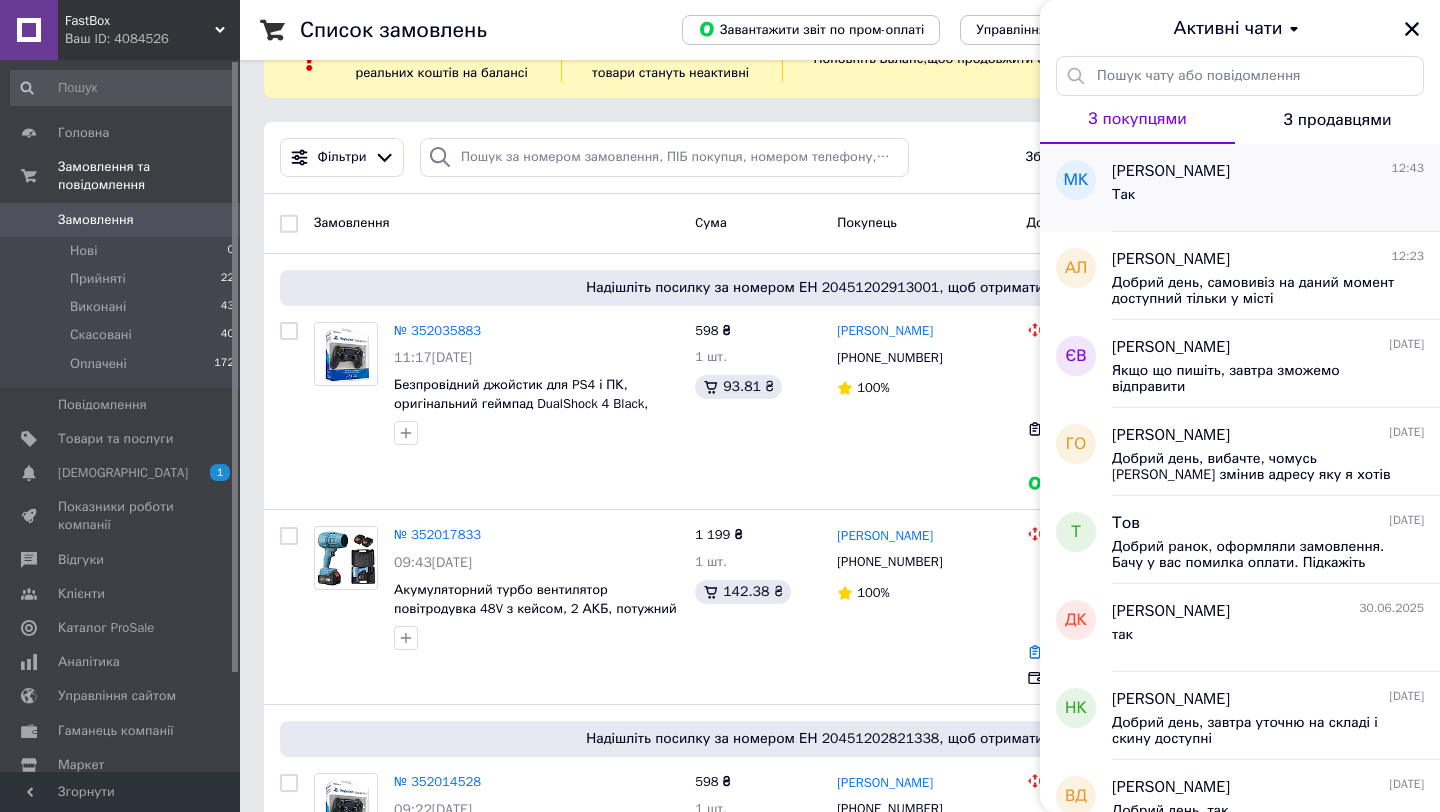 click on "Так" at bounding box center (1268, 199) 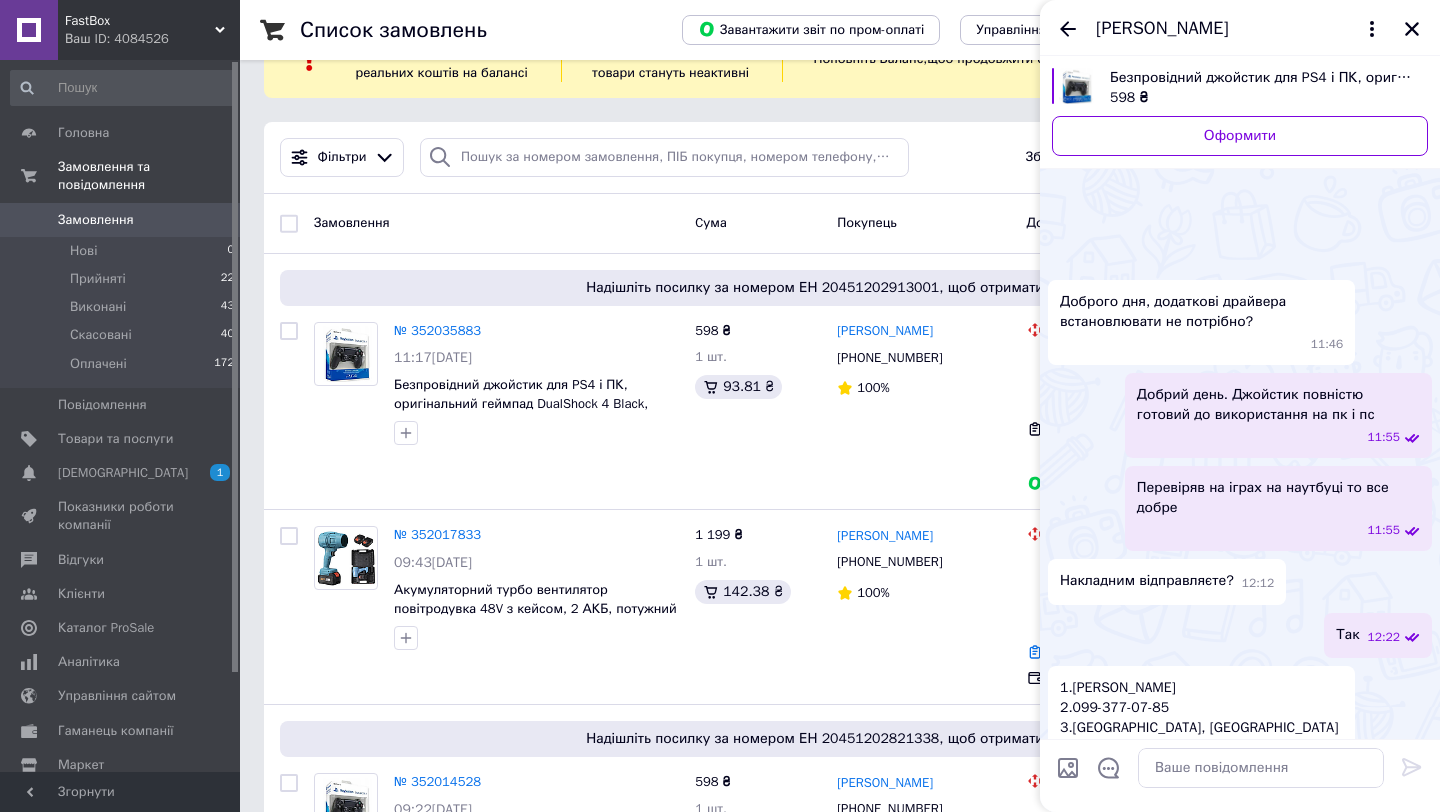 scroll, scrollTop: 166, scrollLeft: 0, axis: vertical 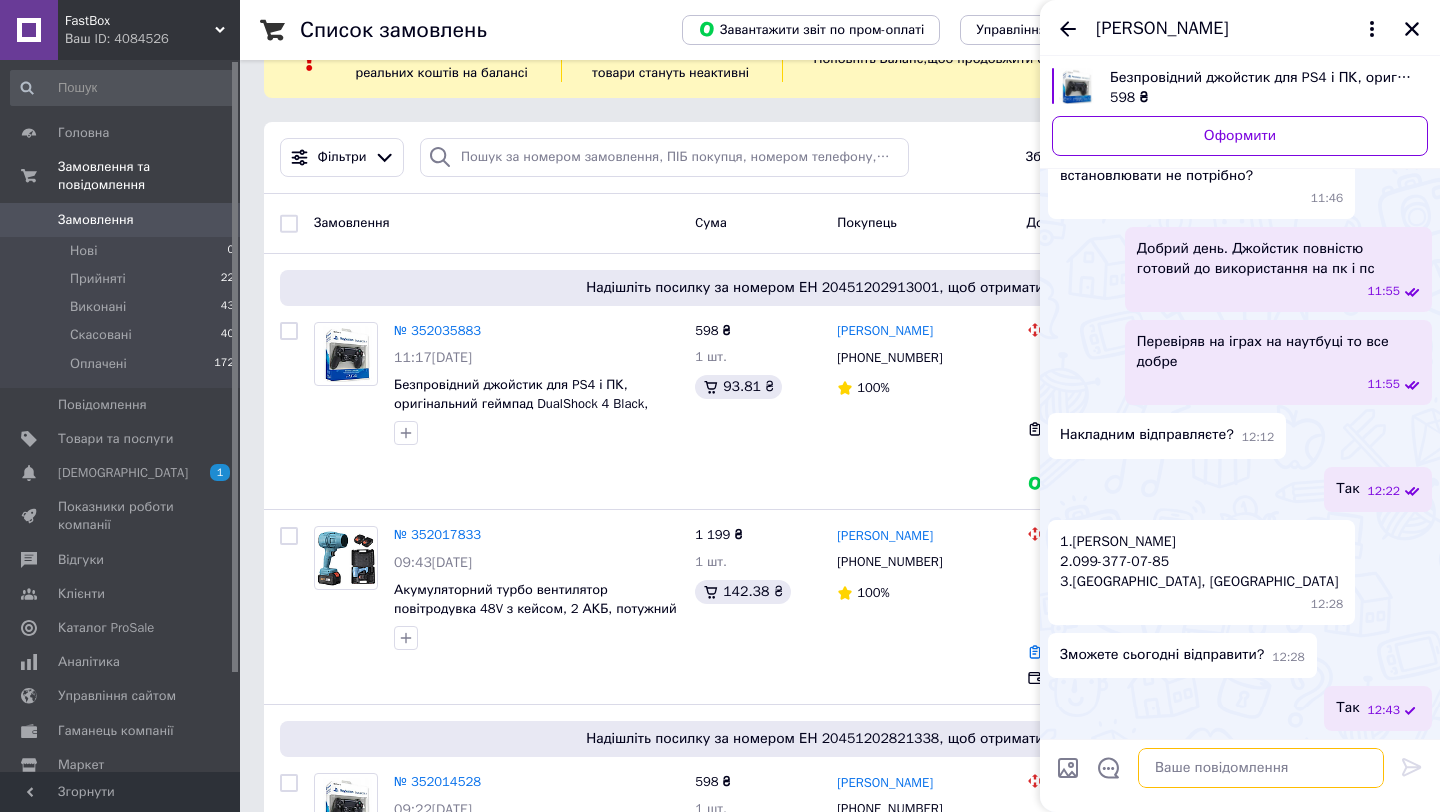click at bounding box center [1261, 768] 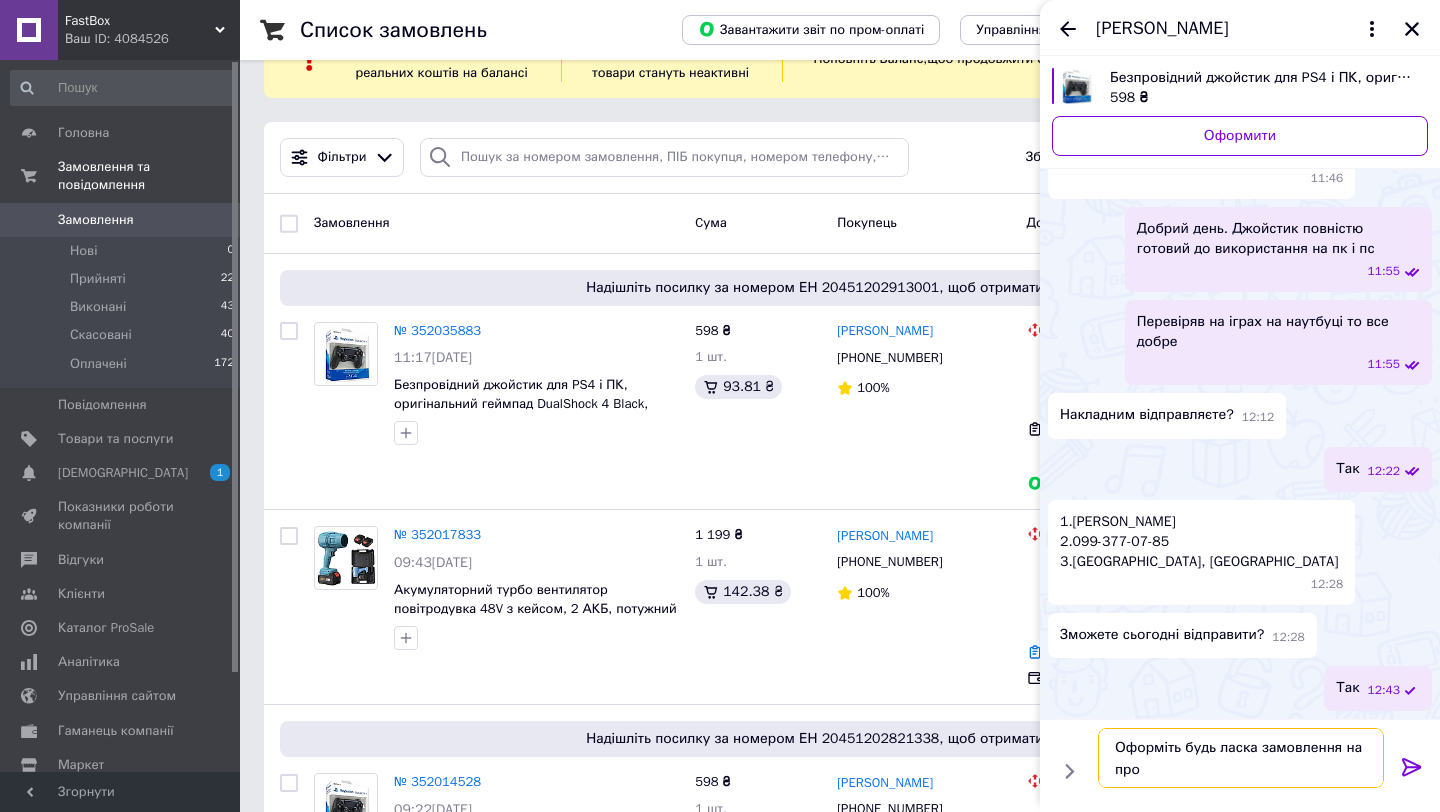 type on "Оформіть будь ласка замовлення на пром" 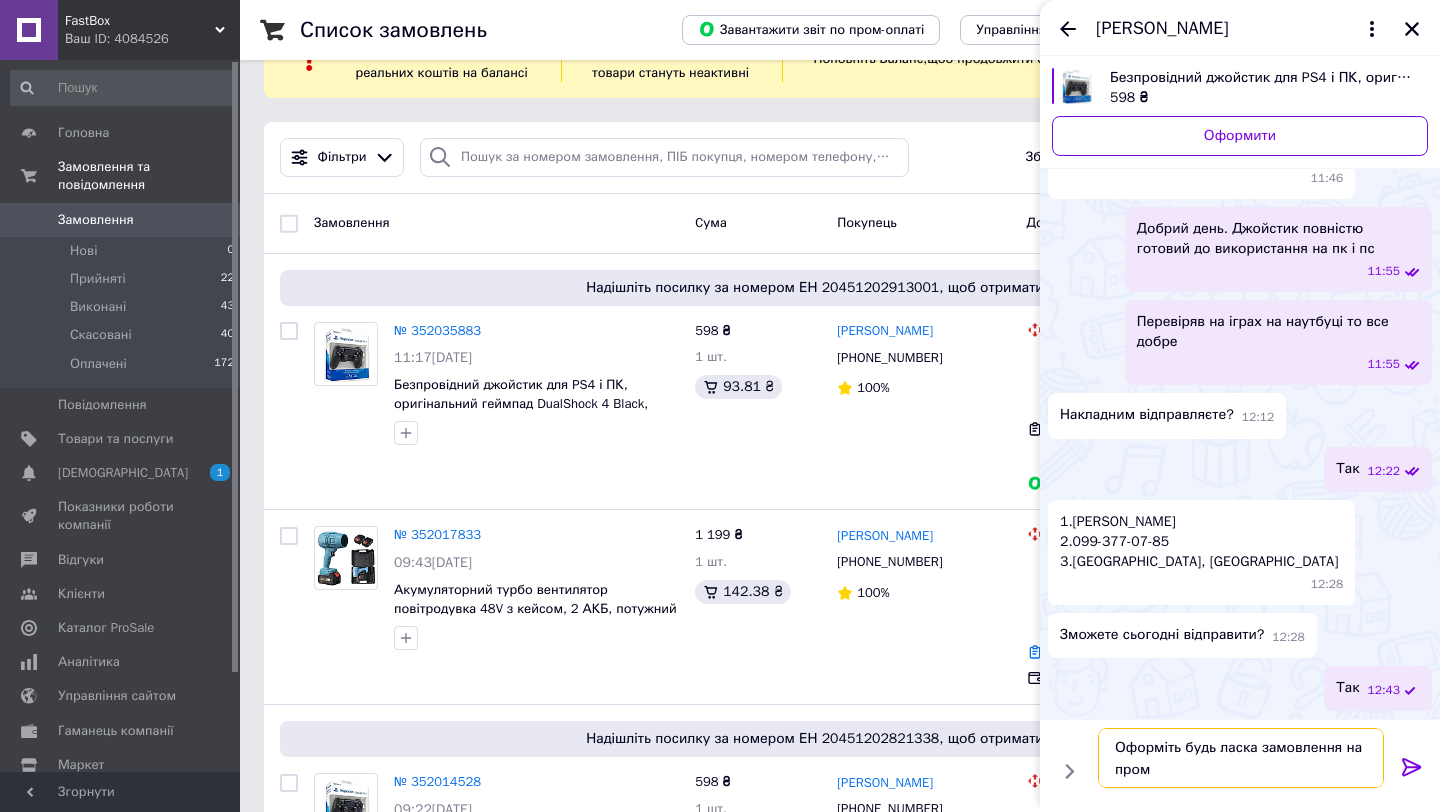 type 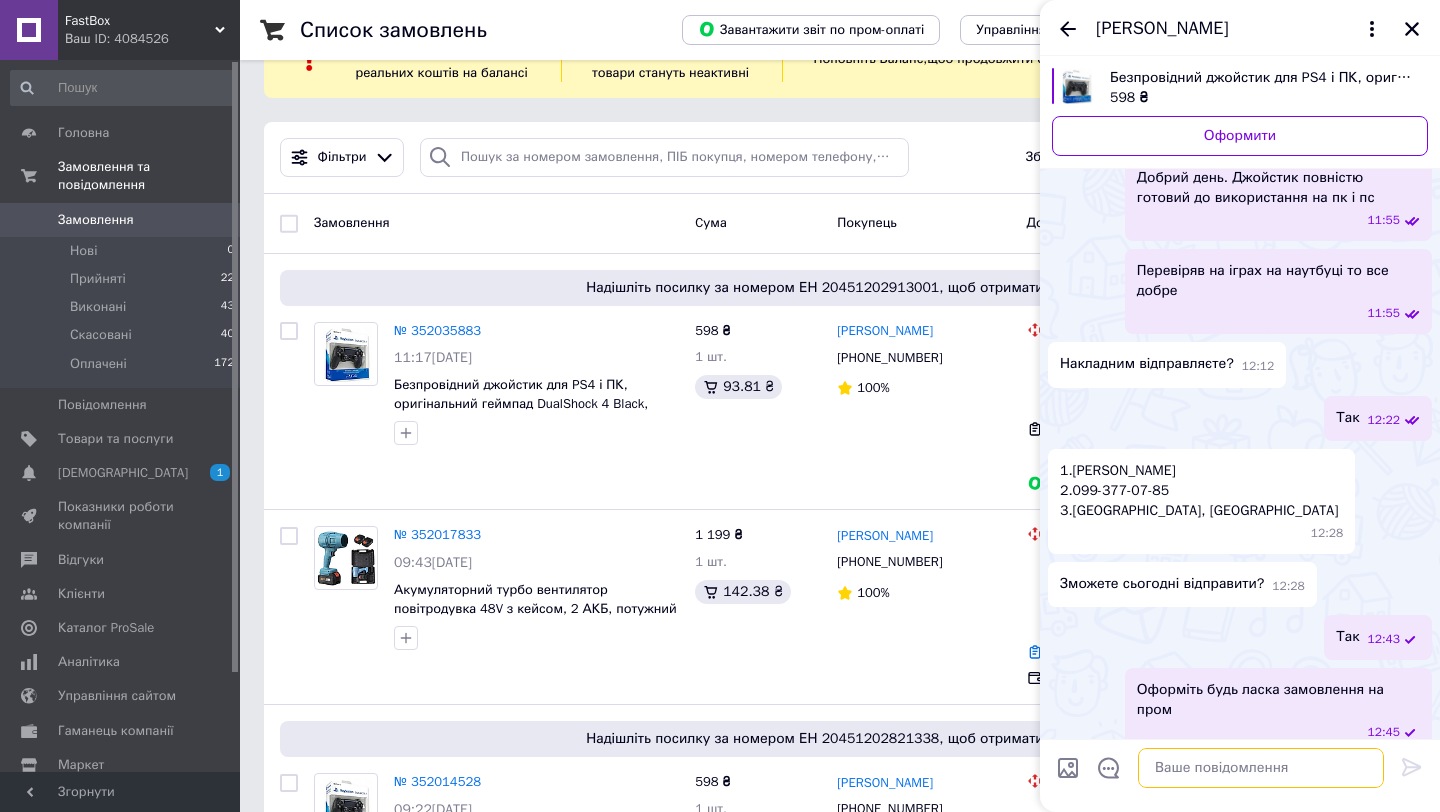 scroll, scrollTop: 208, scrollLeft: 0, axis: vertical 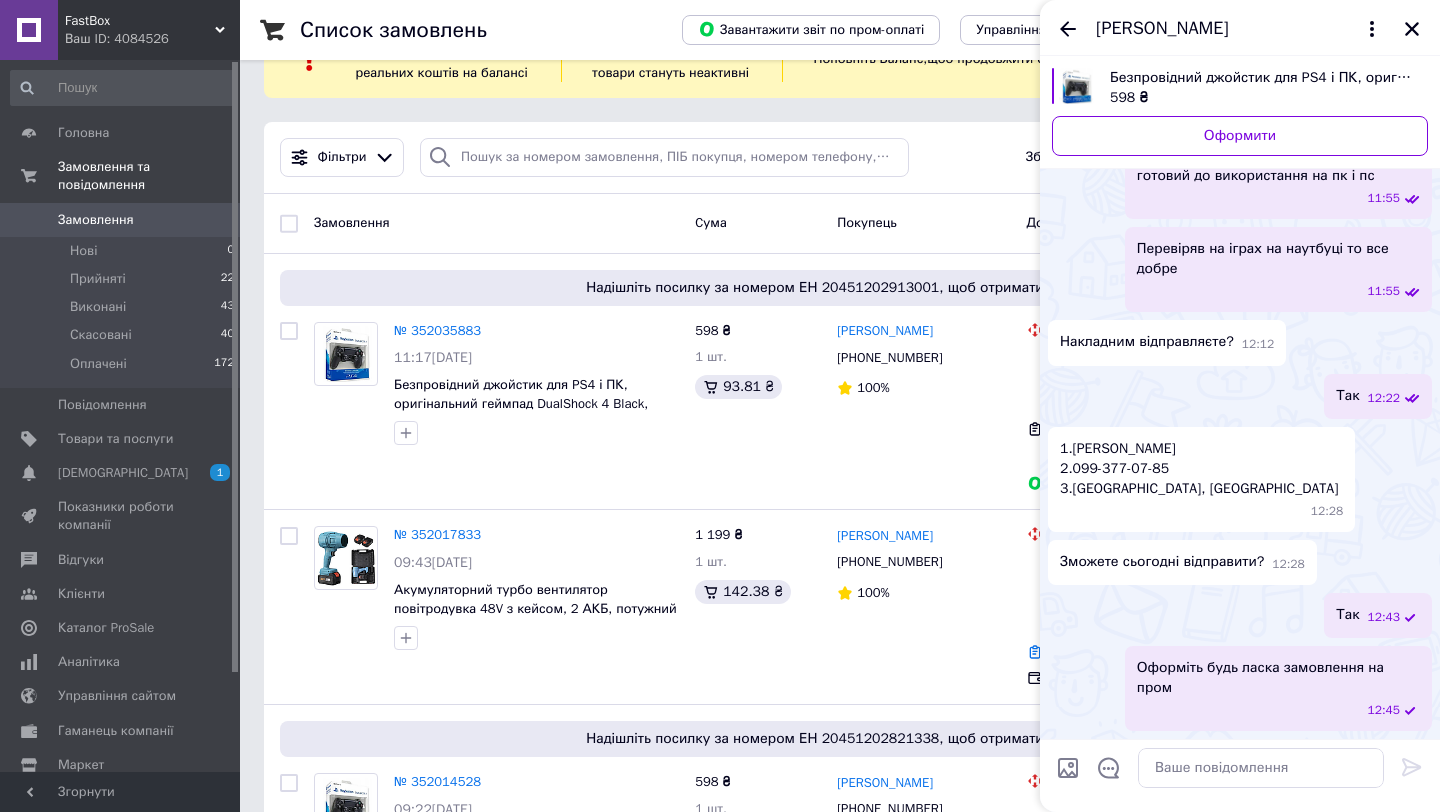 click on "[PERSON_NAME]" at bounding box center (1162, 29) 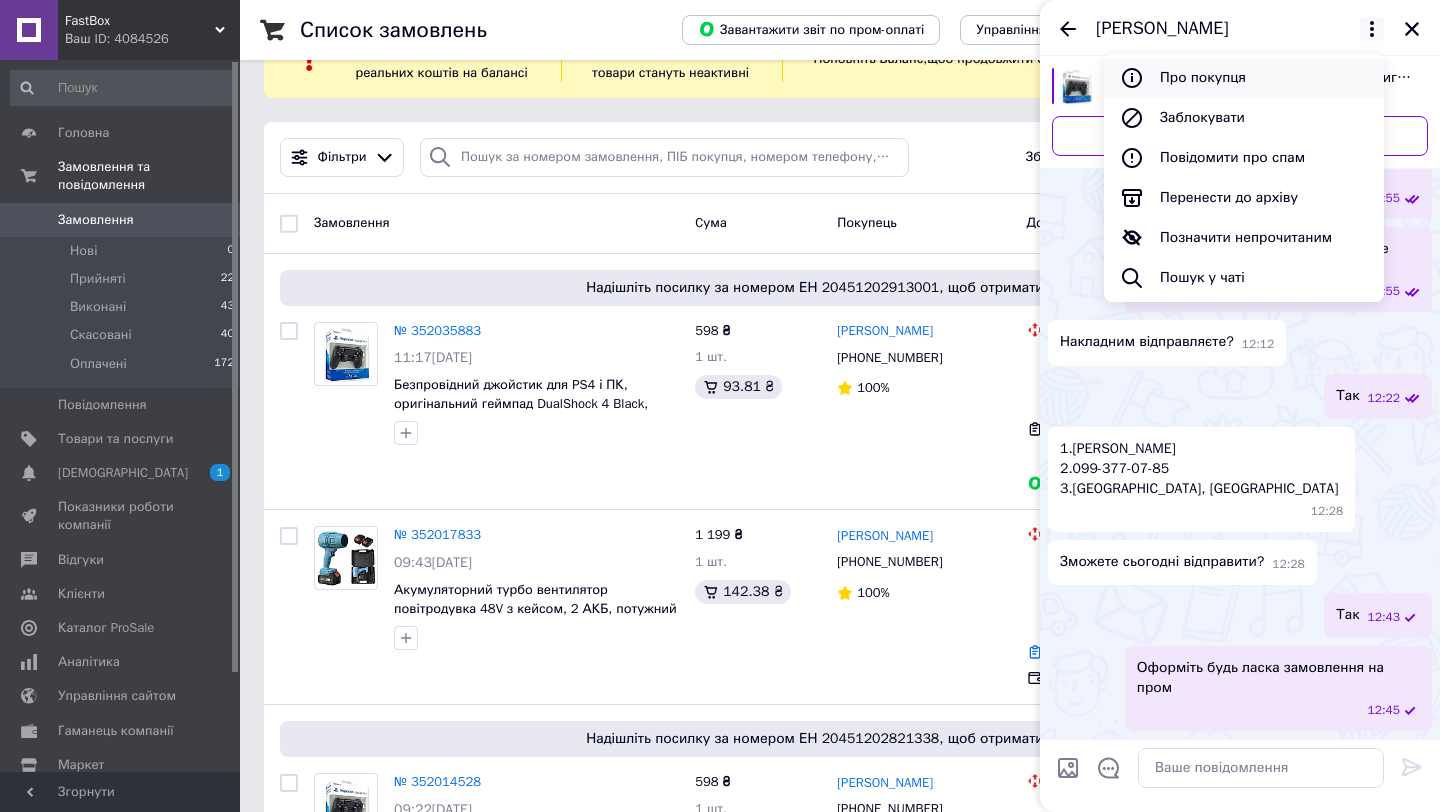 click on "Про покупця" at bounding box center (1244, 78) 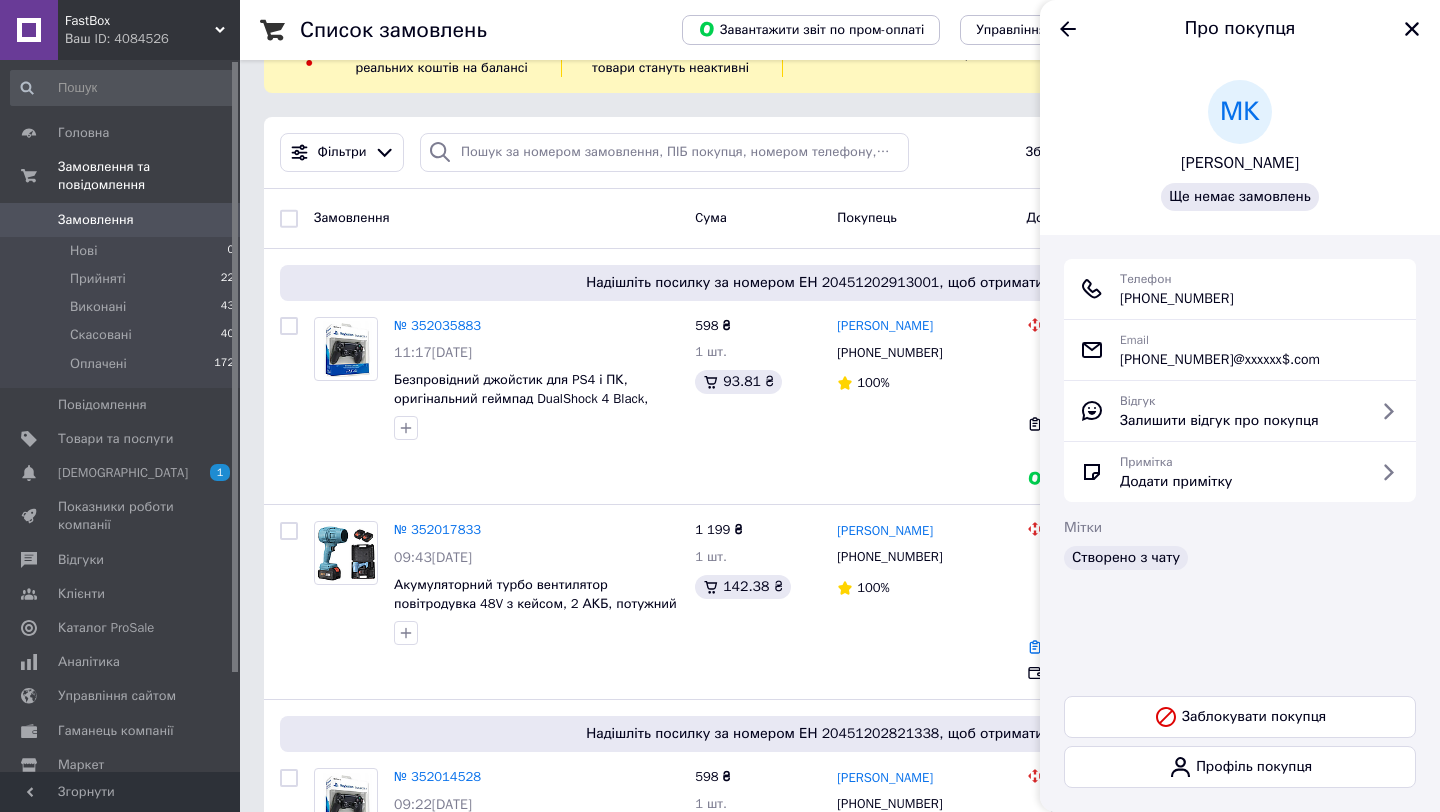 scroll, scrollTop: 0, scrollLeft: 0, axis: both 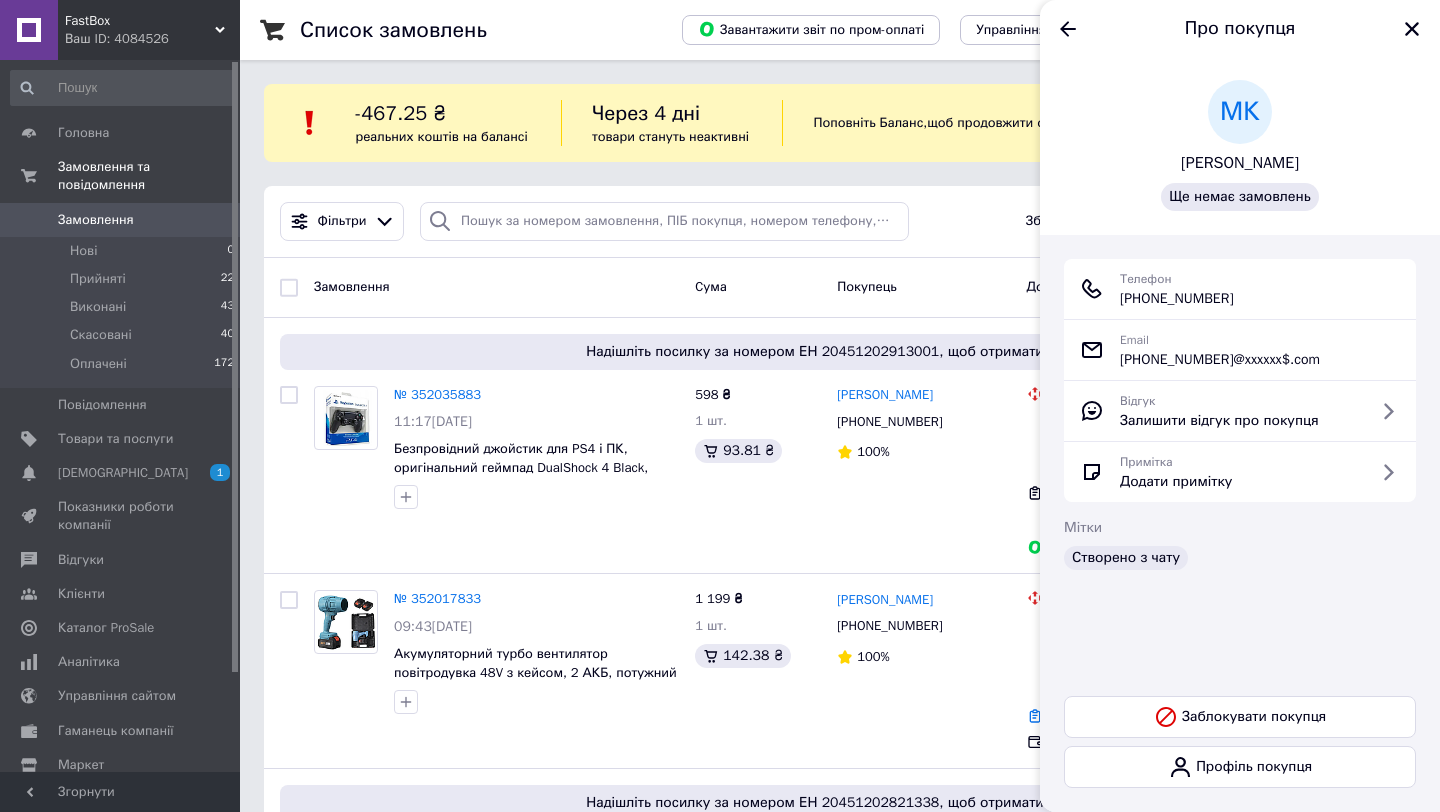 click at bounding box center (1412, 29) 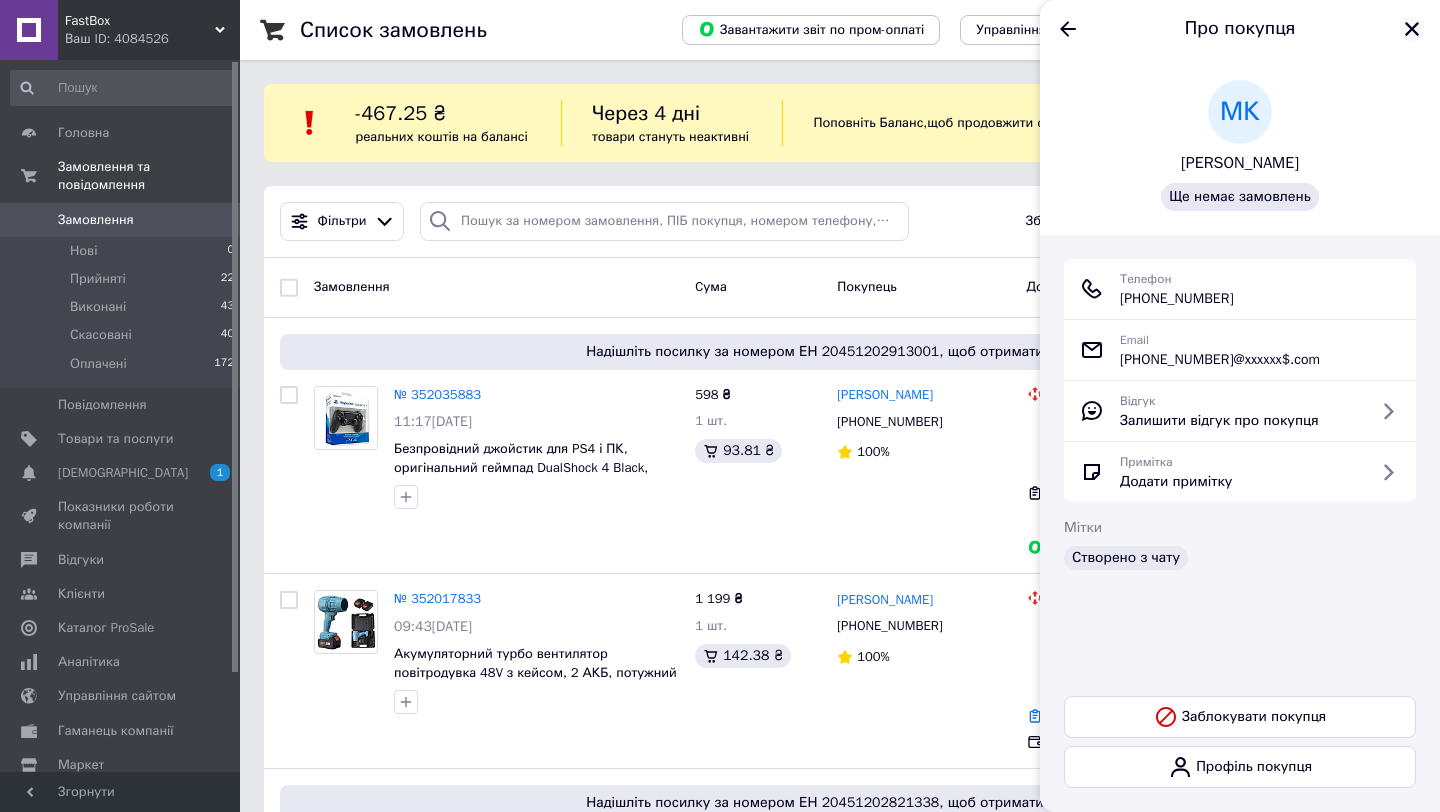 click 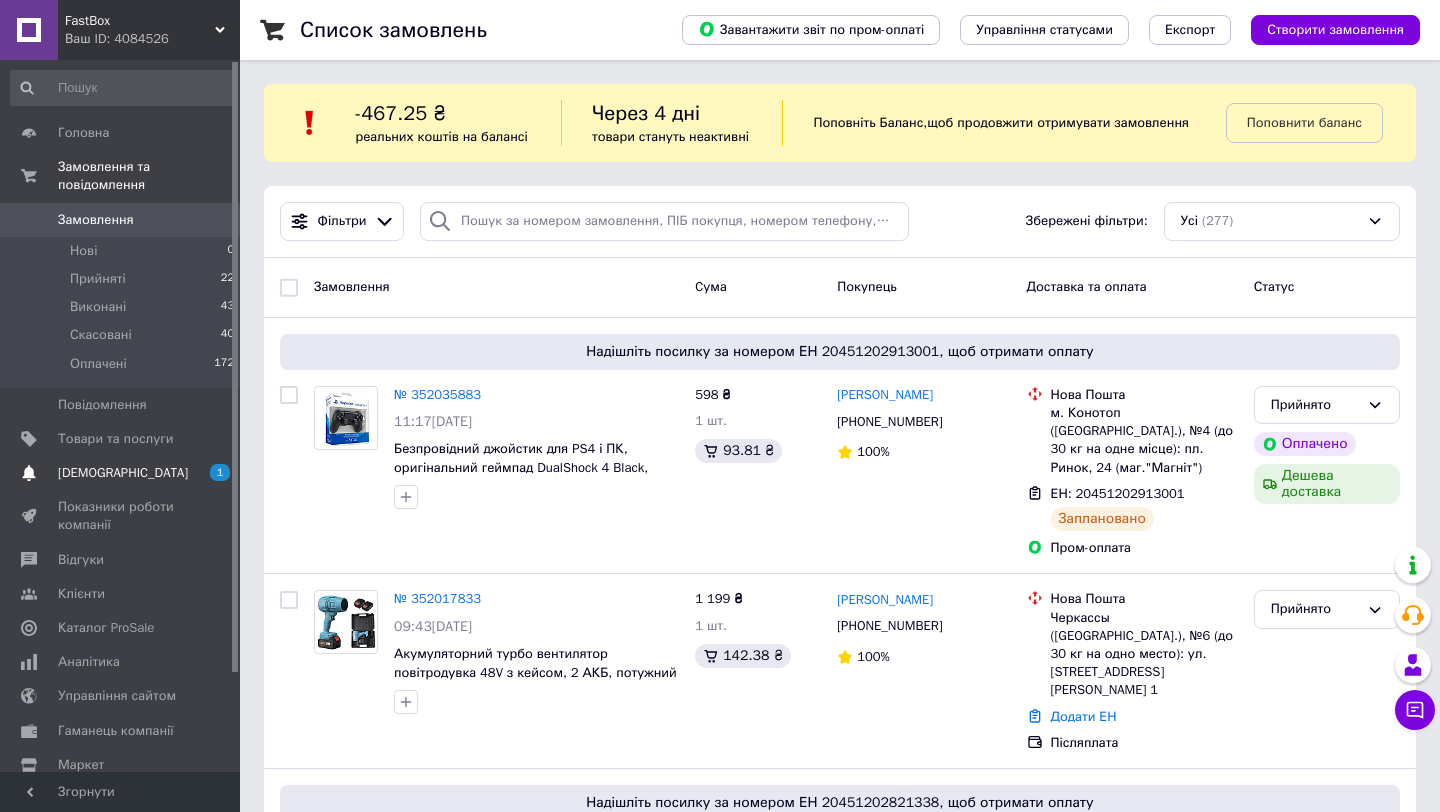click on "[DEMOGRAPHIC_DATA]" at bounding box center (121, 473) 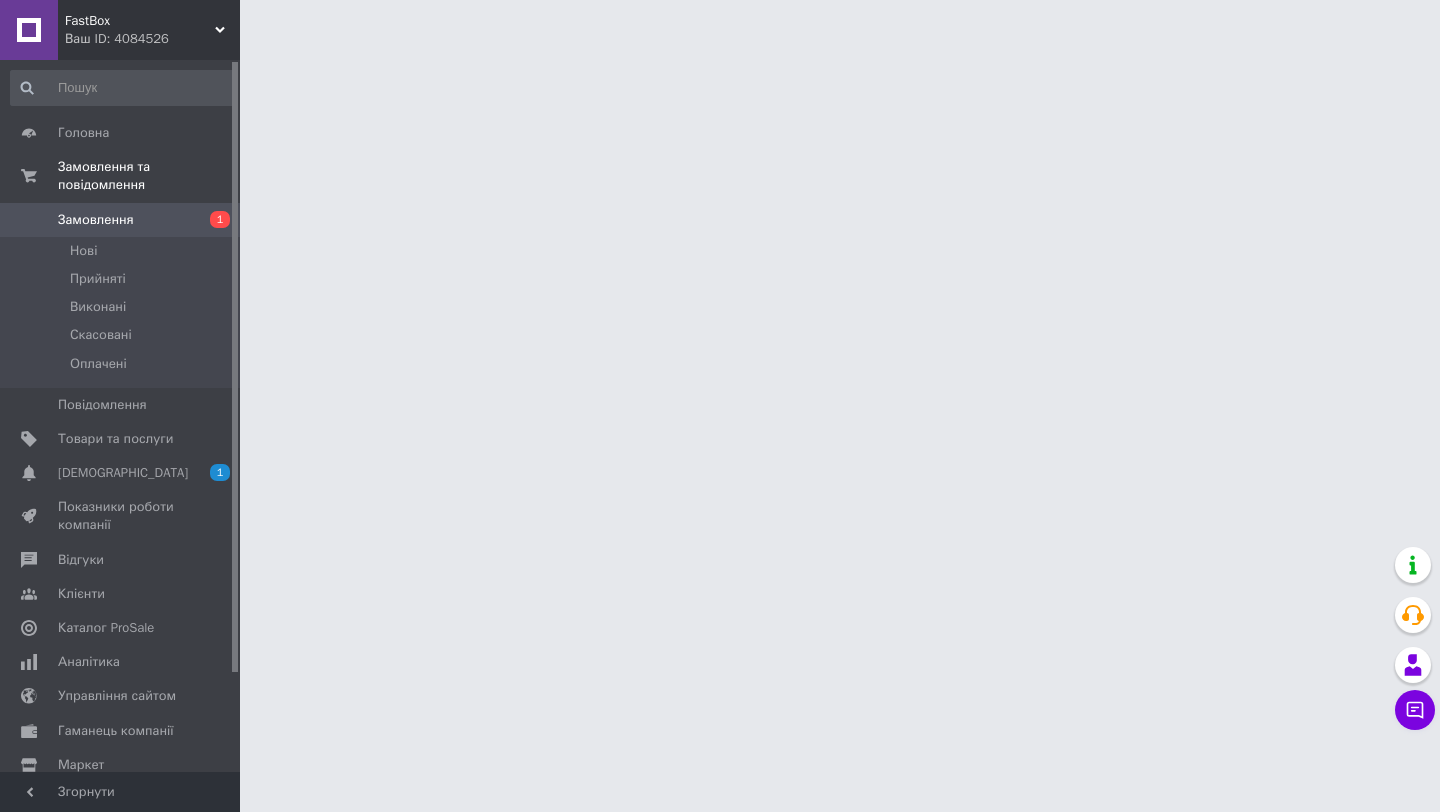 scroll, scrollTop: 0, scrollLeft: 0, axis: both 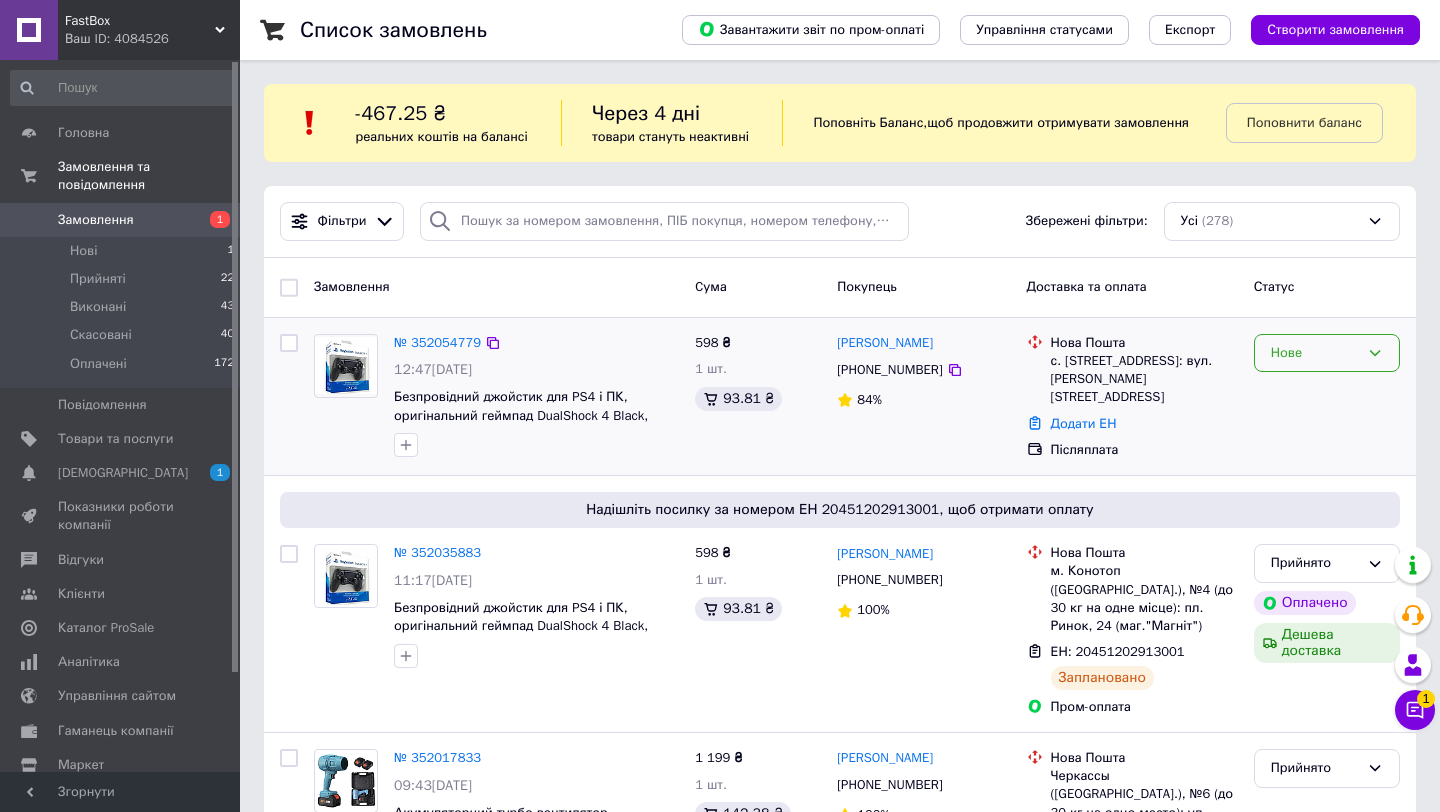 click on "Нове" at bounding box center (1327, 353) 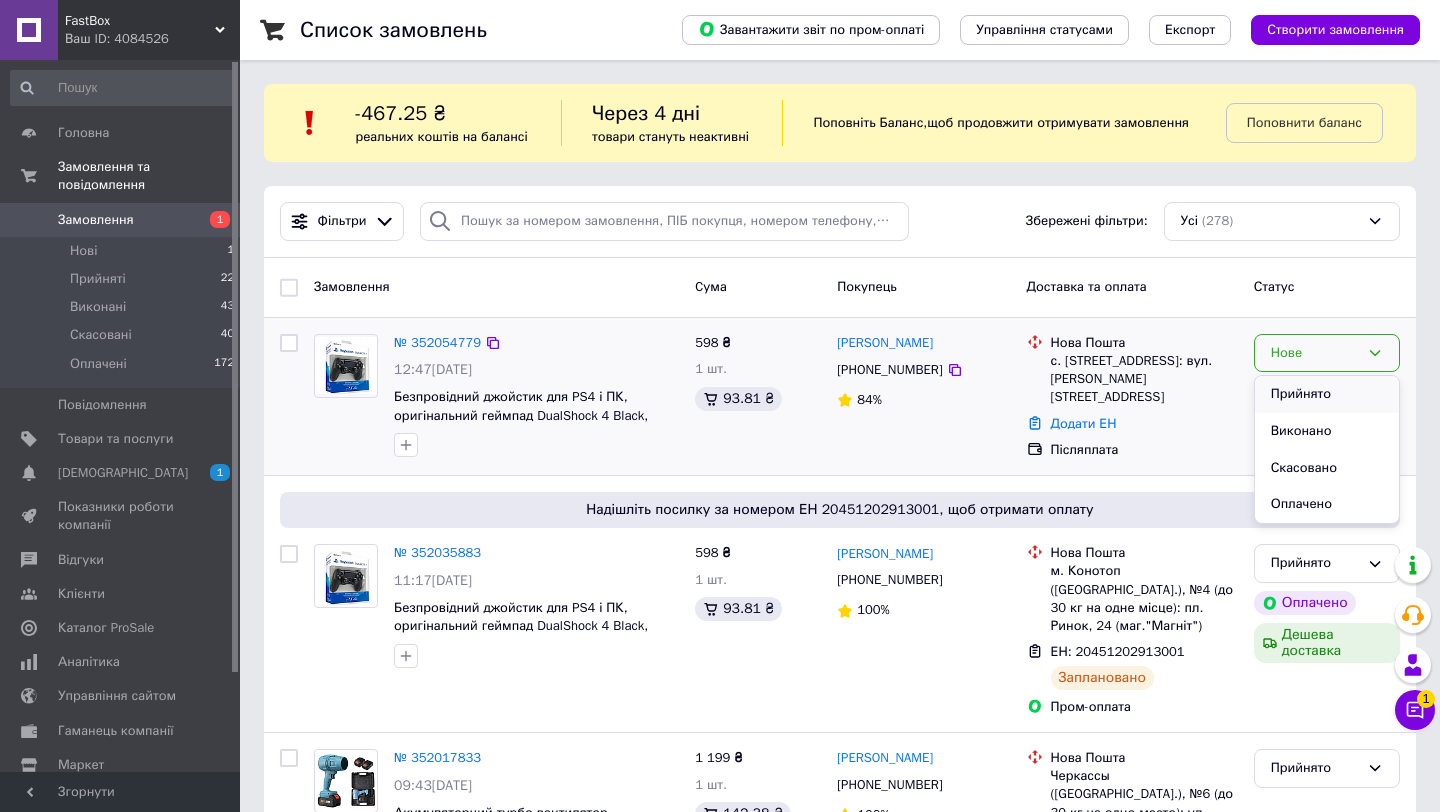 click on "Прийнято" at bounding box center [1327, 394] 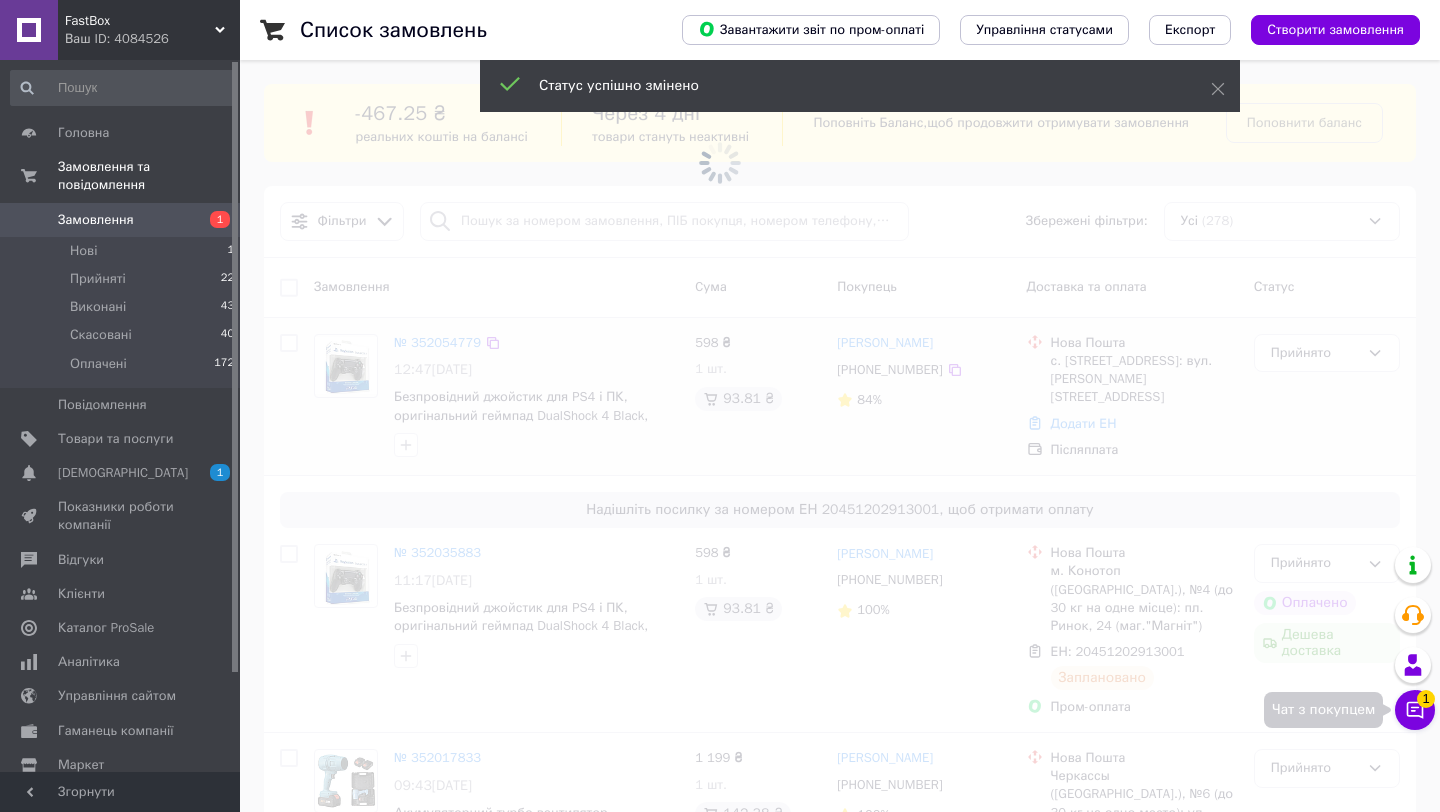 click 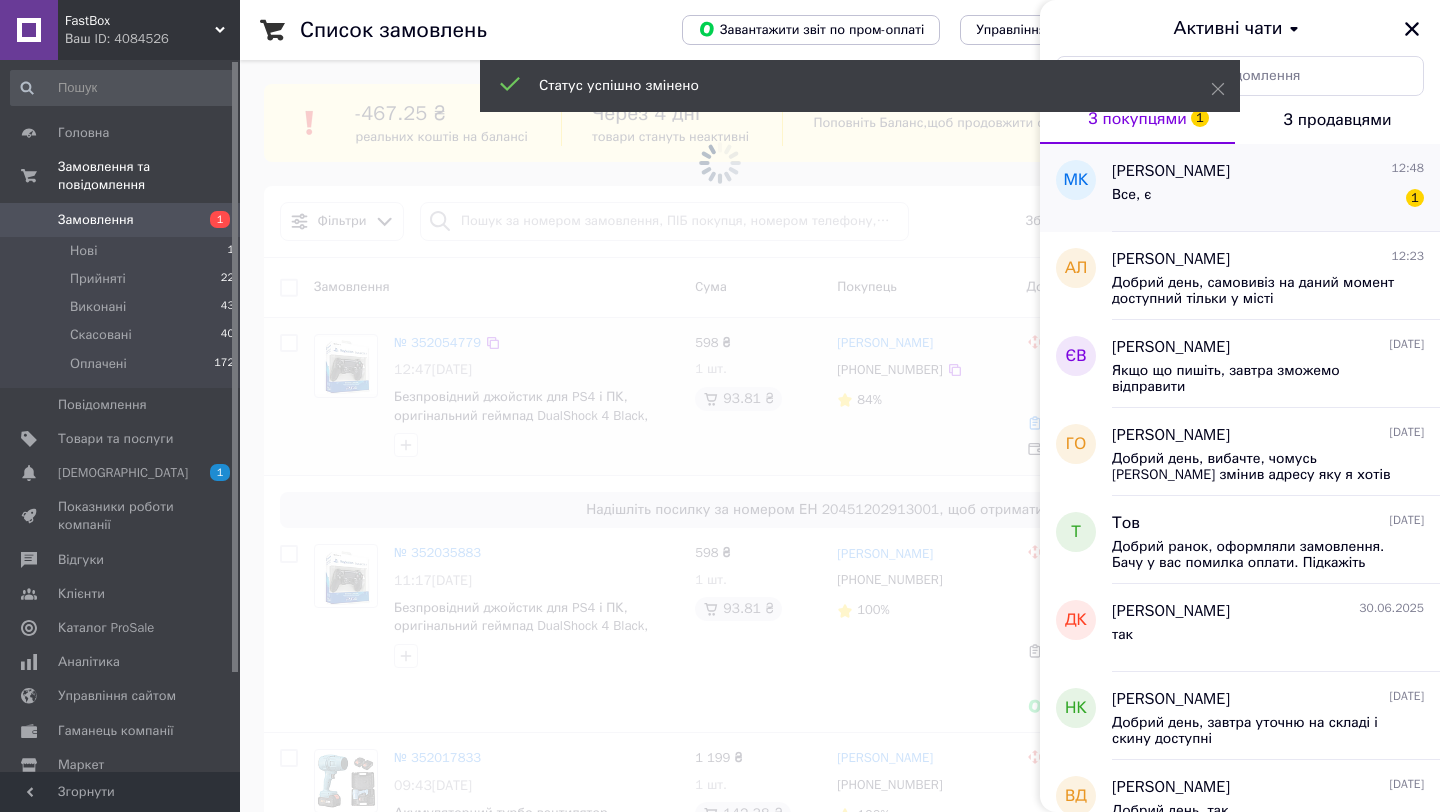 click on "[PERSON_NAME] 12:48 Все, є 1" at bounding box center (1276, 188) 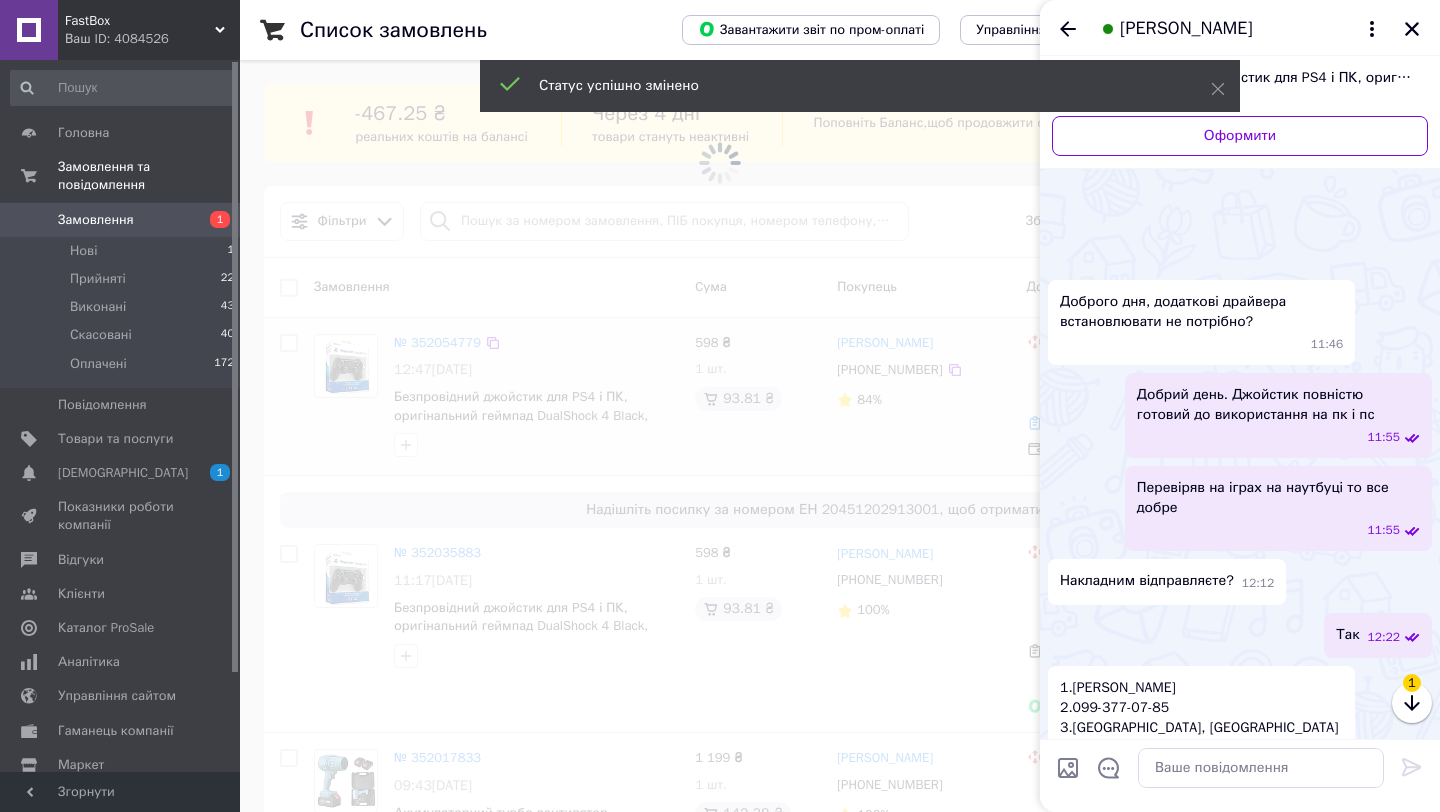 scroll, scrollTop: 348, scrollLeft: 0, axis: vertical 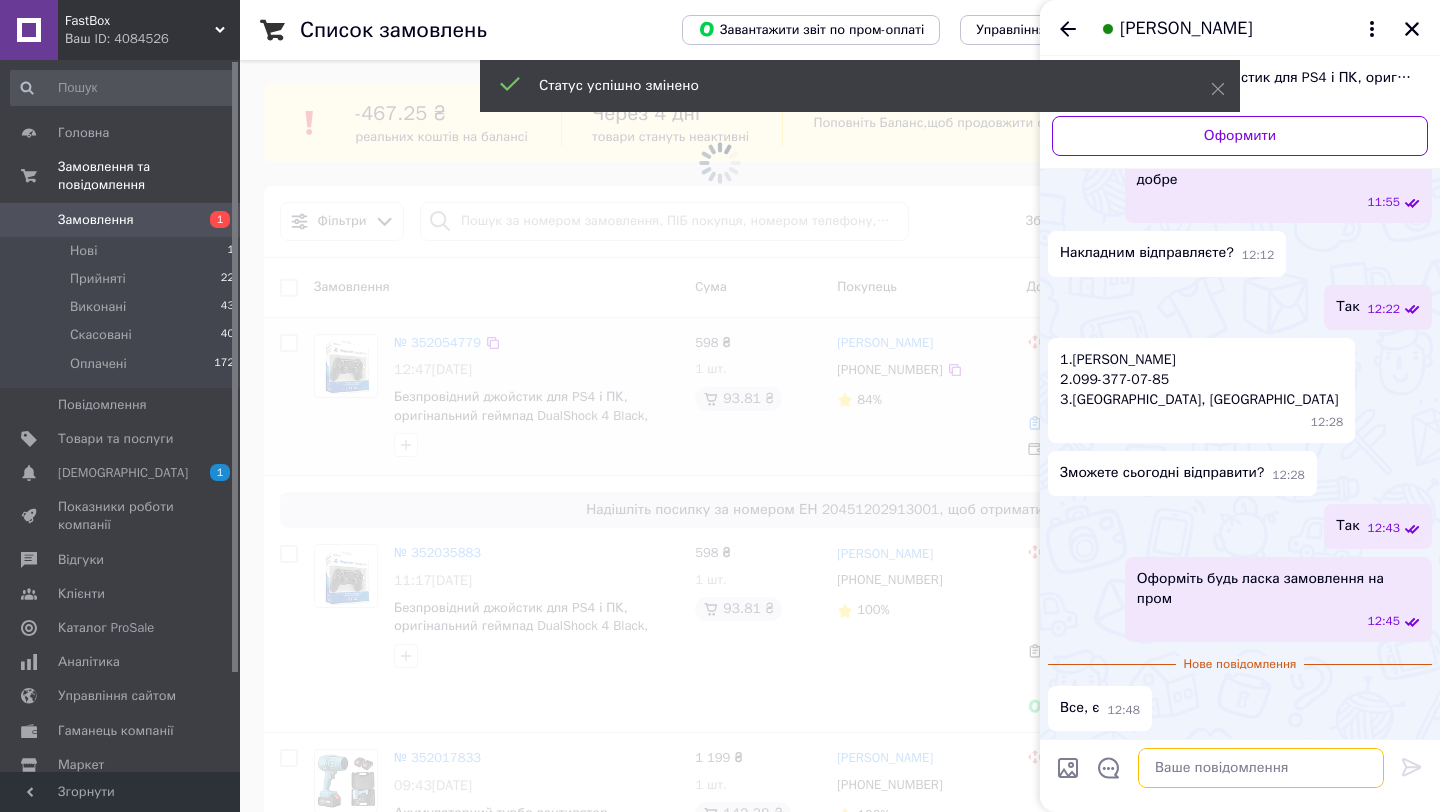 click at bounding box center (1261, 768) 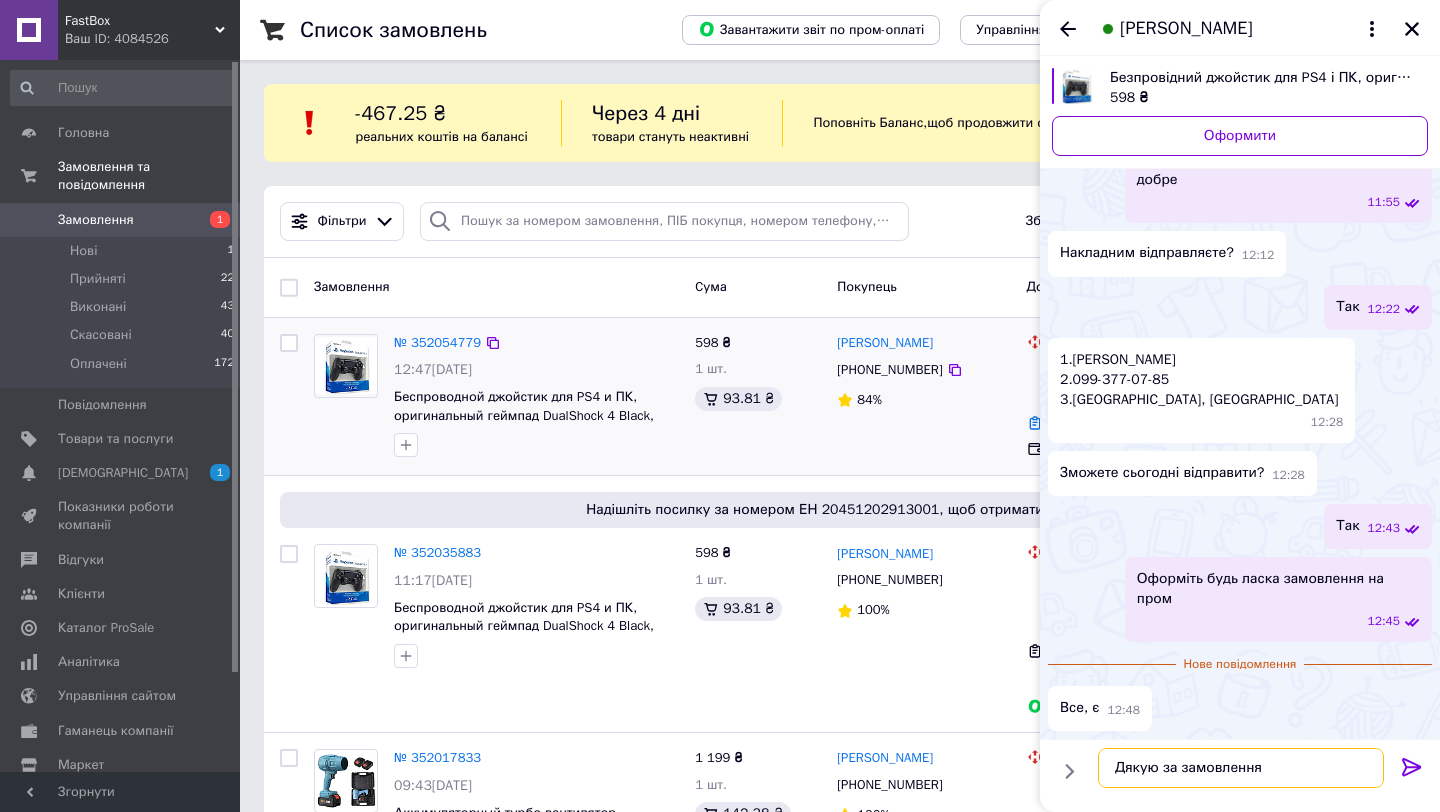 scroll, scrollTop: 297, scrollLeft: 0, axis: vertical 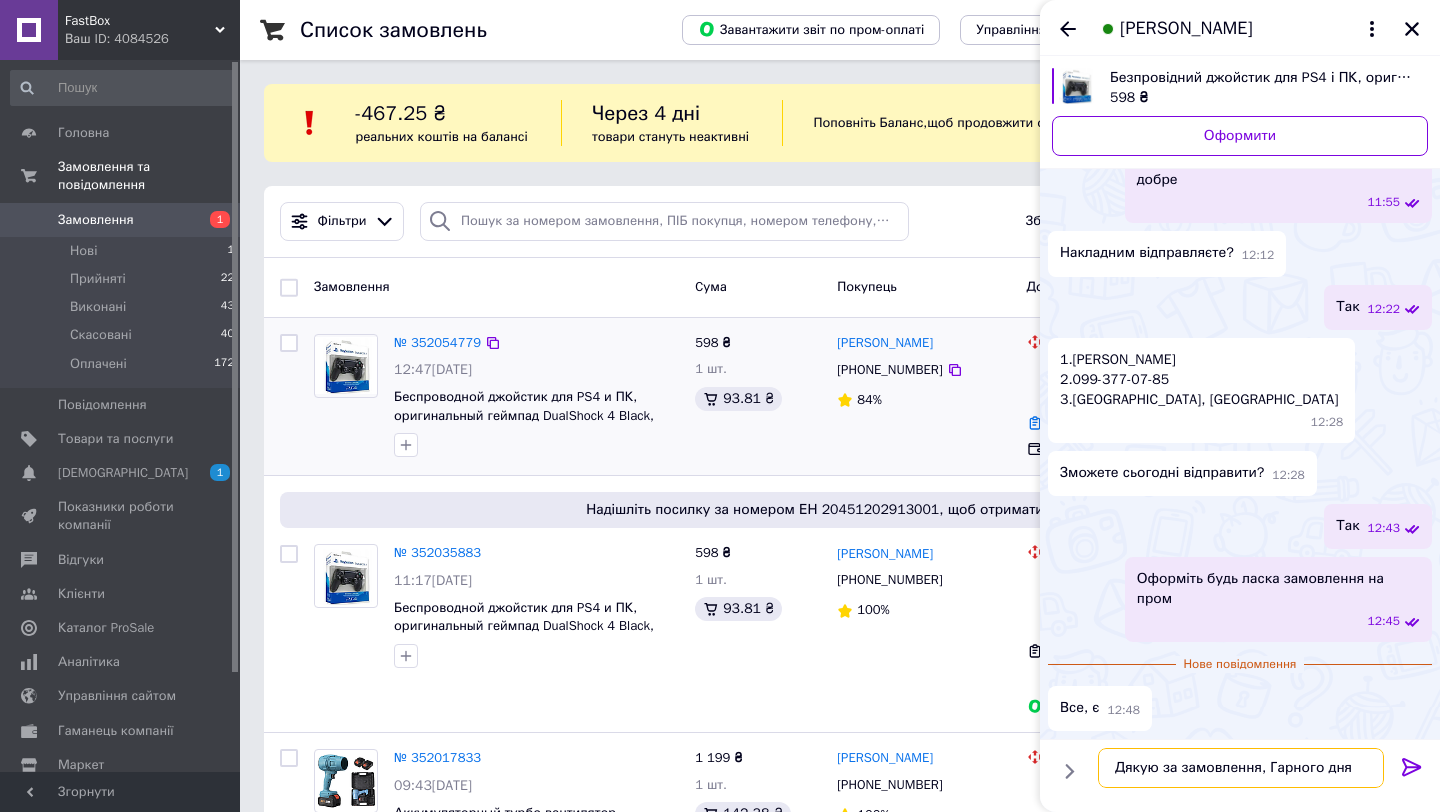 type on "Дякую за замовлення, Гарного дня!" 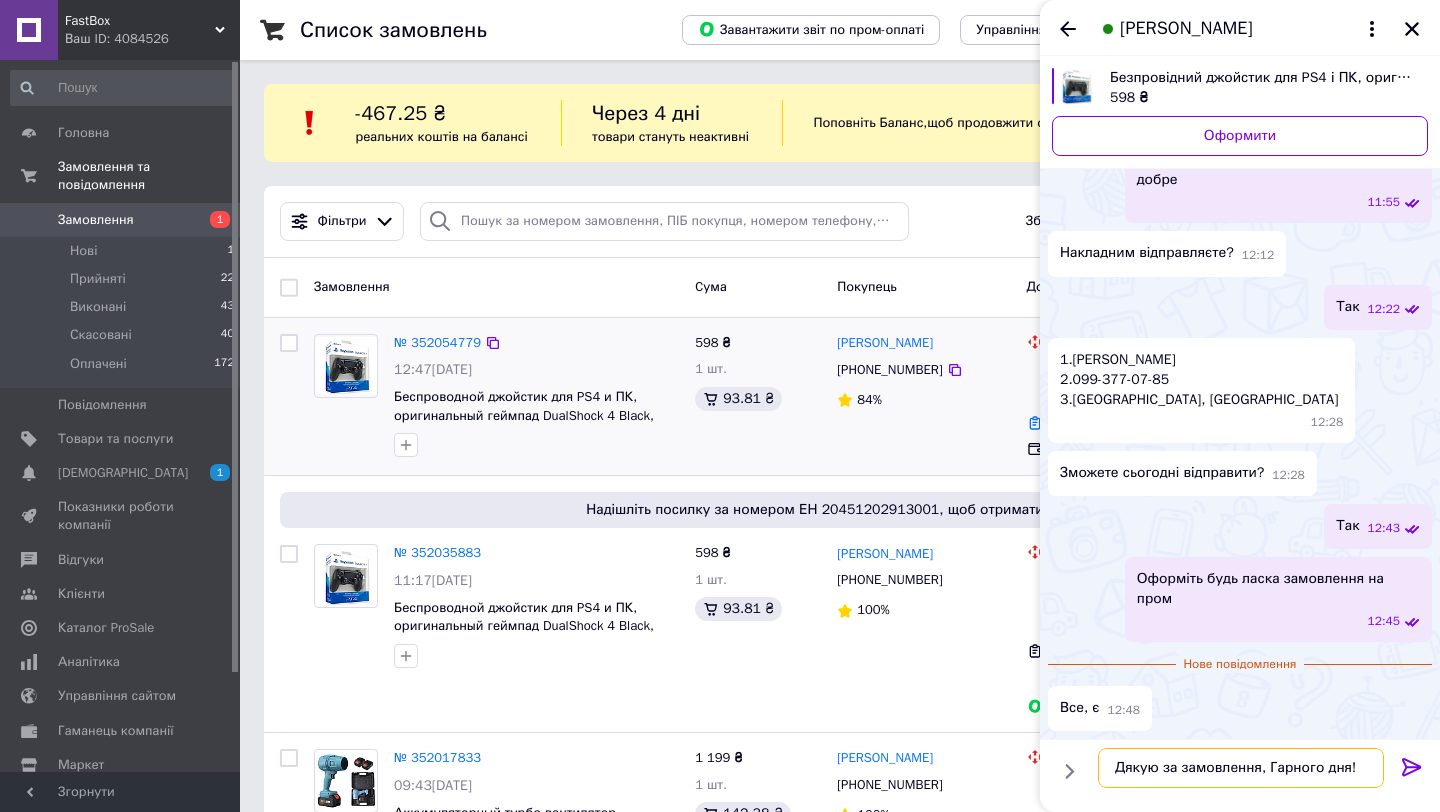 type 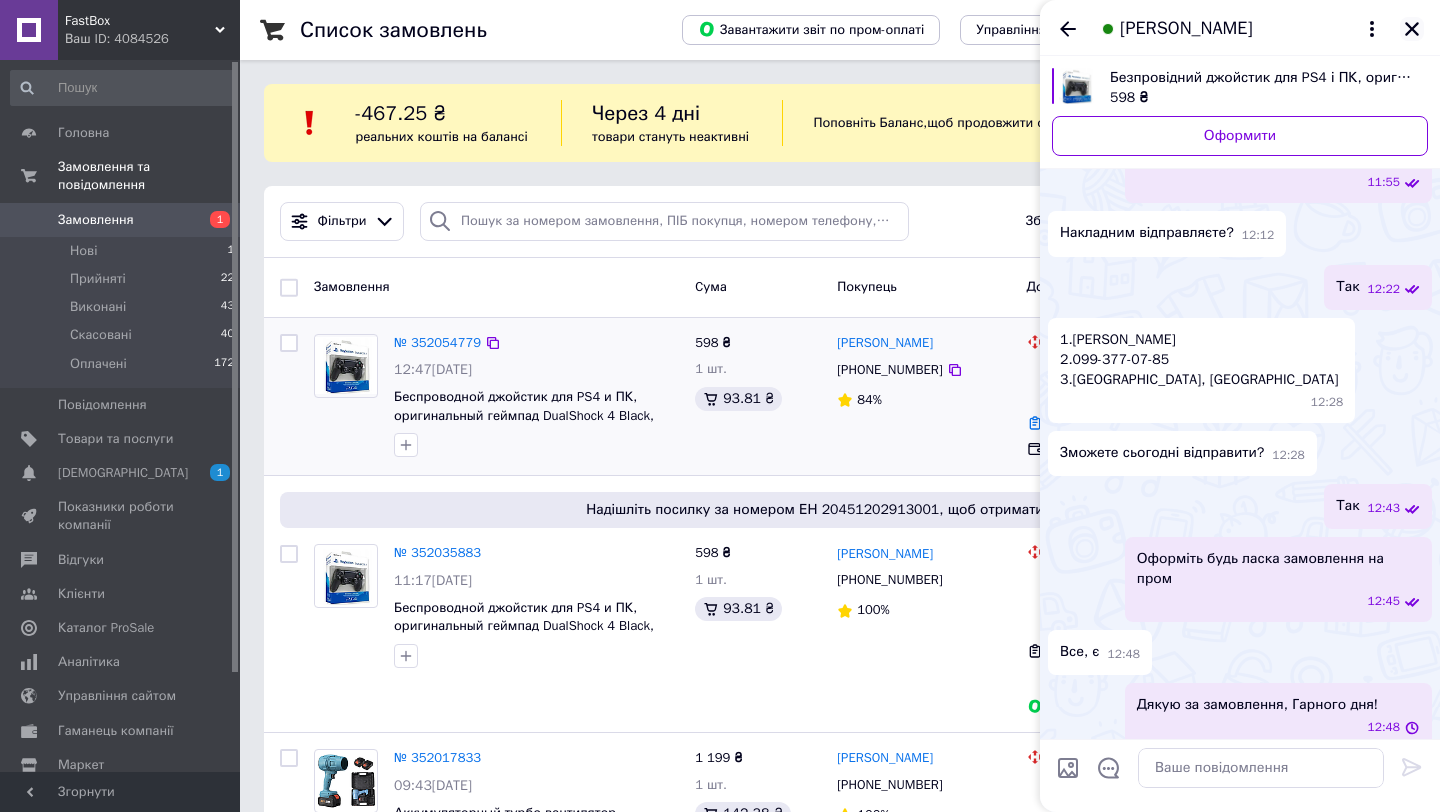 click 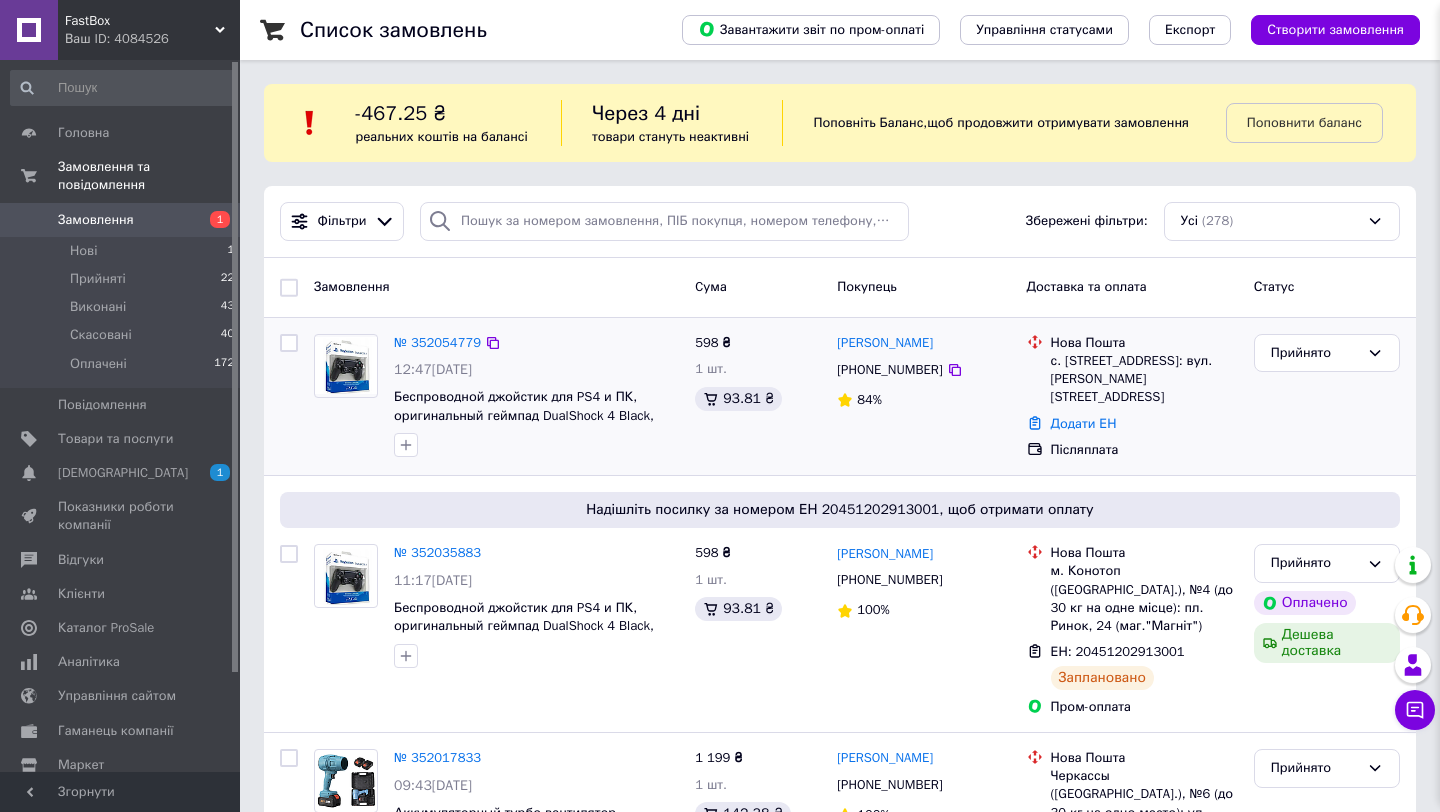 scroll, scrollTop: 335, scrollLeft: 0, axis: vertical 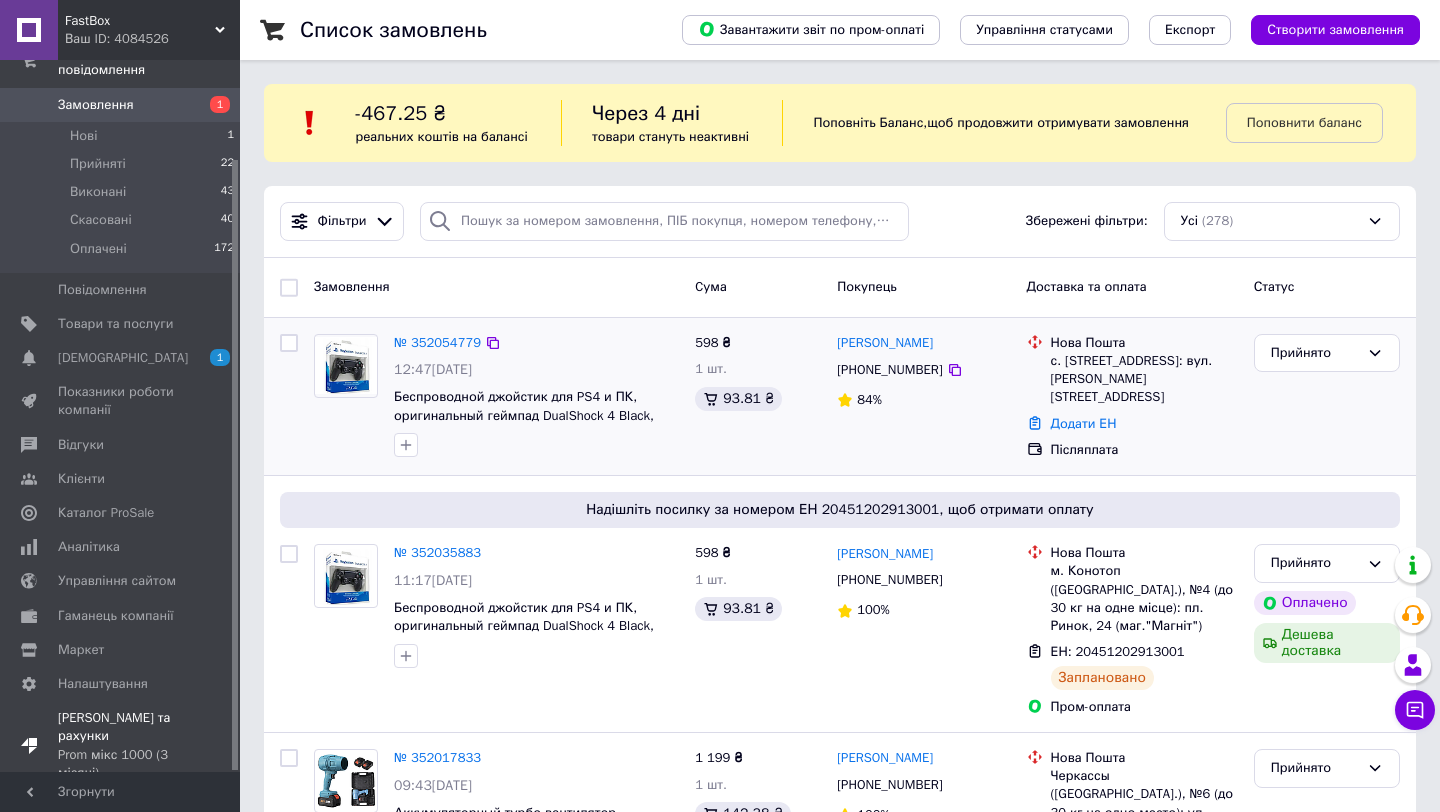 click on "Prom мікс 1000 (3 місяці)" at bounding box center [121, 764] 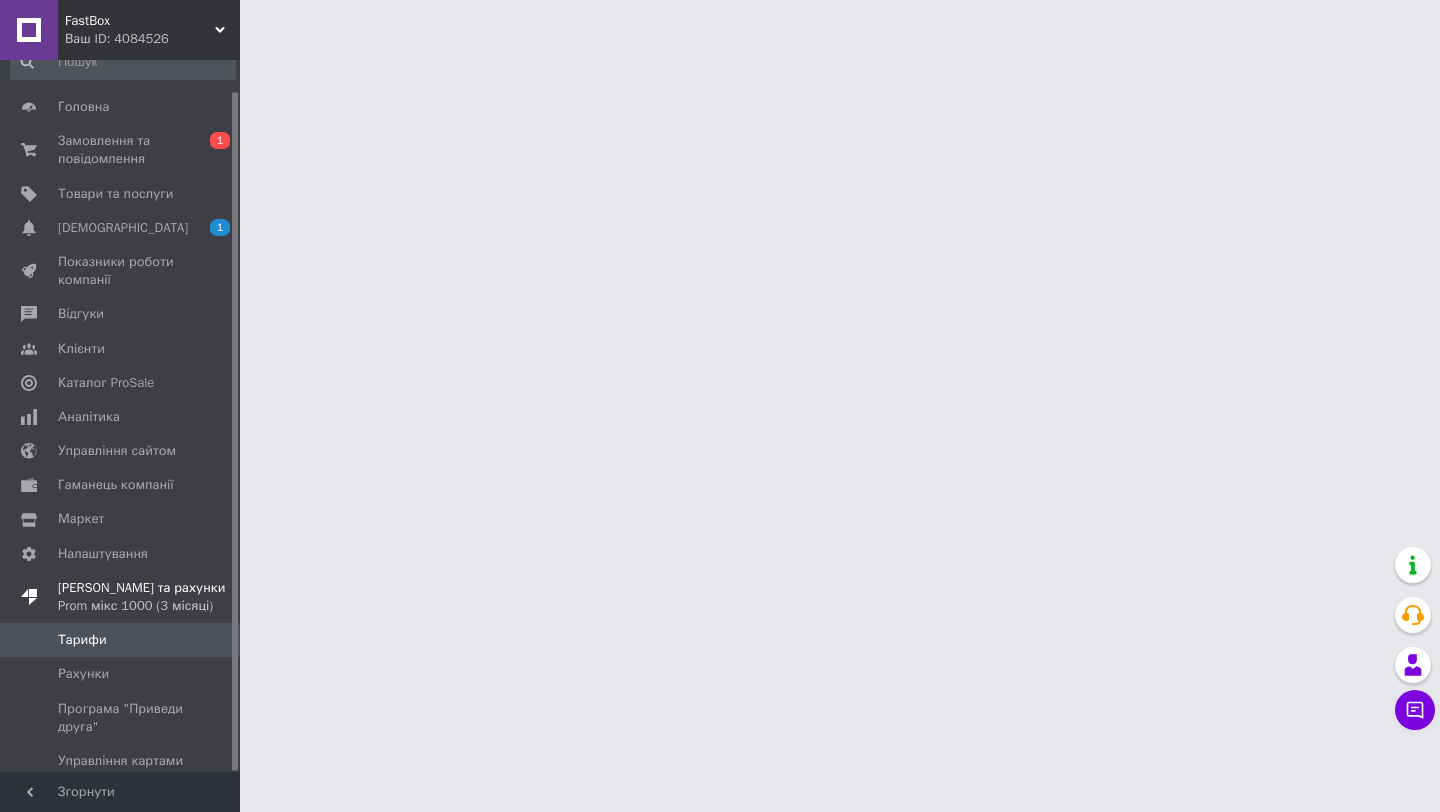scroll, scrollTop: 32, scrollLeft: 0, axis: vertical 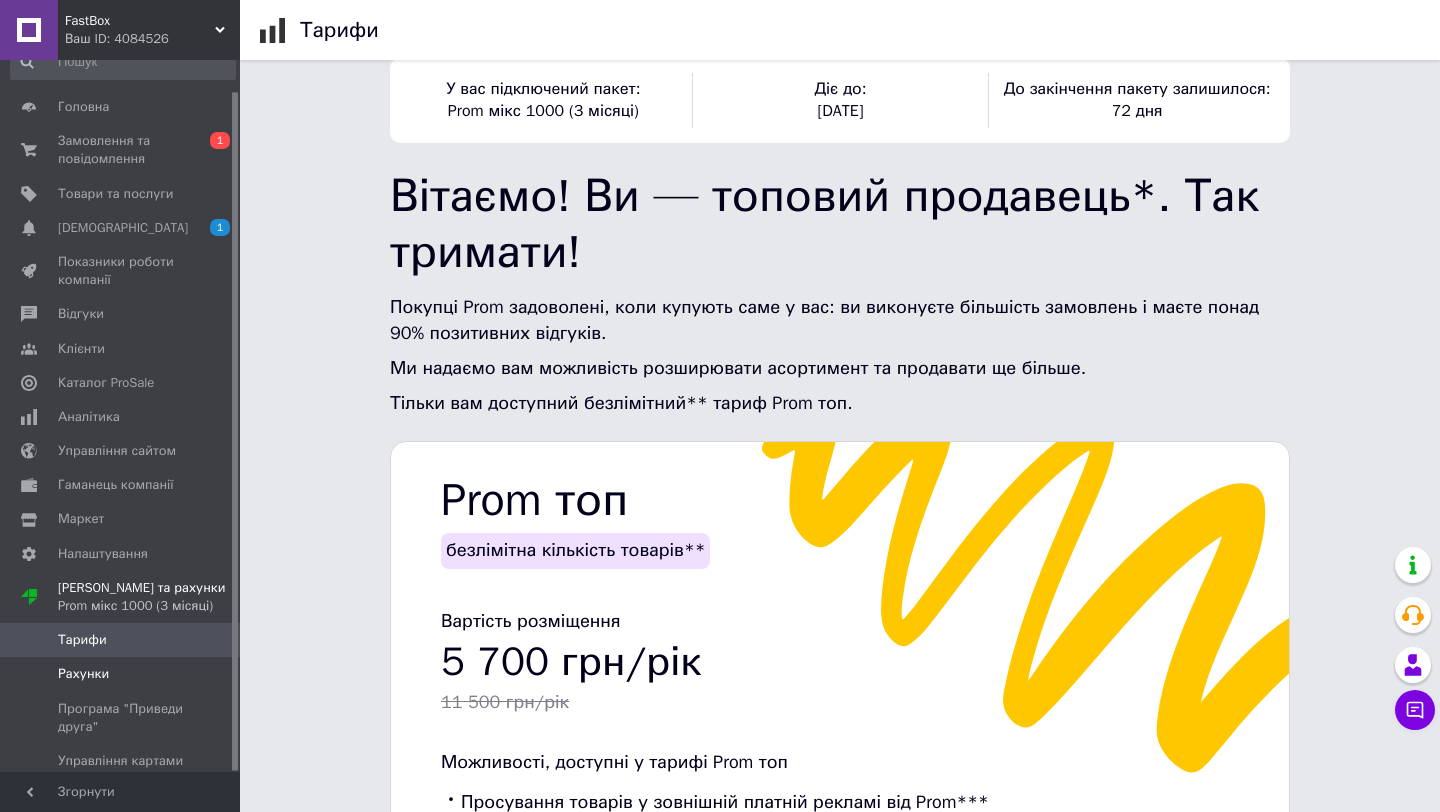 click on "Рахунки" at bounding box center [121, 674] 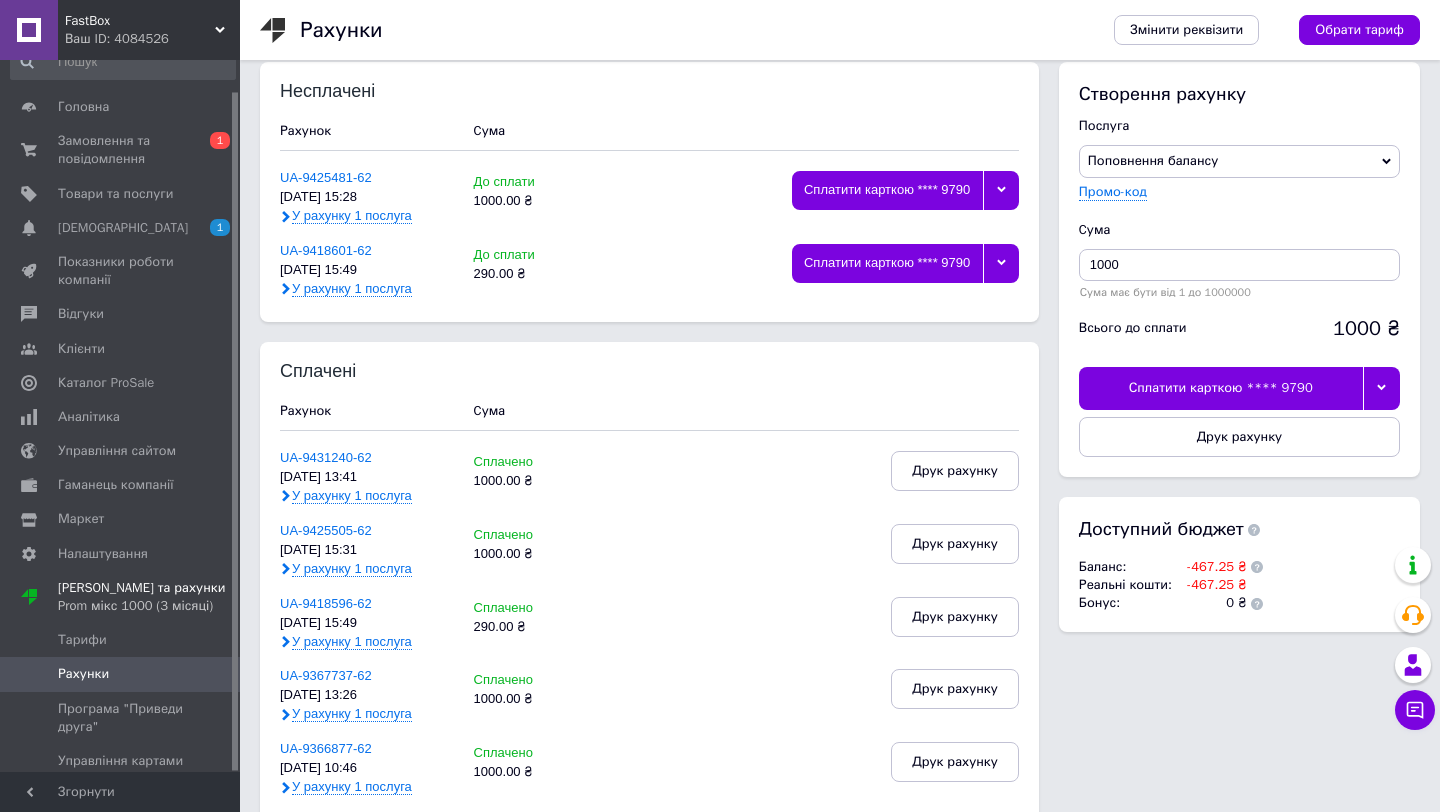 scroll, scrollTop: 21, scrollLeft: 0, axis: vertical 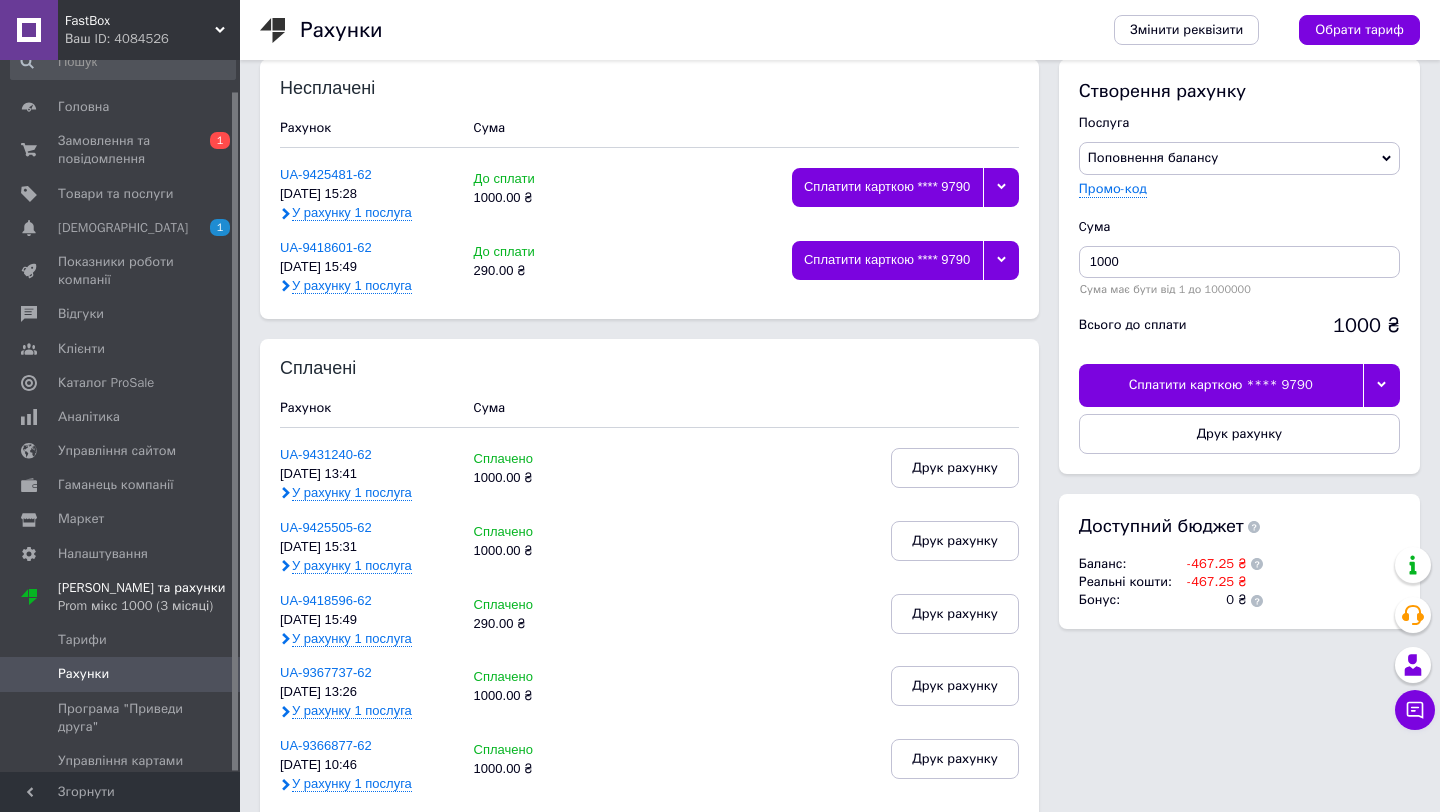 click at bounding box center (1381, 385) 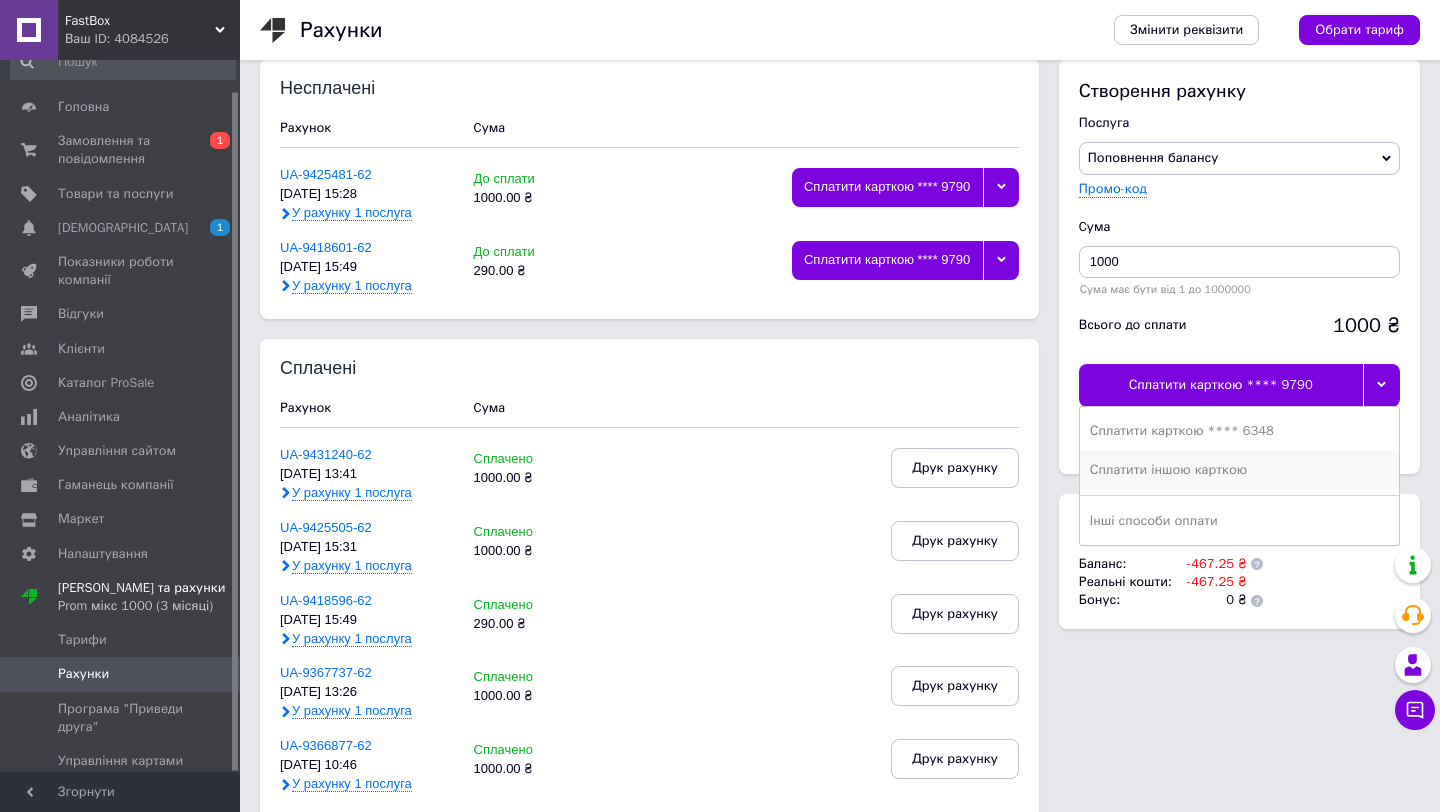 click on "Сплатити іншою карткою" at bounding box center [1239, 470] 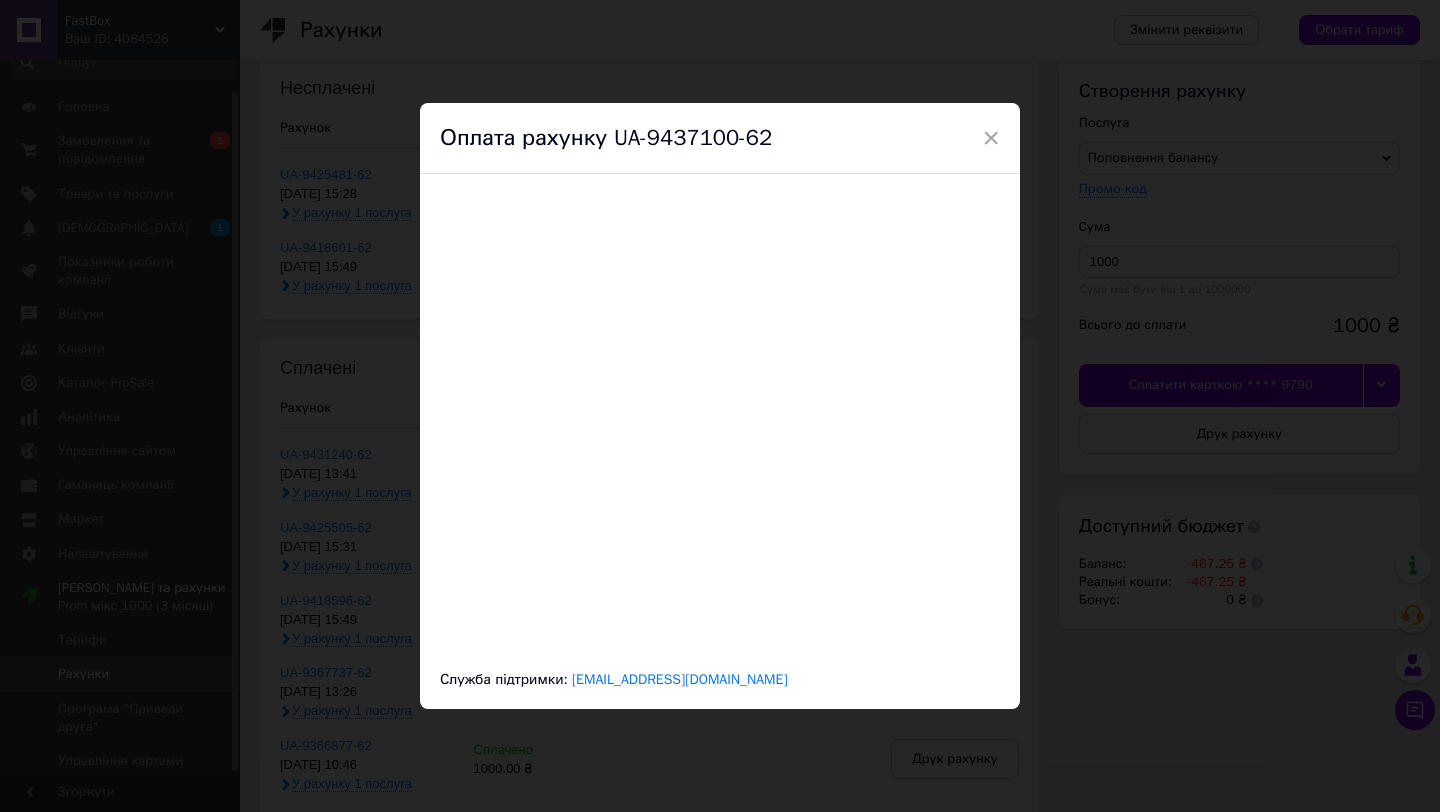 scroll, scrollTop: 0, scrollLeft: 0, axis: both 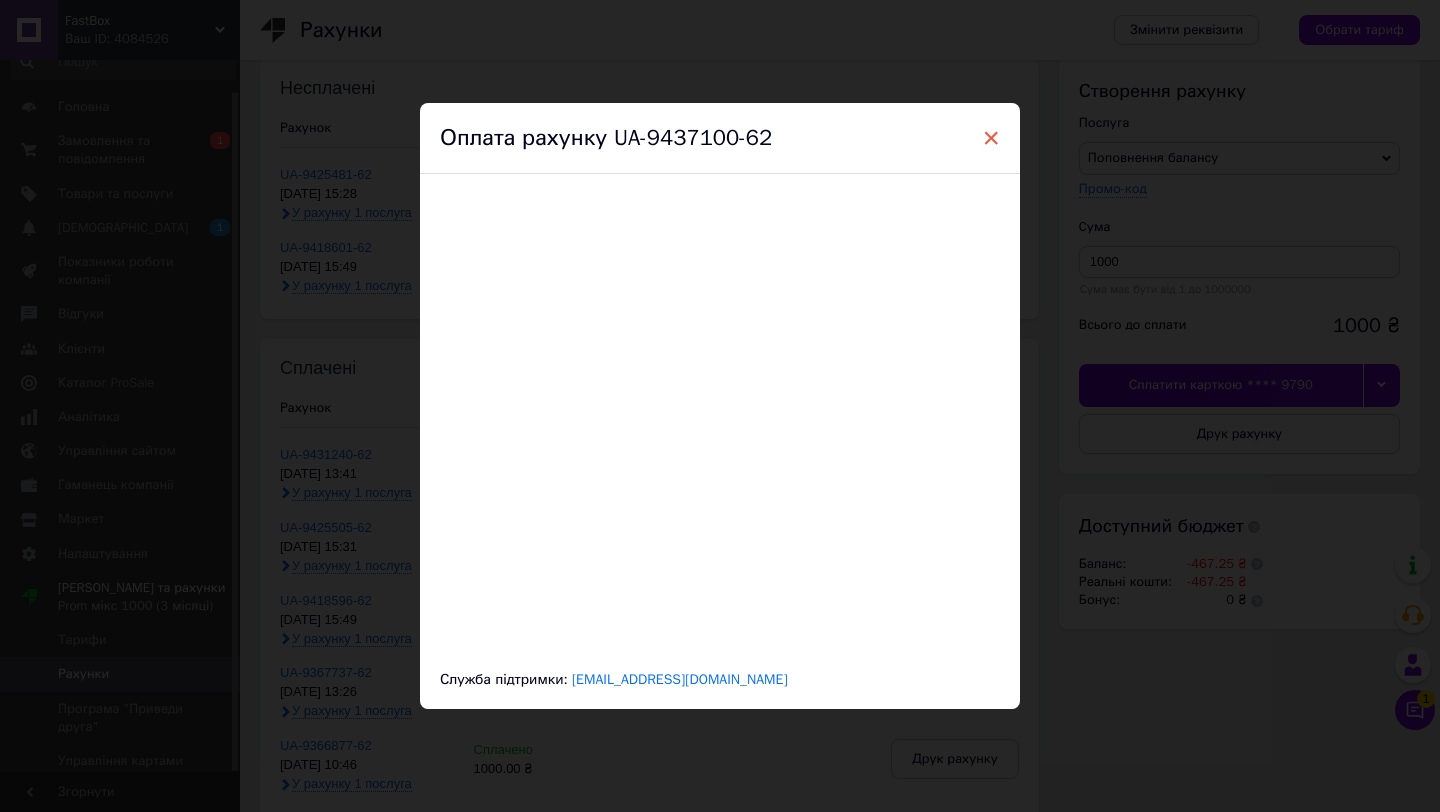 click on "×" at bounding box center (991, 138) 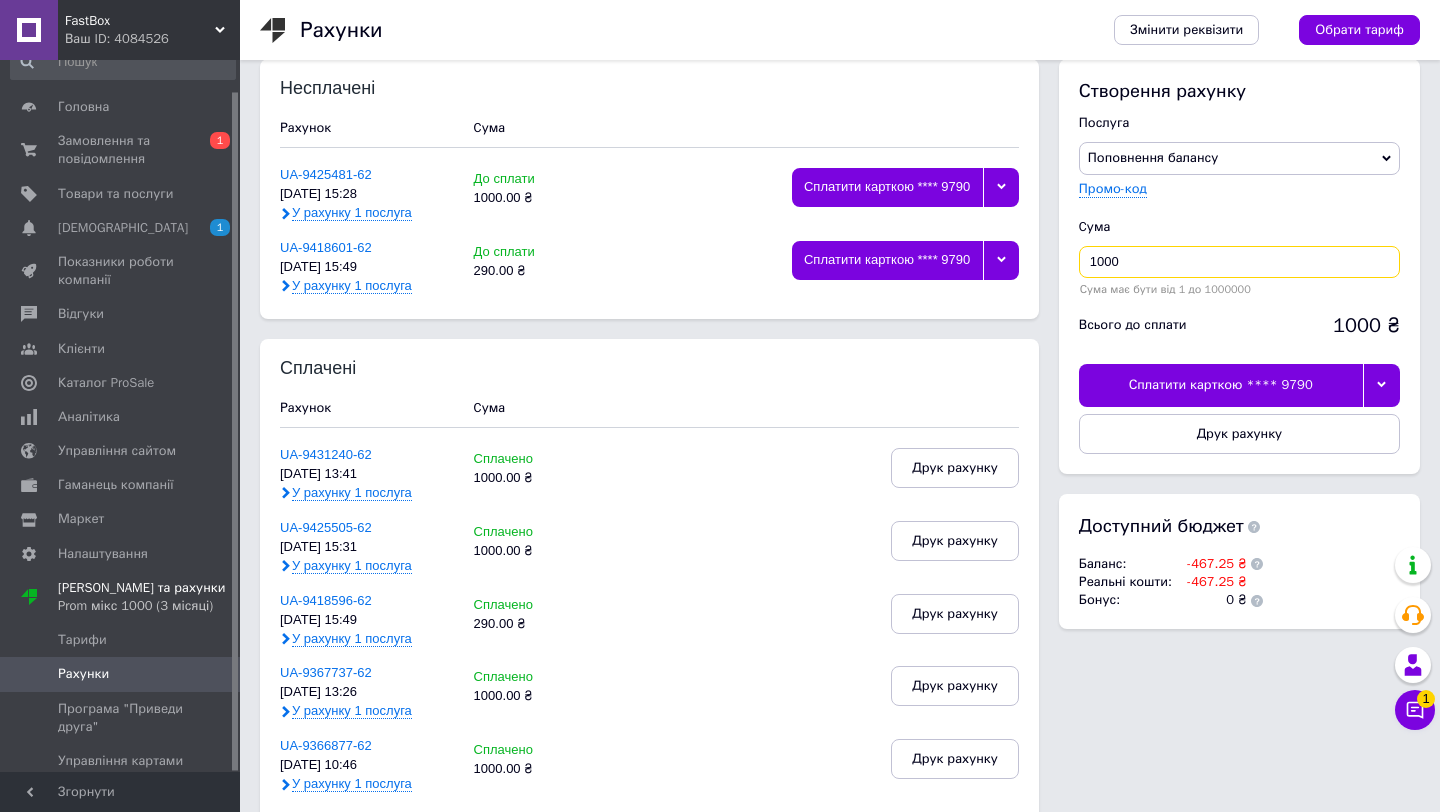 drag, startPoint x: 1135, startPoint y: 261, endPoint x: 1099, endPoint y: 261, distance: 36 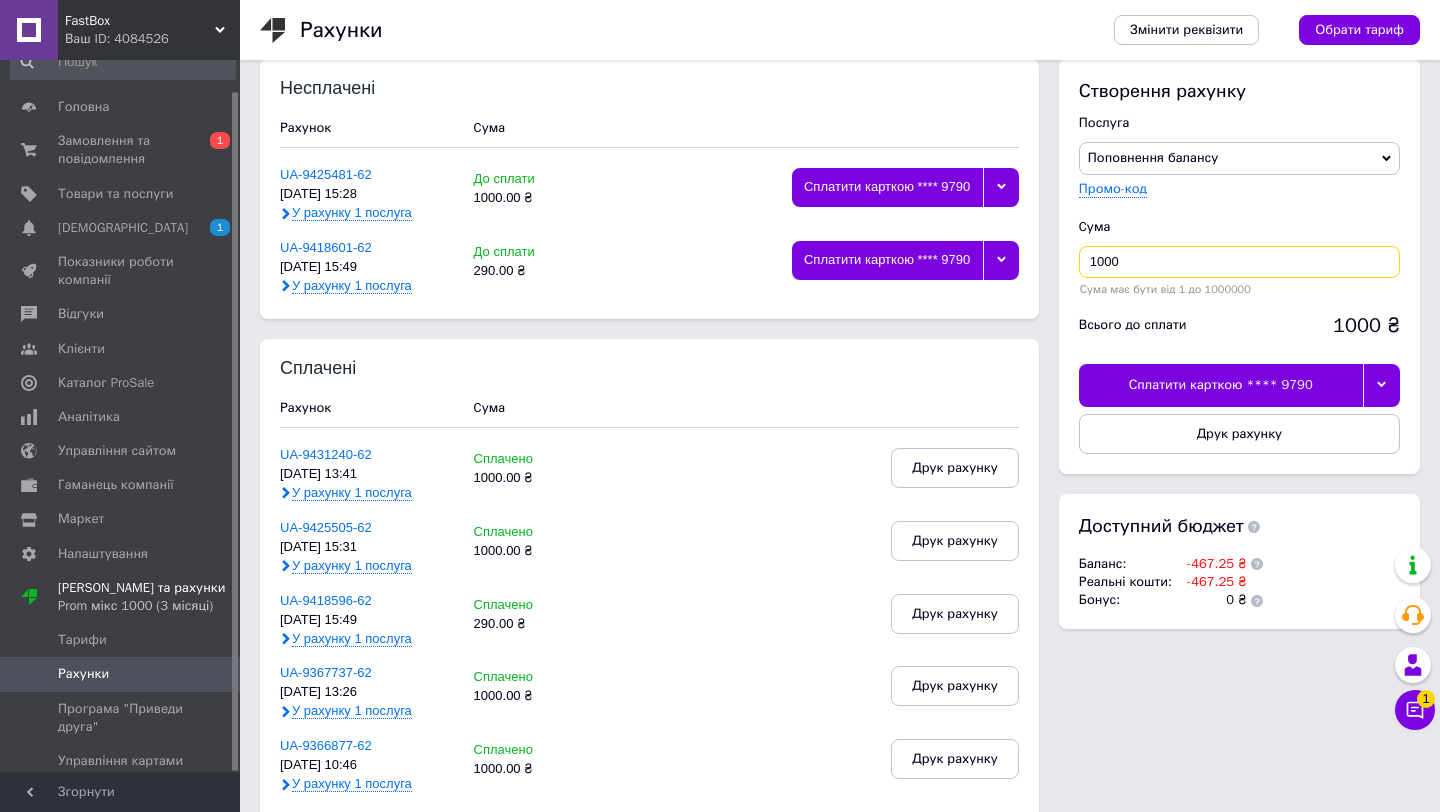 click on "1000" at bounding box center (1239, 262) 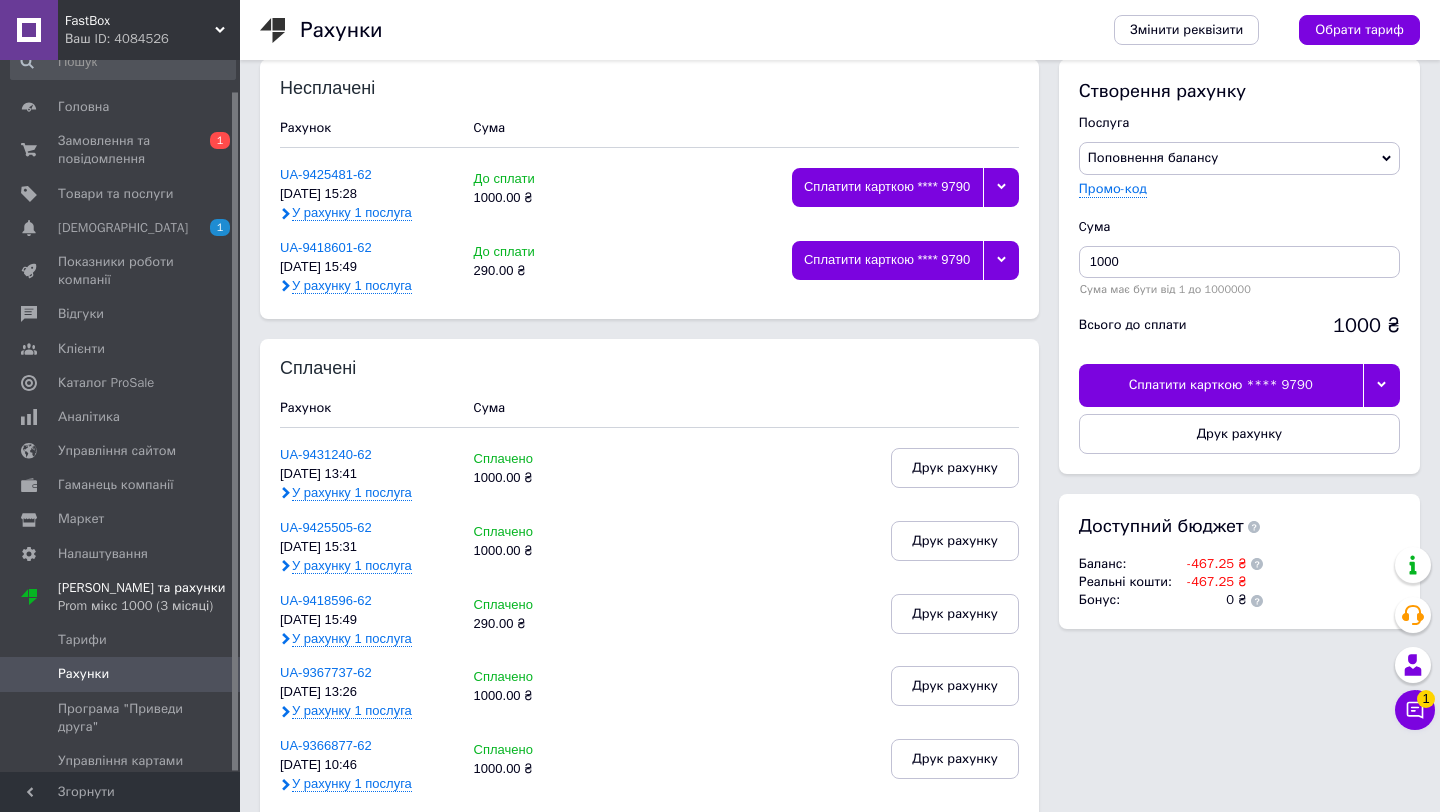 click 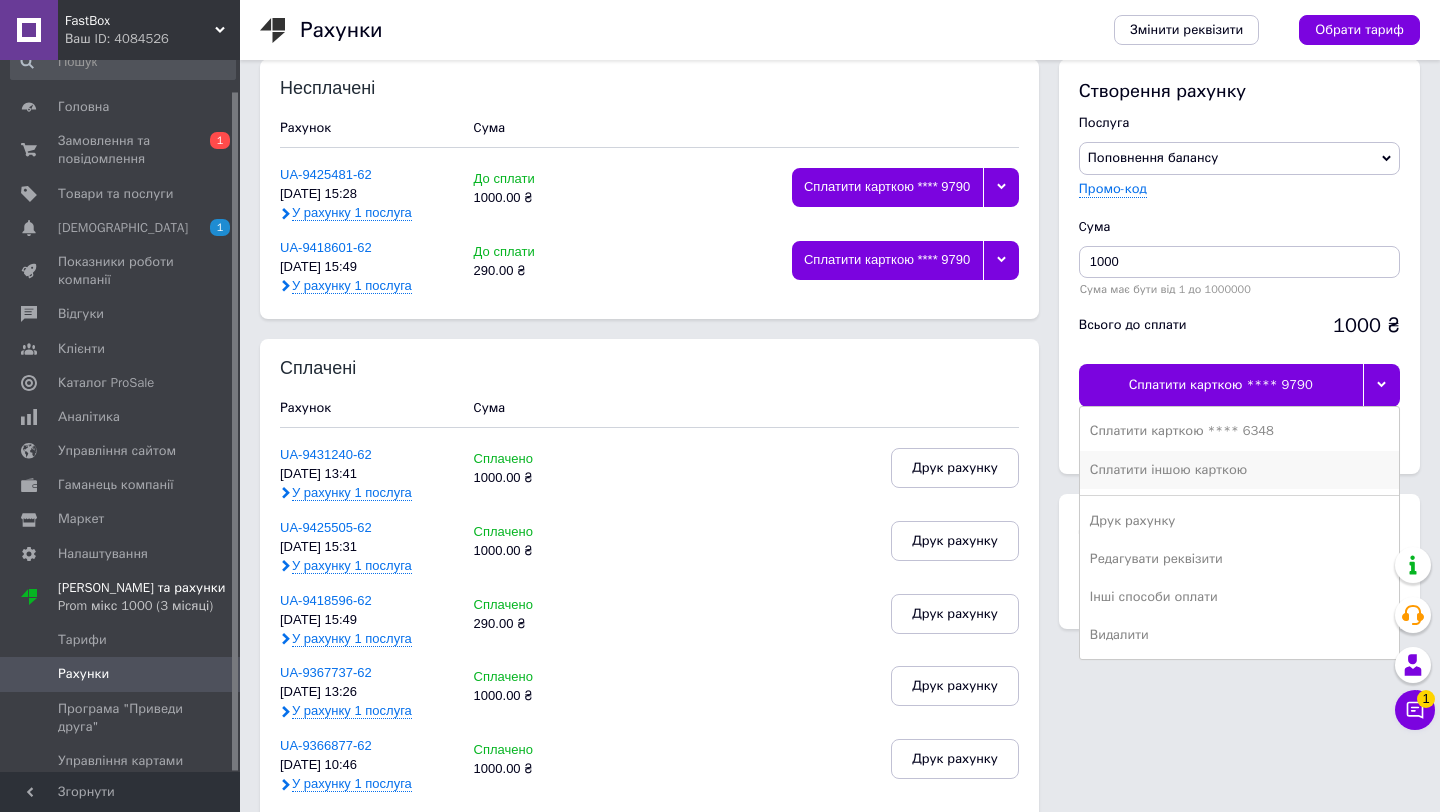 click on "Сплатити іншою карткою" at bounding box center [1239, 470] 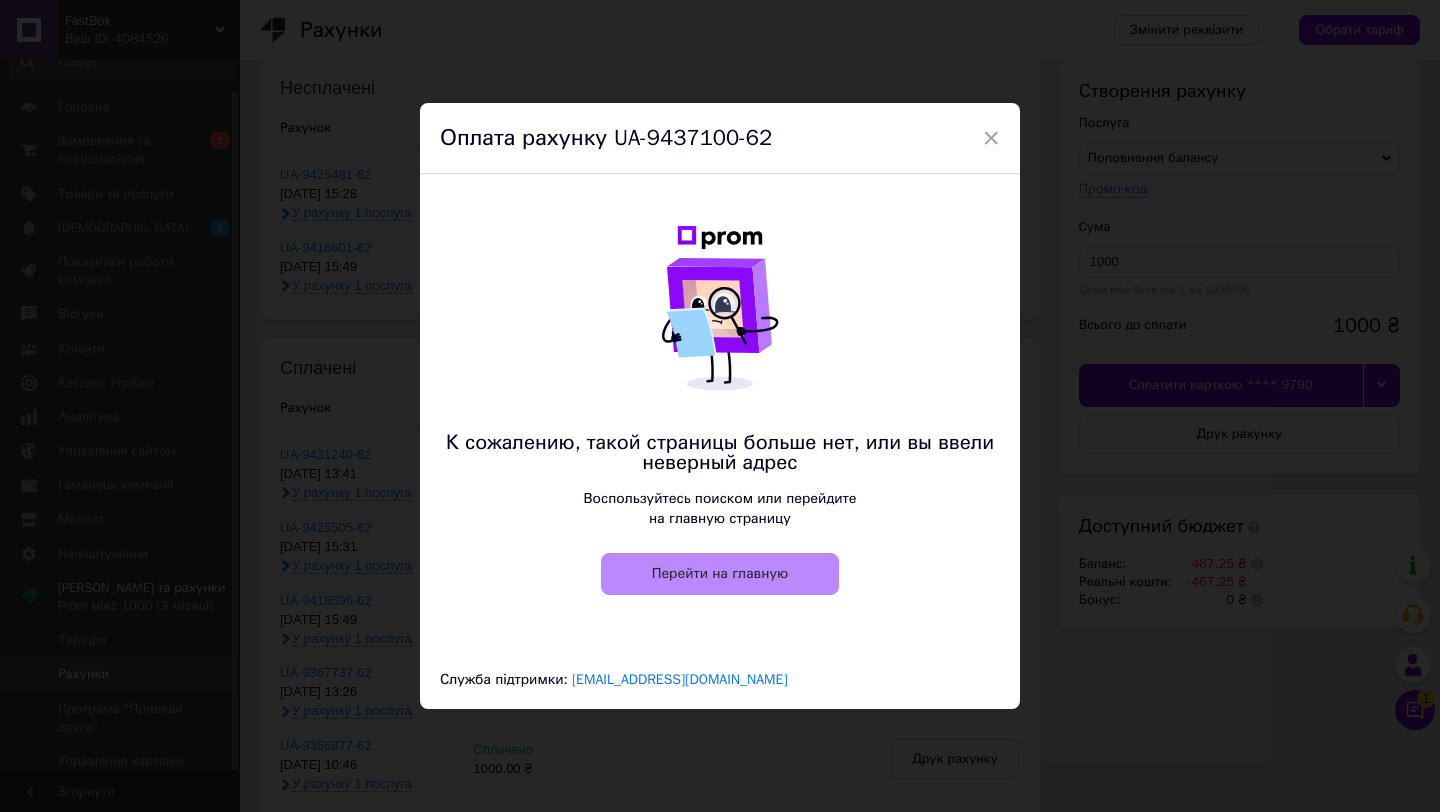 scroll, scrollTop: 0, scrollLeft: 0, axis: both 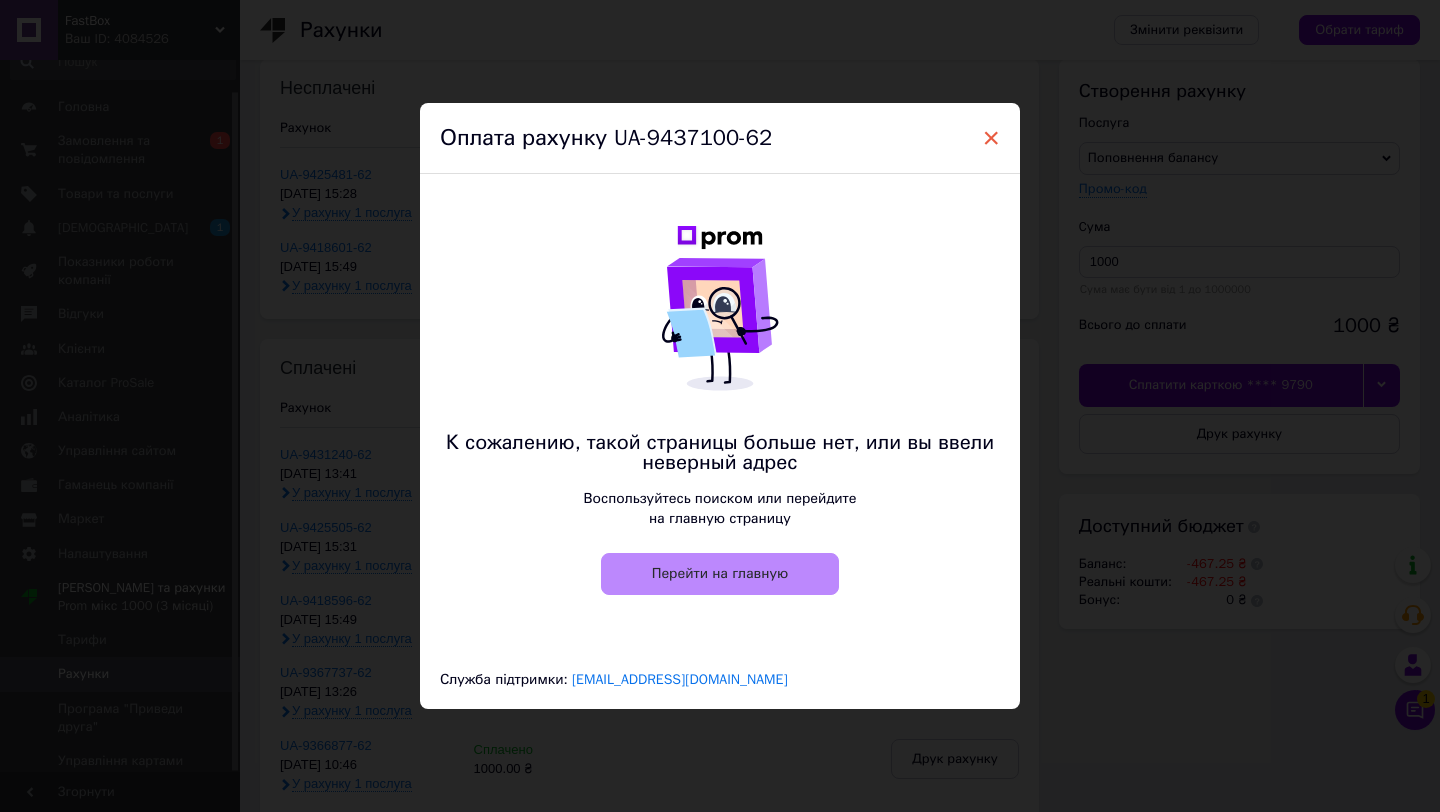 click on "×" at bounding box center (991, 138) 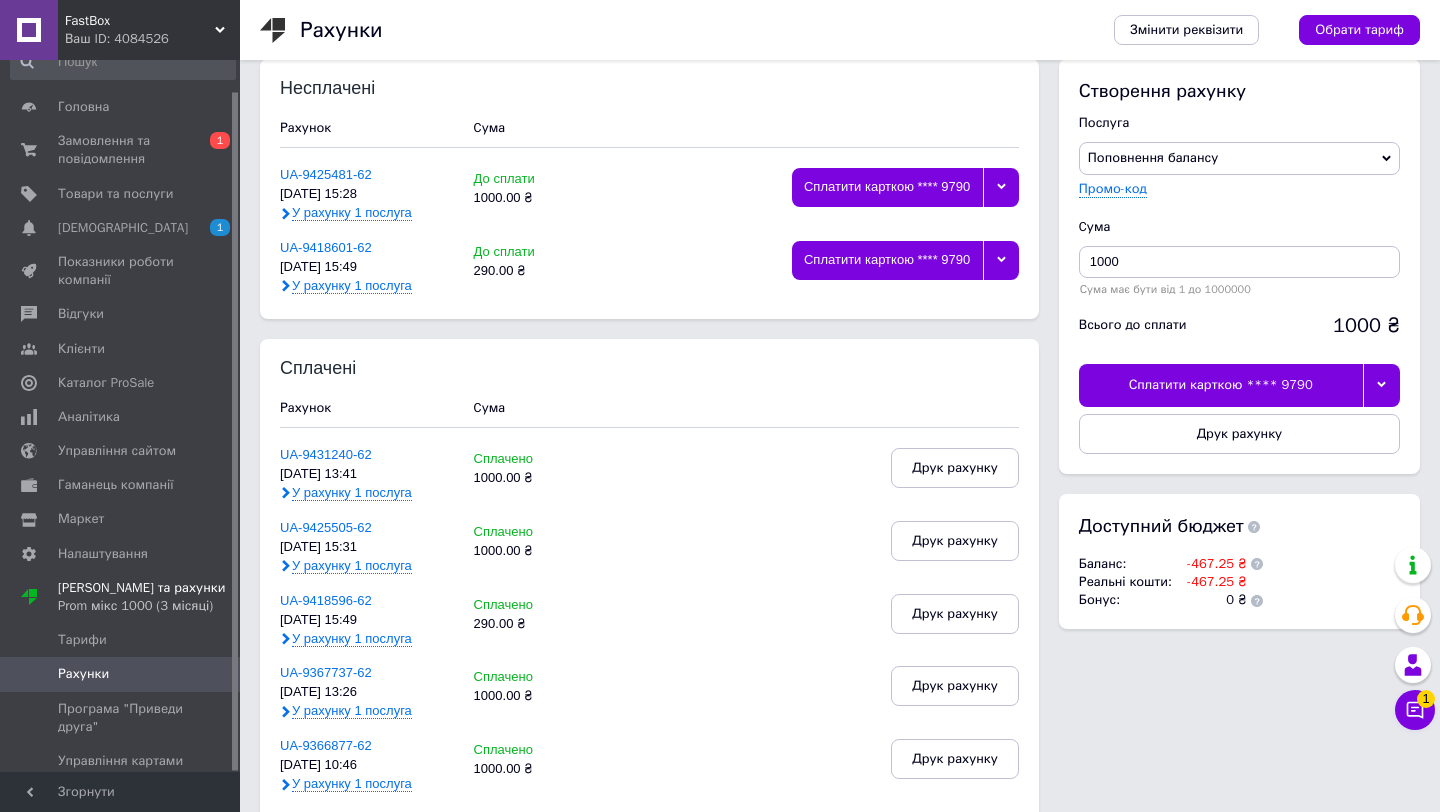 scroll, scrollTop: 0, scrollLeft: 0, axis: both 